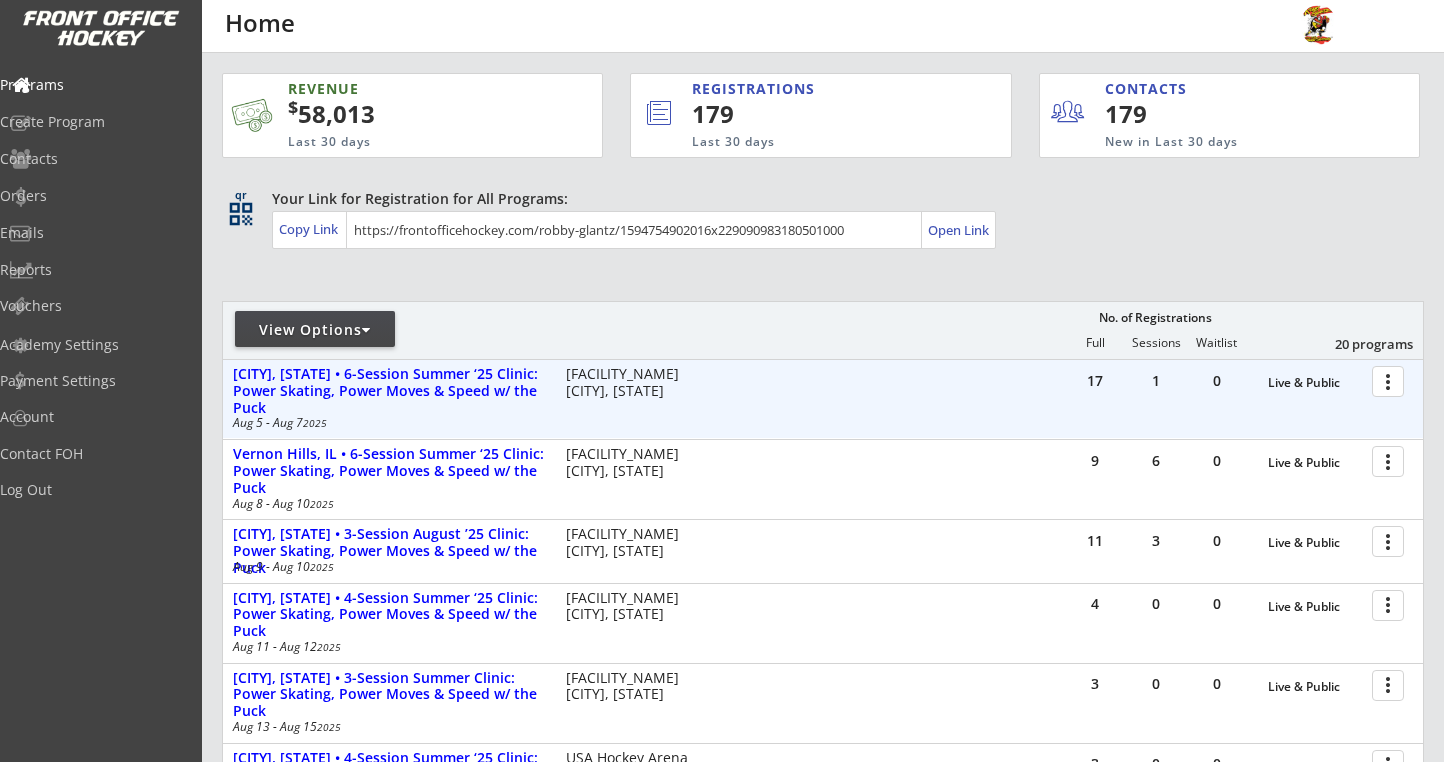 scroll, scrollTop: 0, scrollLeft: 0, axis: both 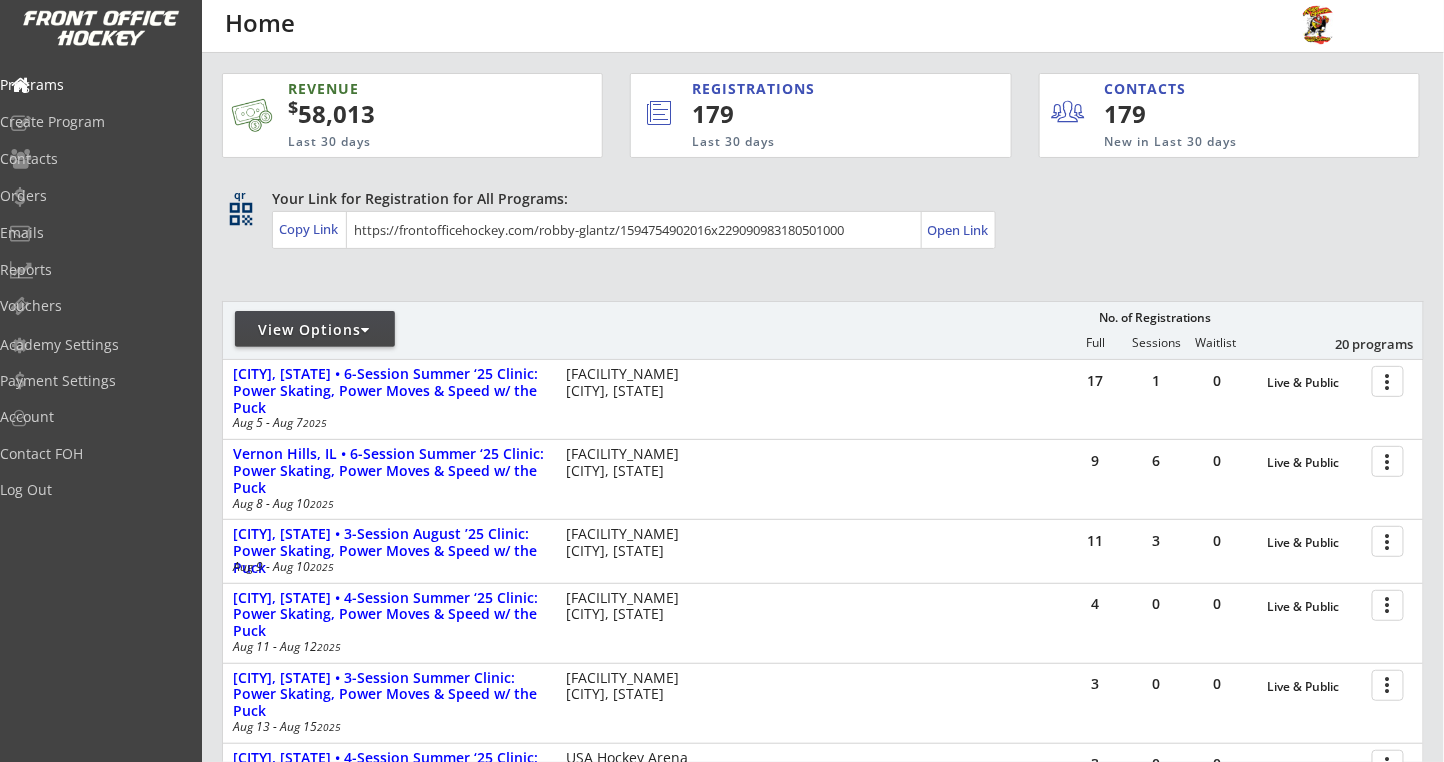 click on "View Options" at bounding box center (315, 329) 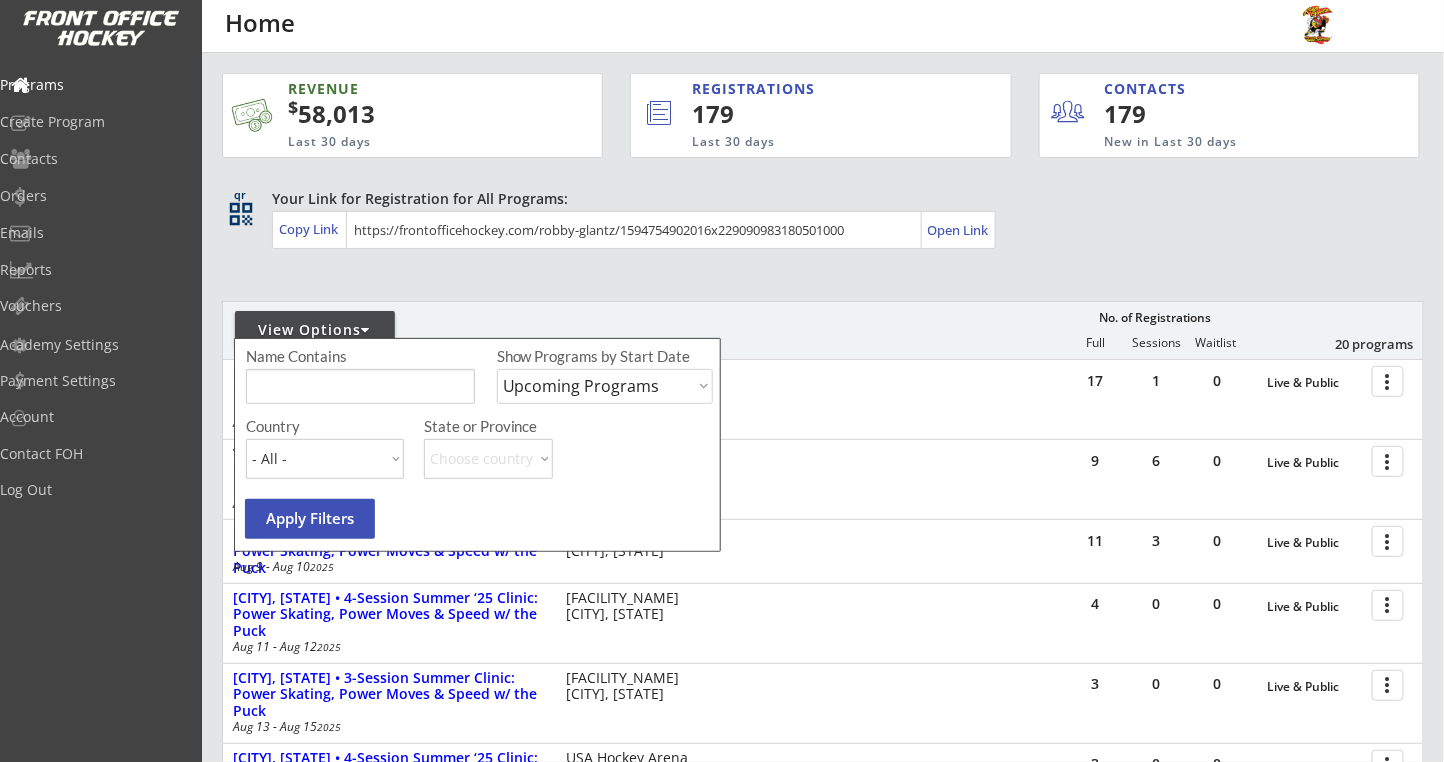 click on "Upcoming Programs Past Programs Specific Date Range" at bounding box center [605, 386] 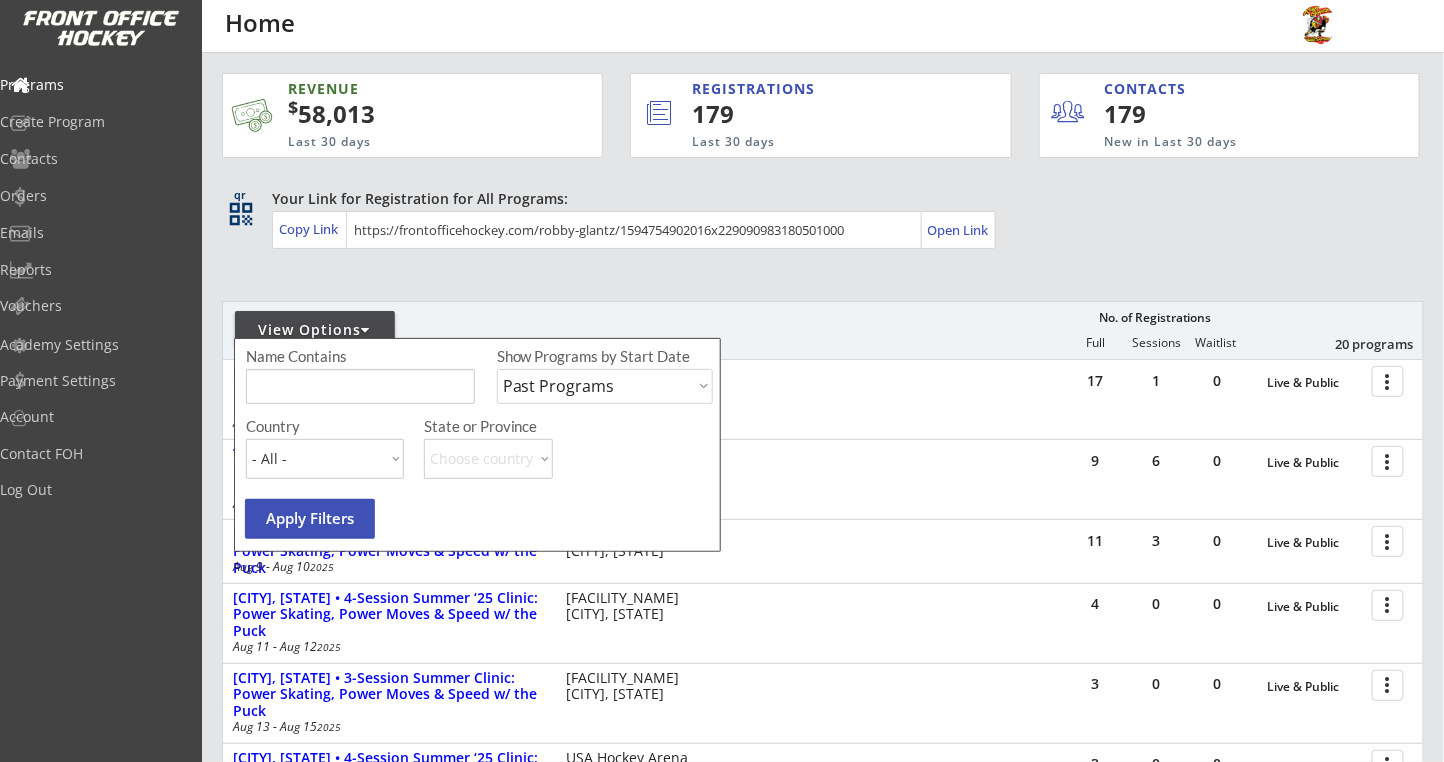 click on "Upcoming Programs Past Programs Specific Date Range" at bounding box center [605, 386] 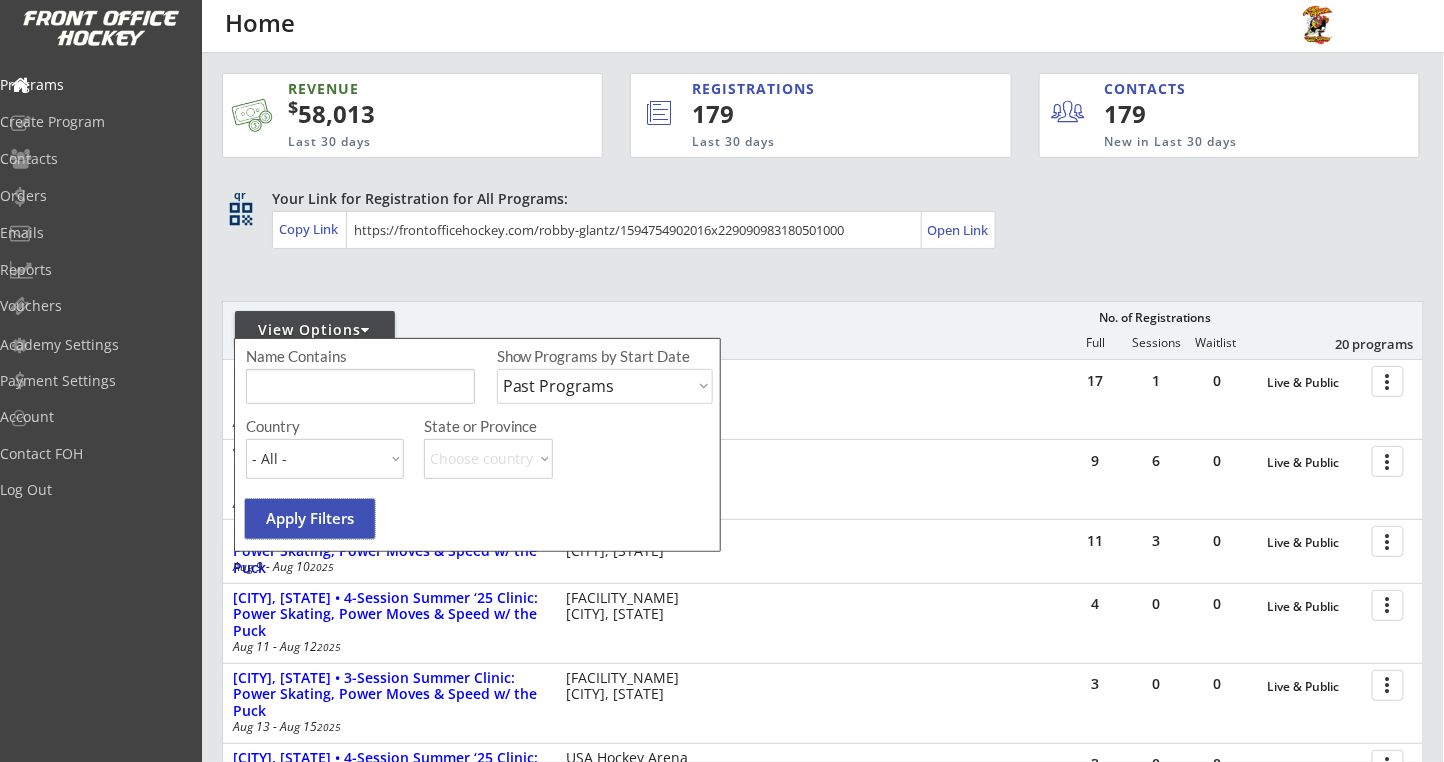 click on "Apply Filters" at bounding box center [310, 519] 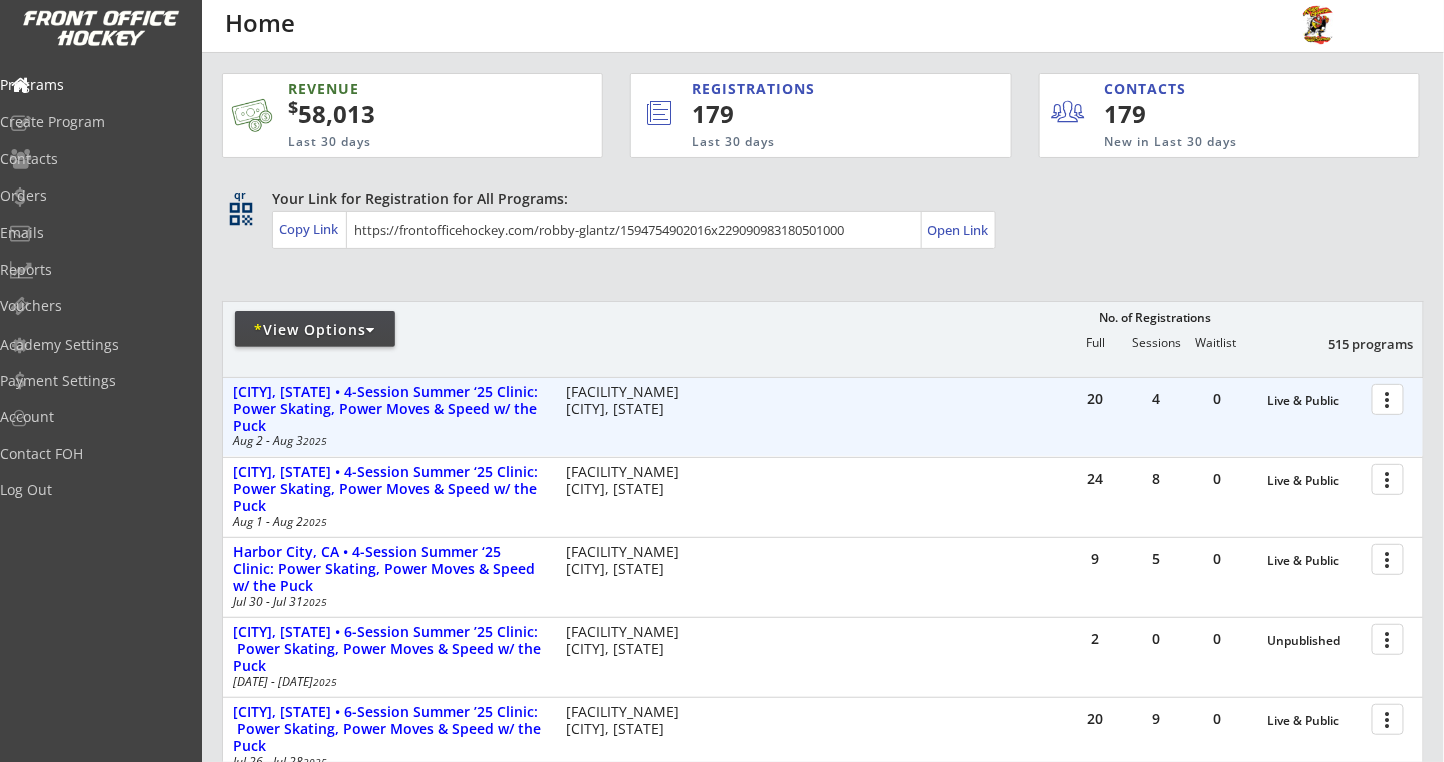 click at bounding box center [1391, 398] 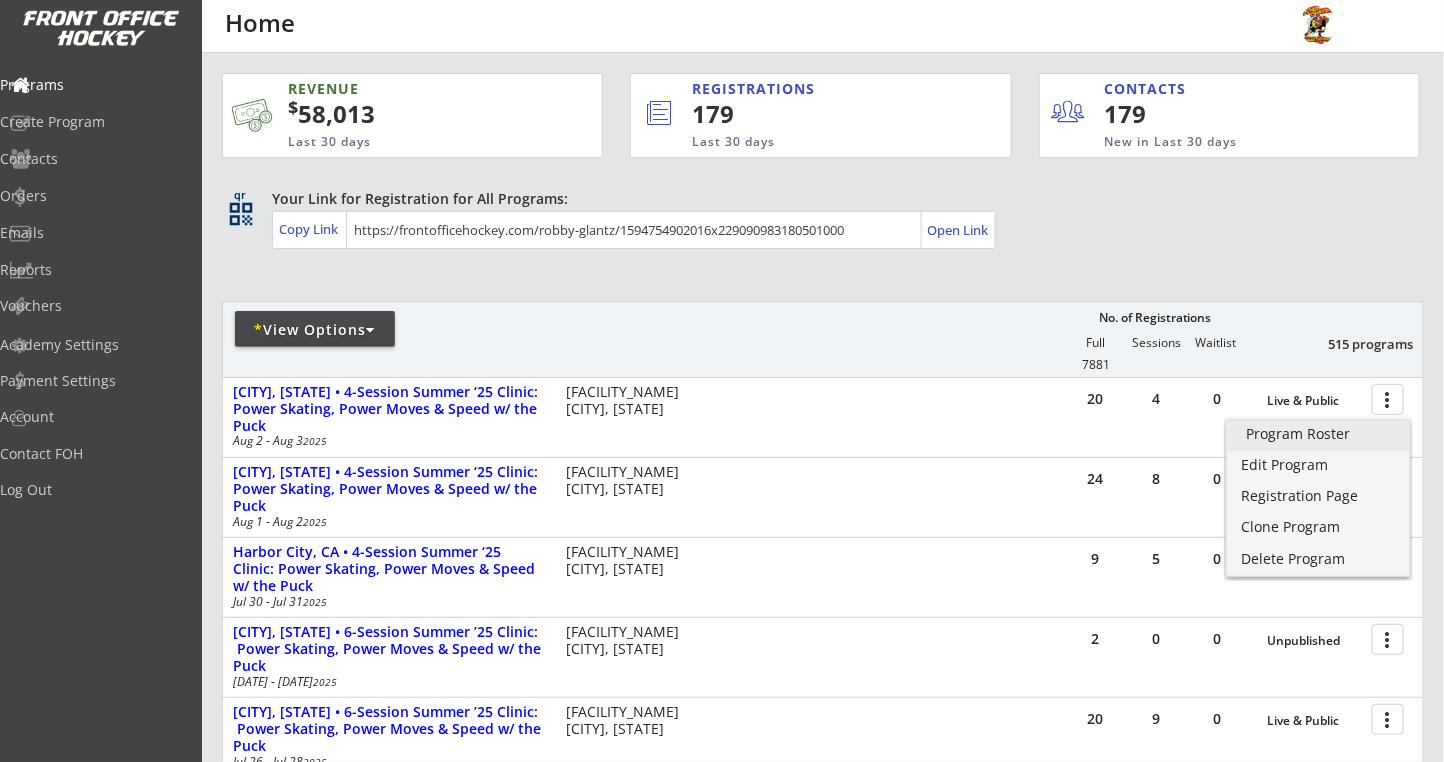 click on "Program Roster" at bounding box center [1318, 436] 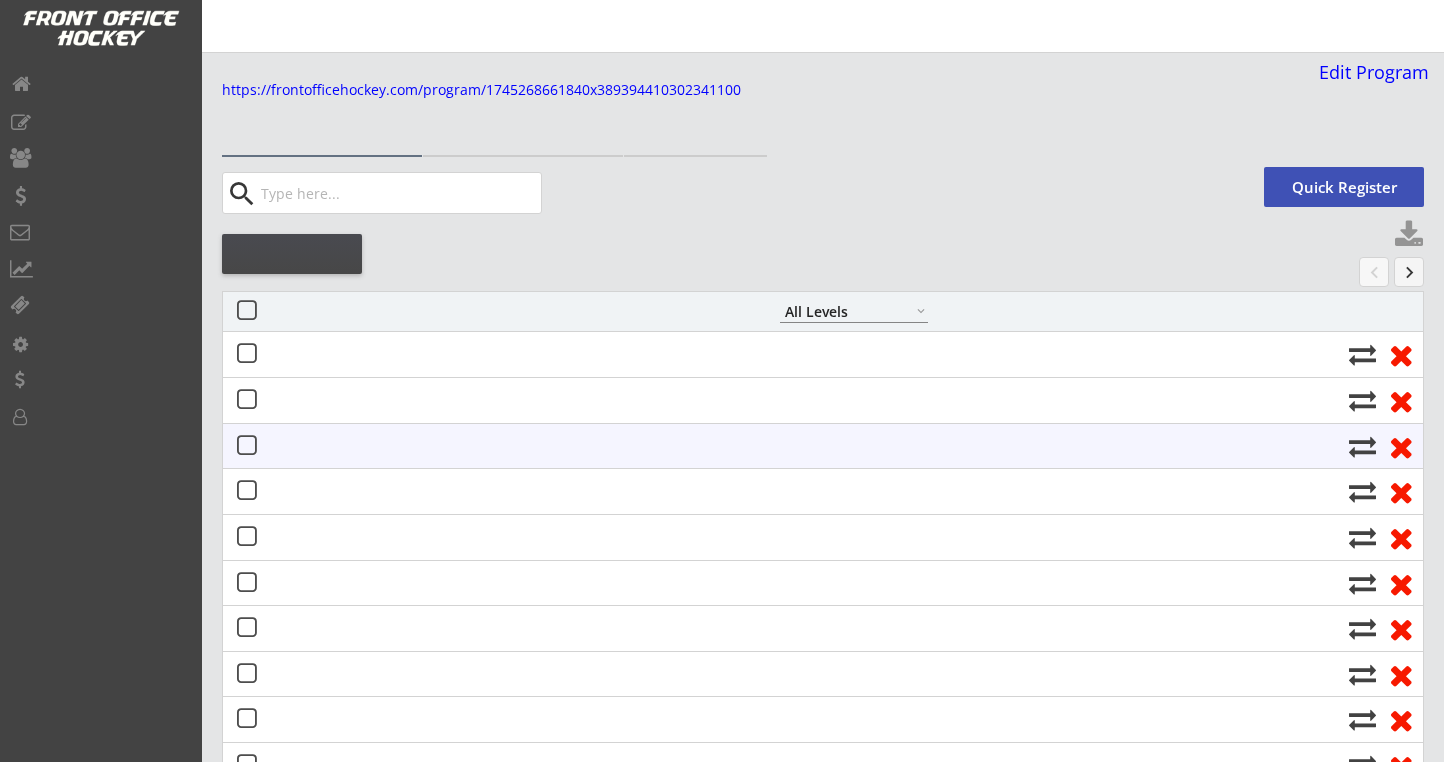 select on ""All Levels"" 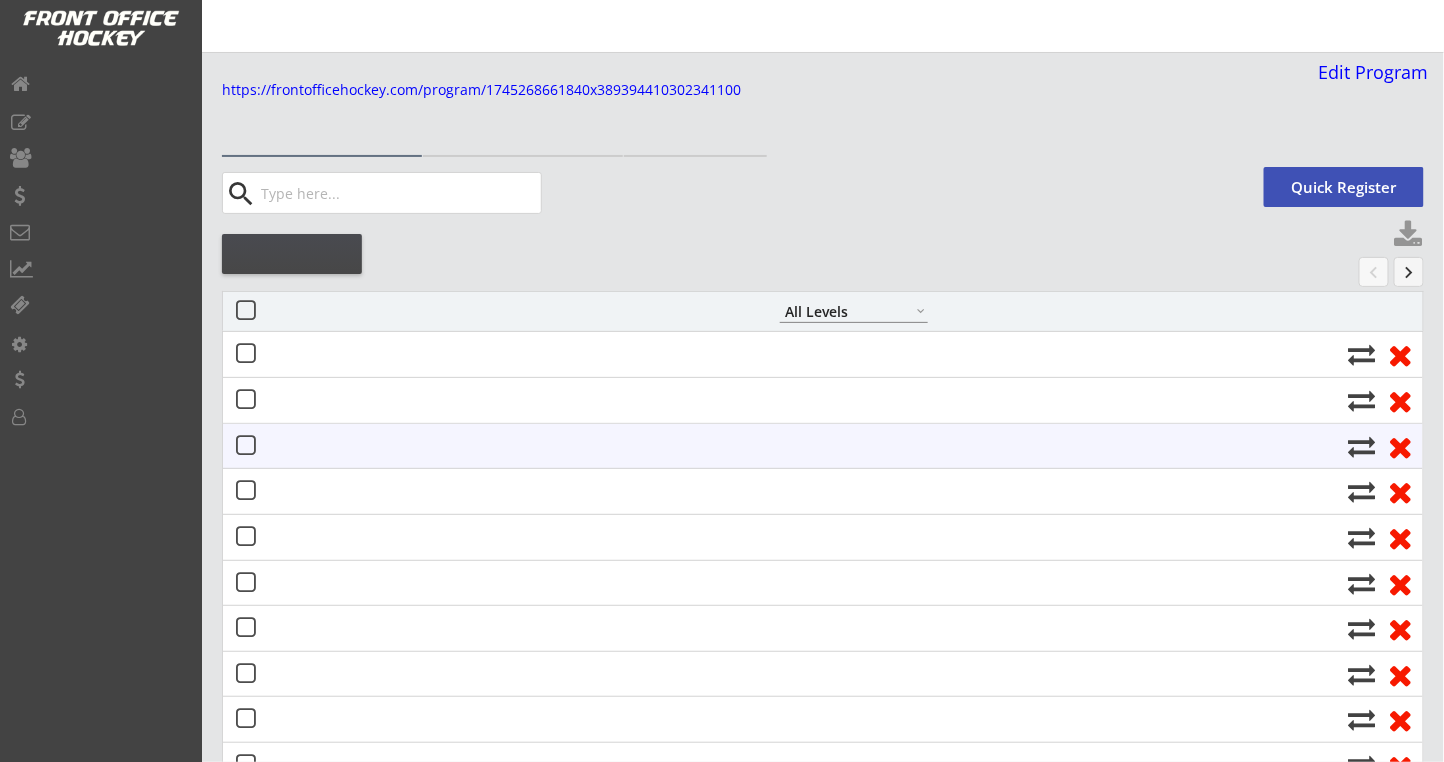 scroll, scrollTop: 0, scrollLeft: 0, axis: both 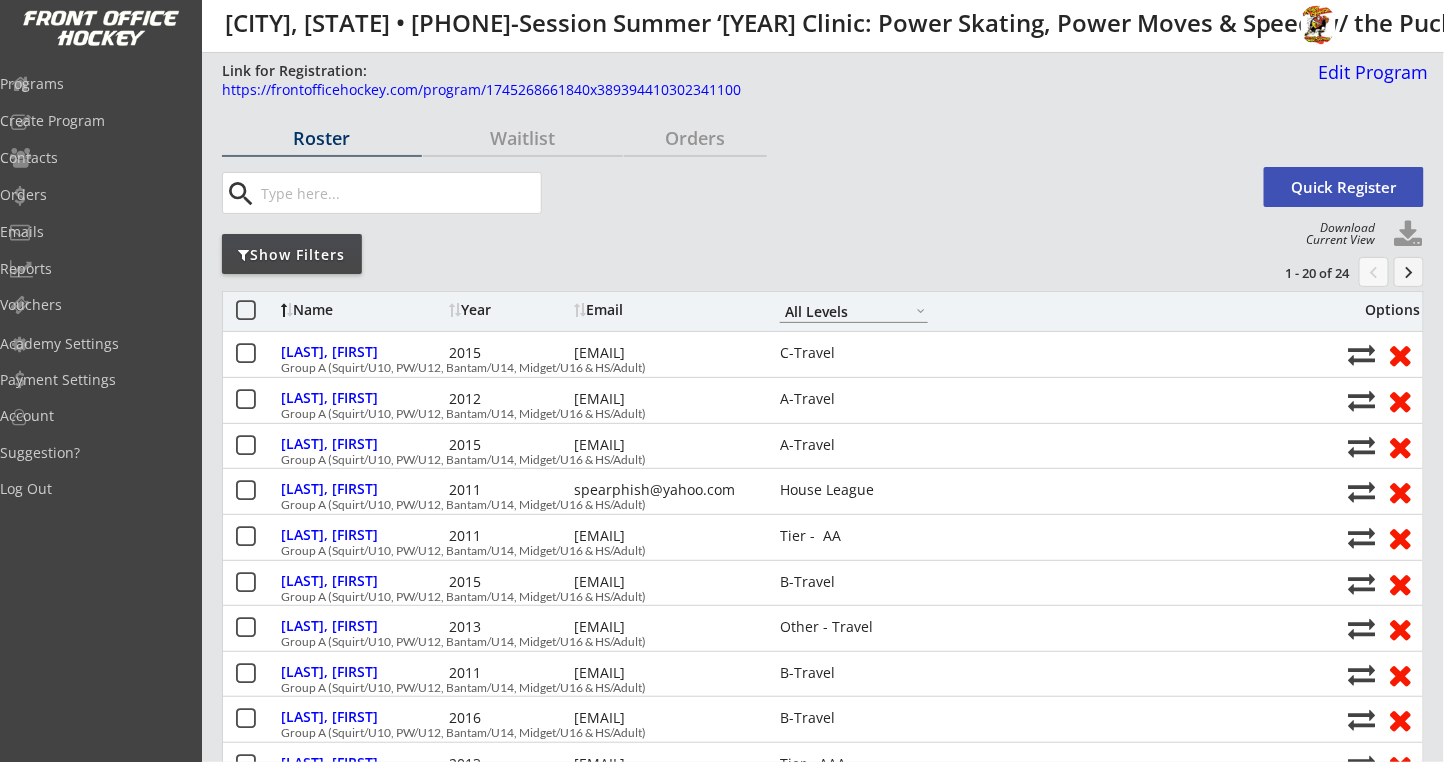 click on "Orders" at bounding box center [695, 138] 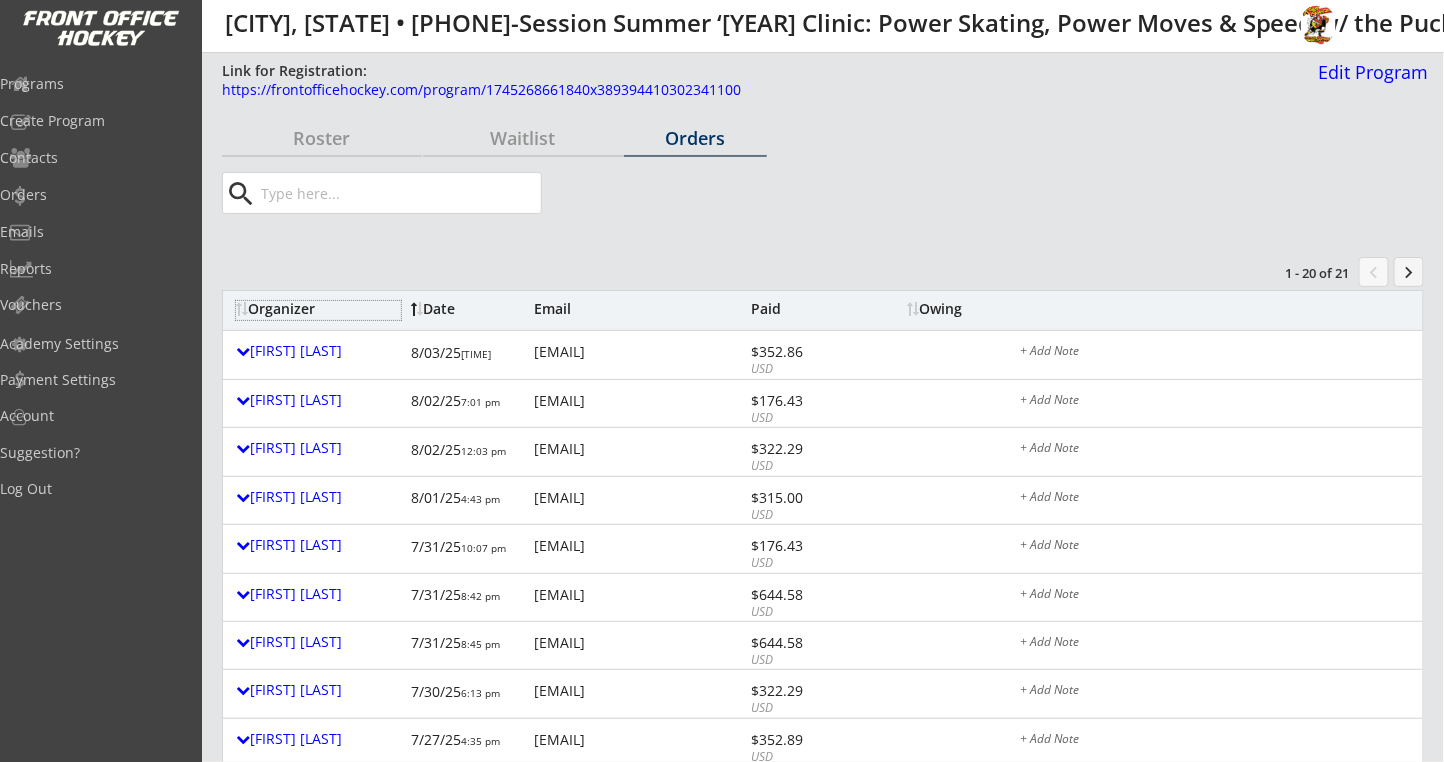 click on "Organizer" at bounding box center (318, 309) 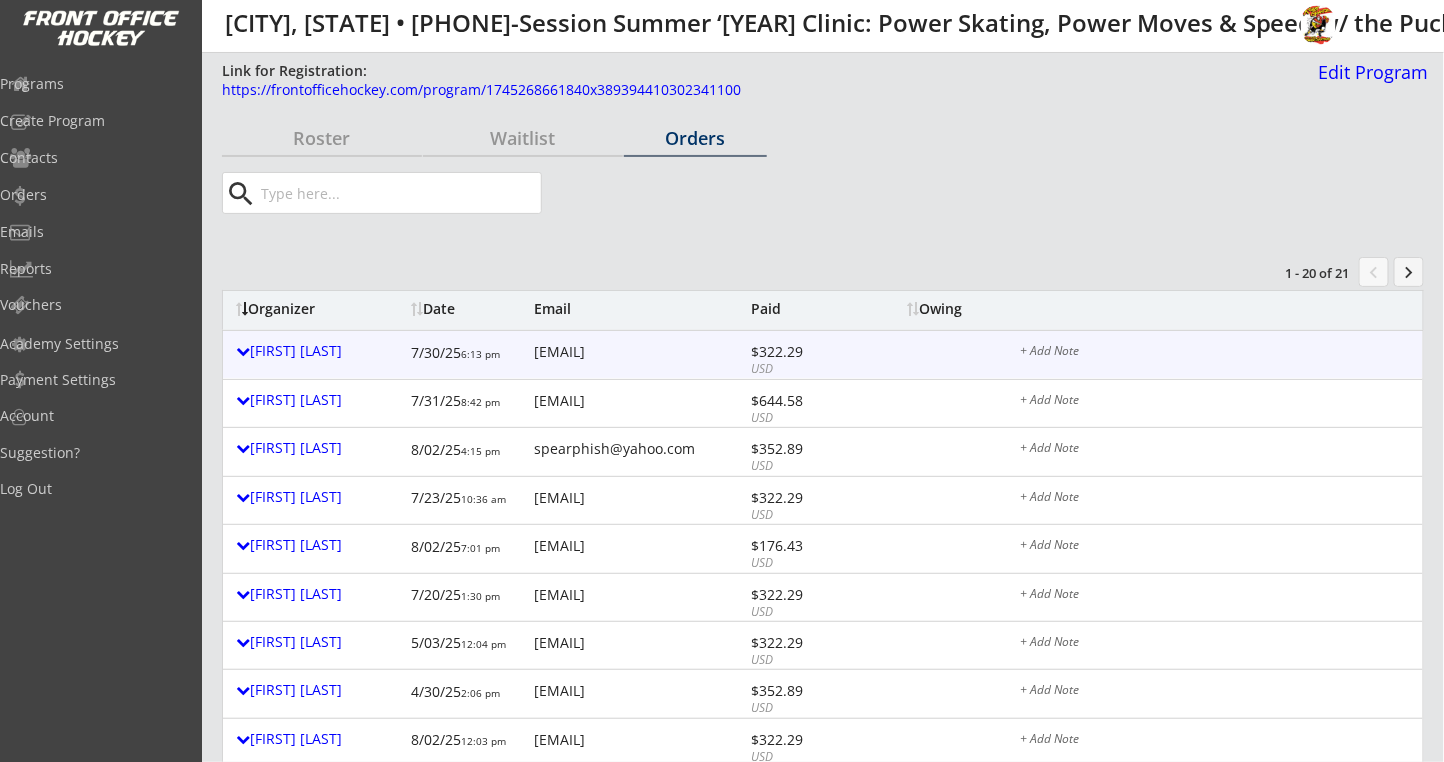 click on "+ Add Note" at bounding box center [1215, 353] 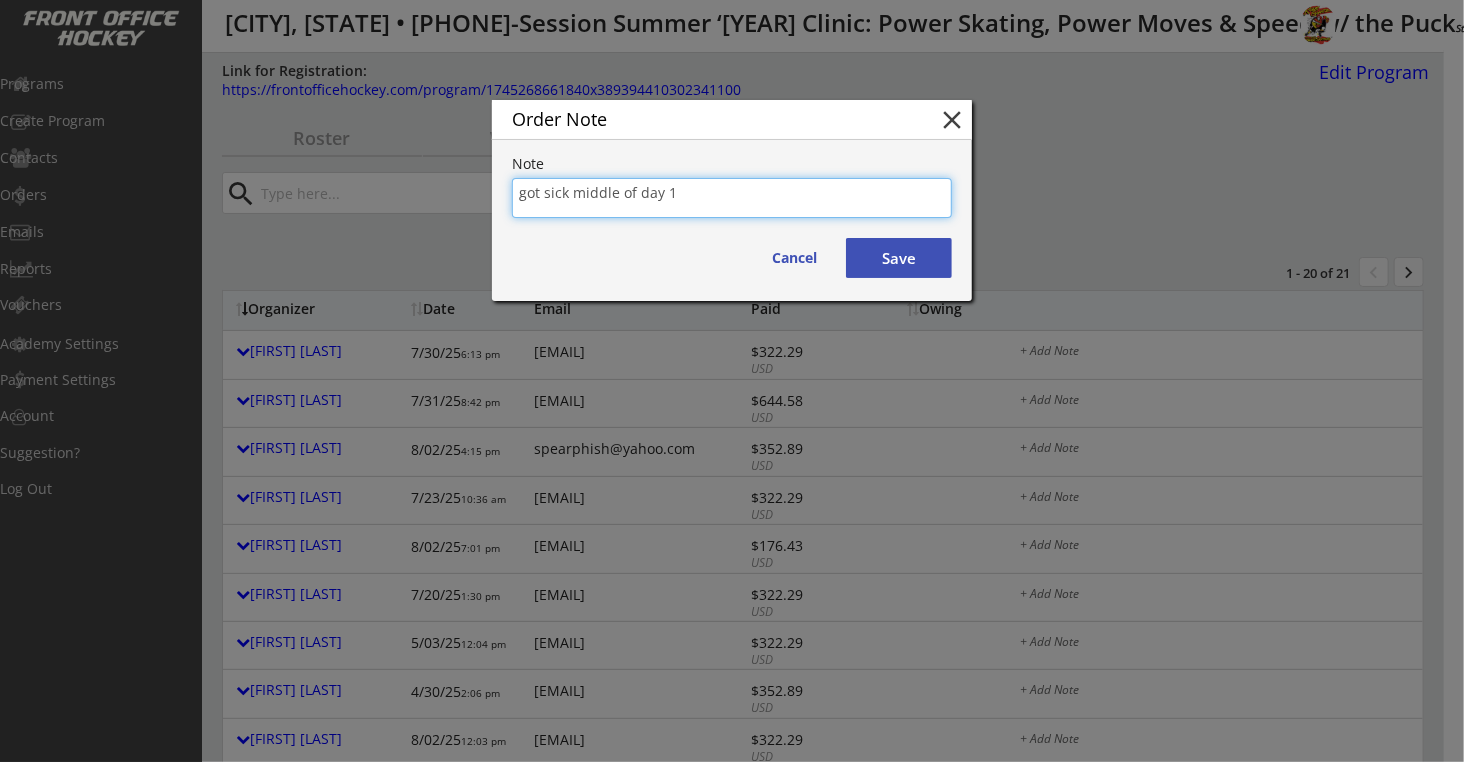 type on "got sick middle of day 1" 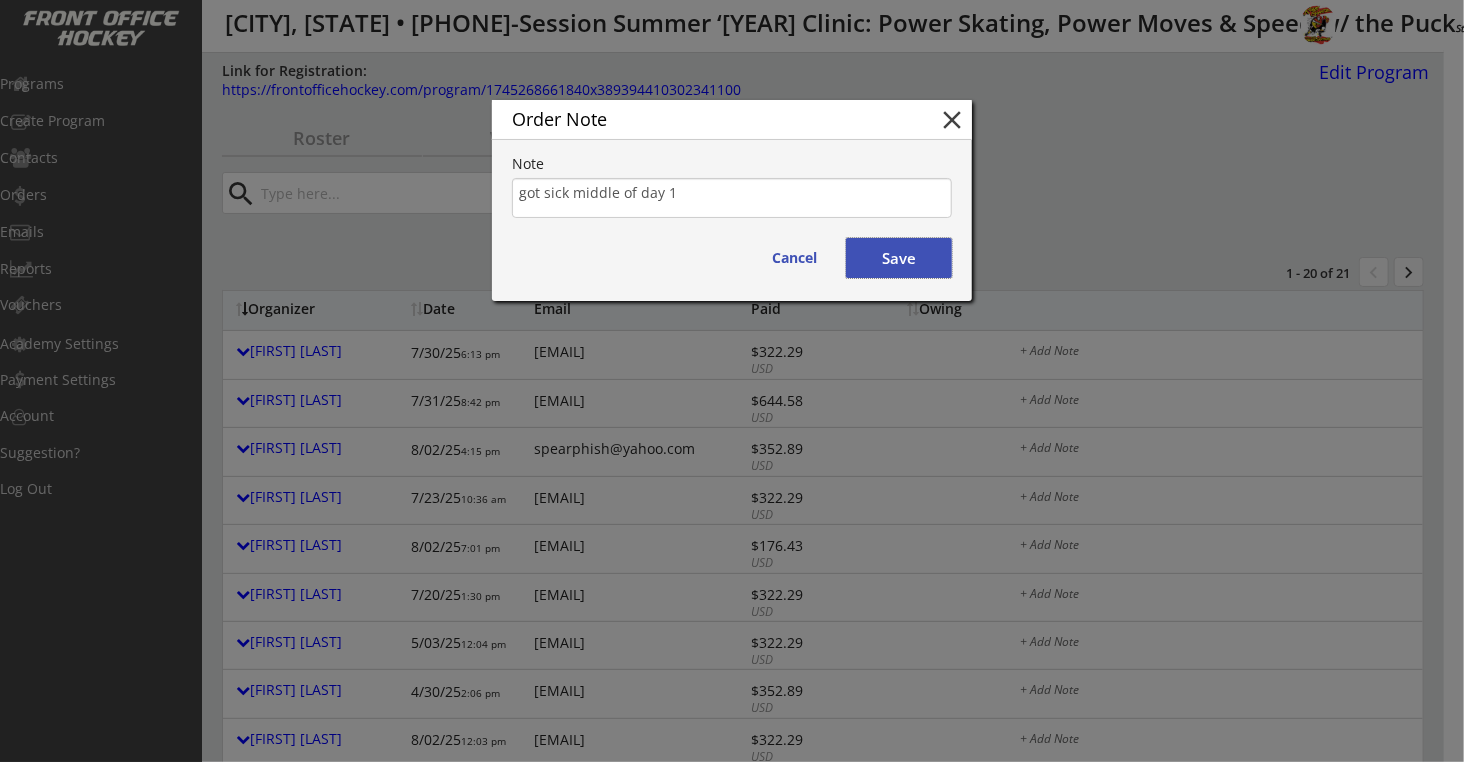 click on "Save" at bounding box center (899, 258) 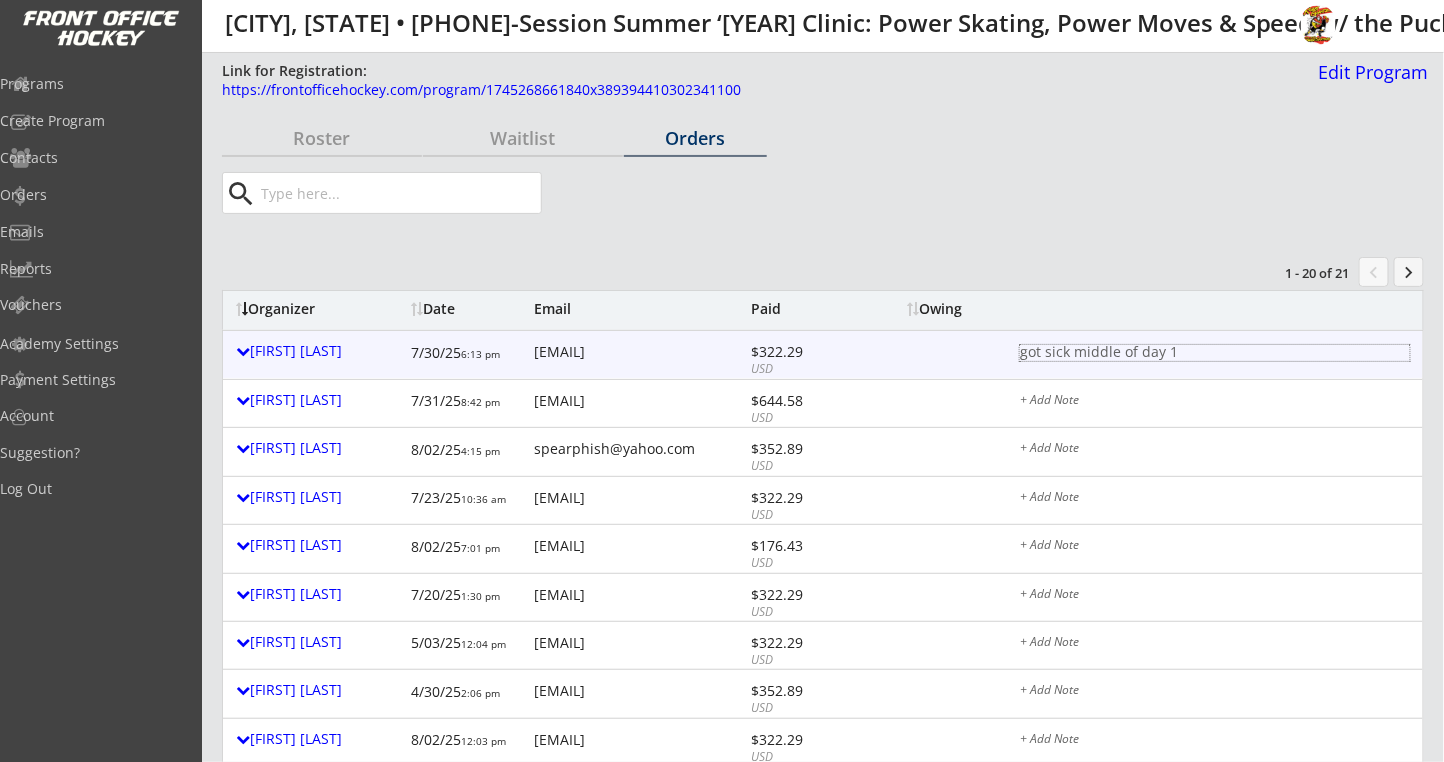 click on "got sick middle of day 1" at bounding box center (1215, 353) 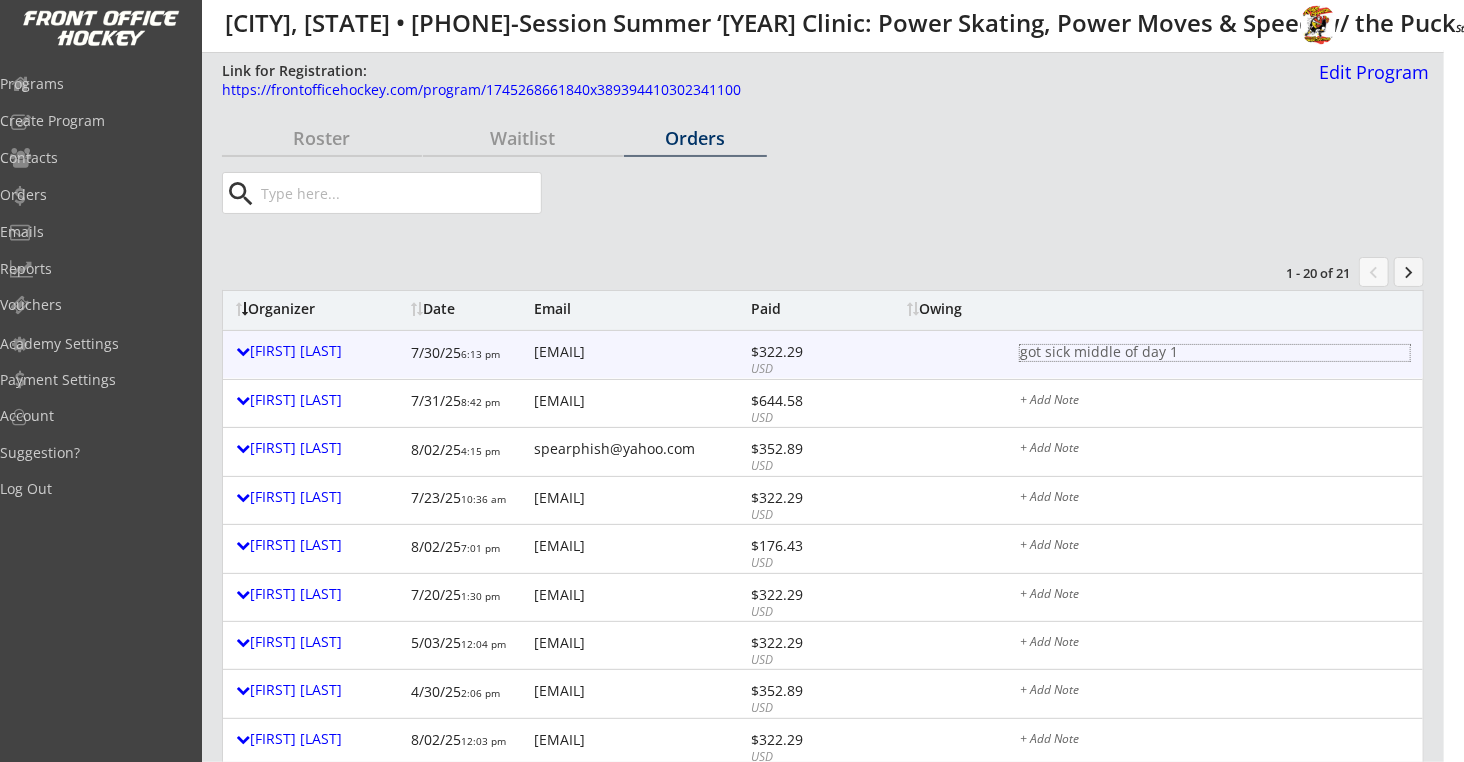click at bounding box center [0, 0] 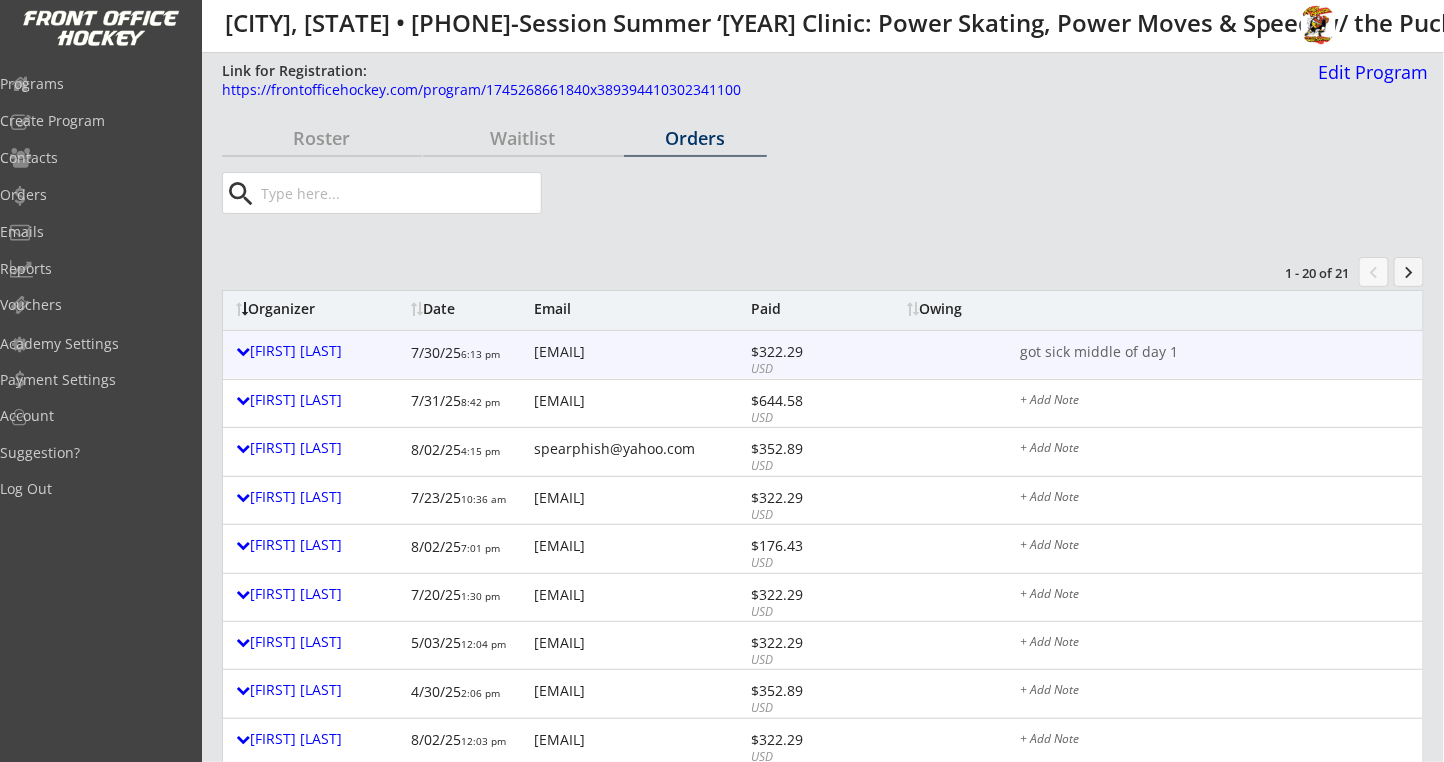 click on "got sick middle of day 1" at bounding box center (1215, 353) 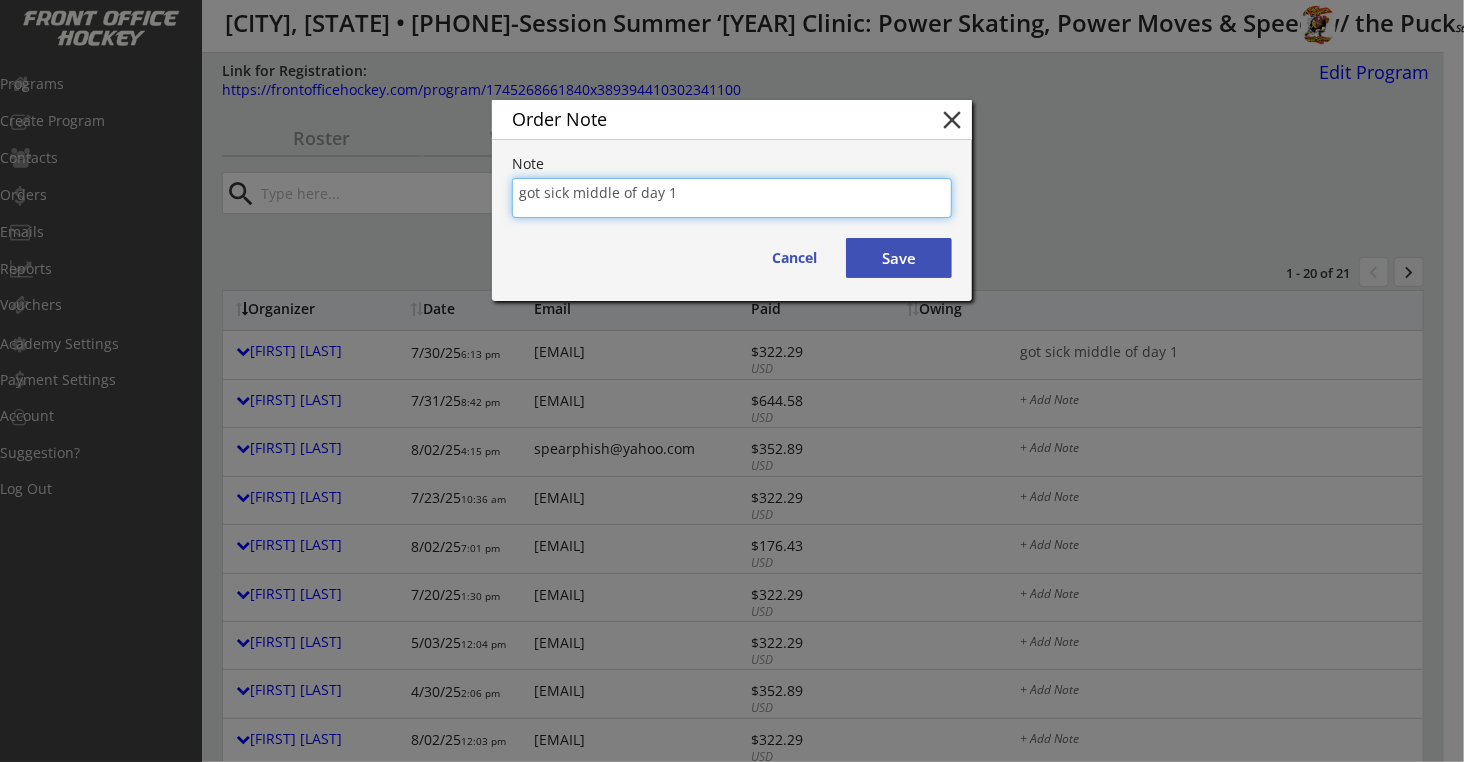 drag, startPoint x: 719, startPoint y: 194, endPoint x: 198, endPoint y: 176, distance: 521.31085 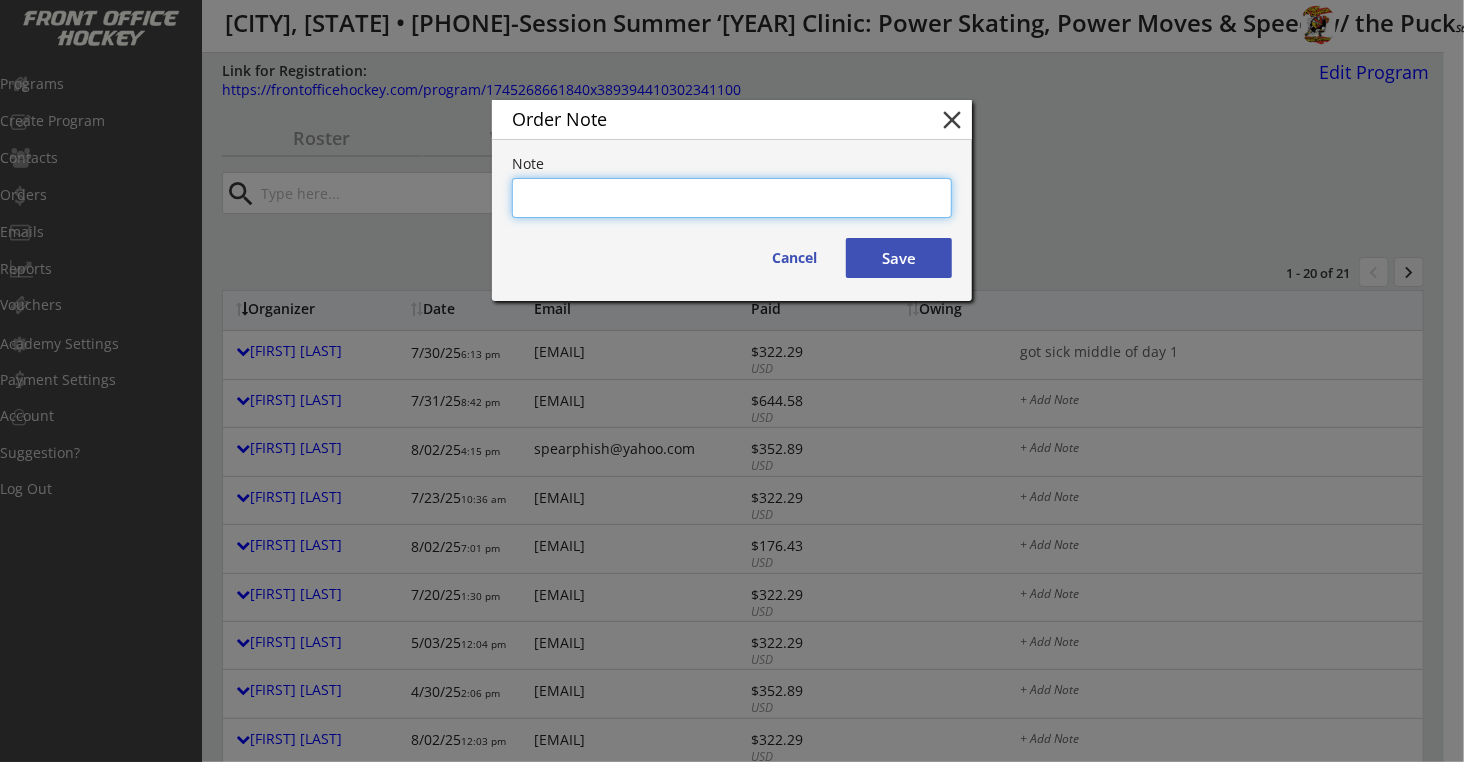 type 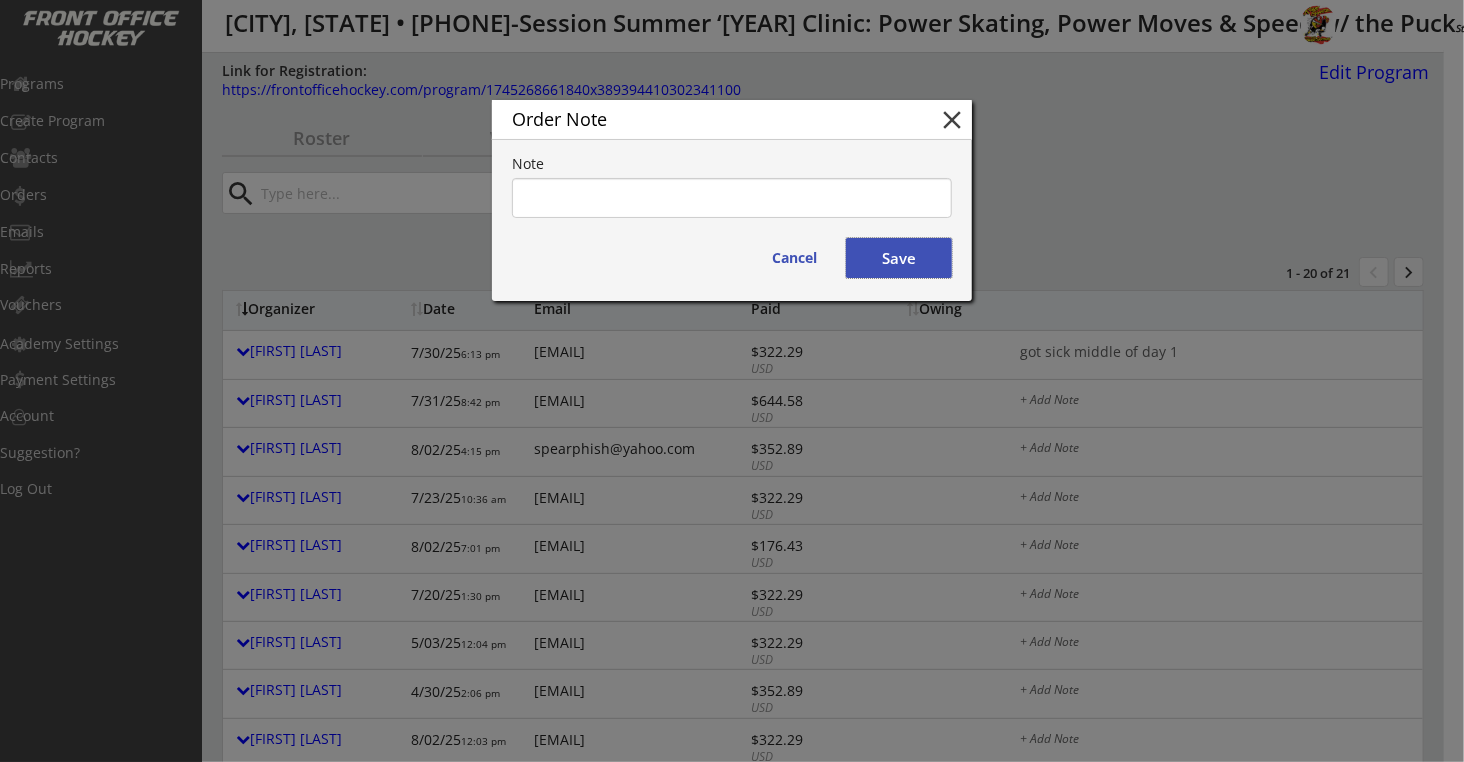click on "Save" at bounding box center [899, 258] 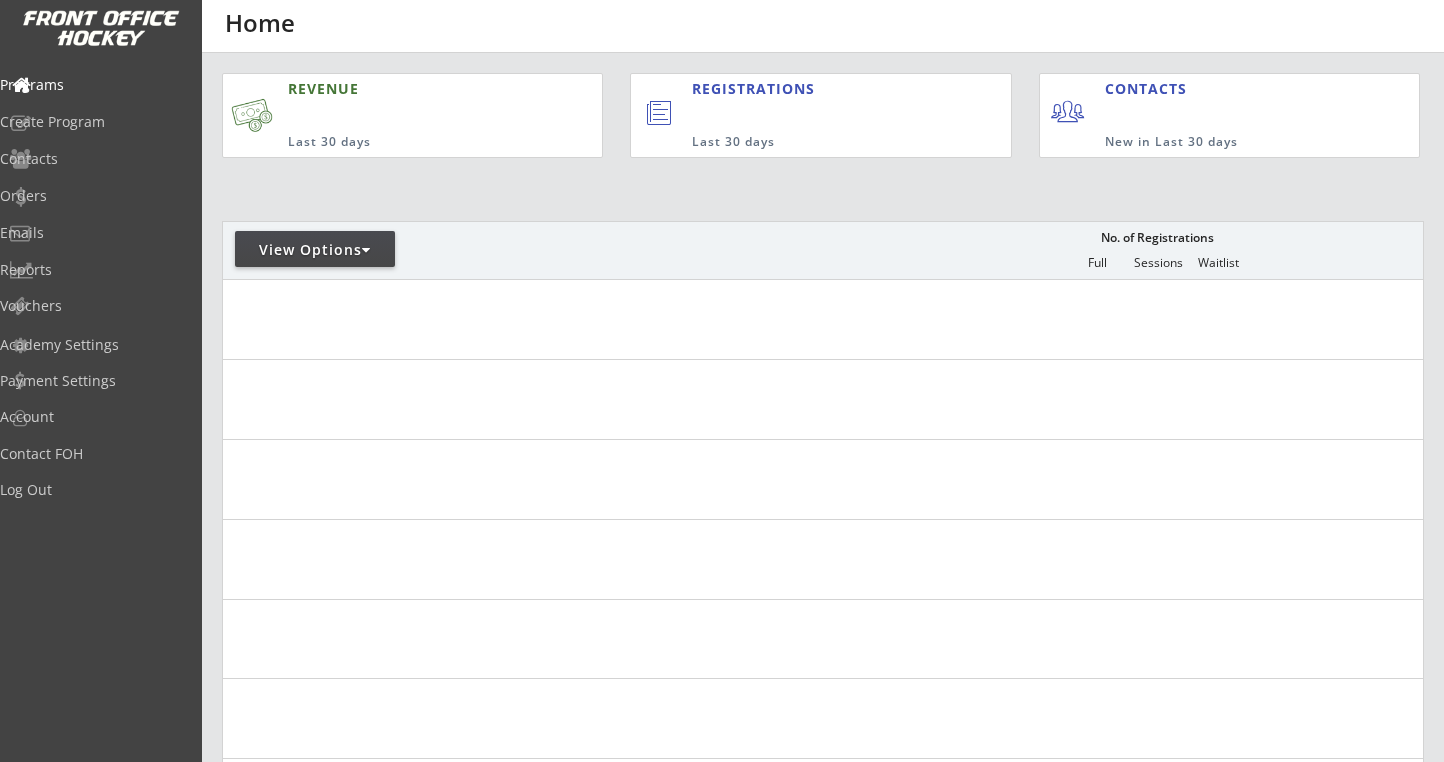 scroll, scrollTop: 0, scrollLeft: 0, axis: both 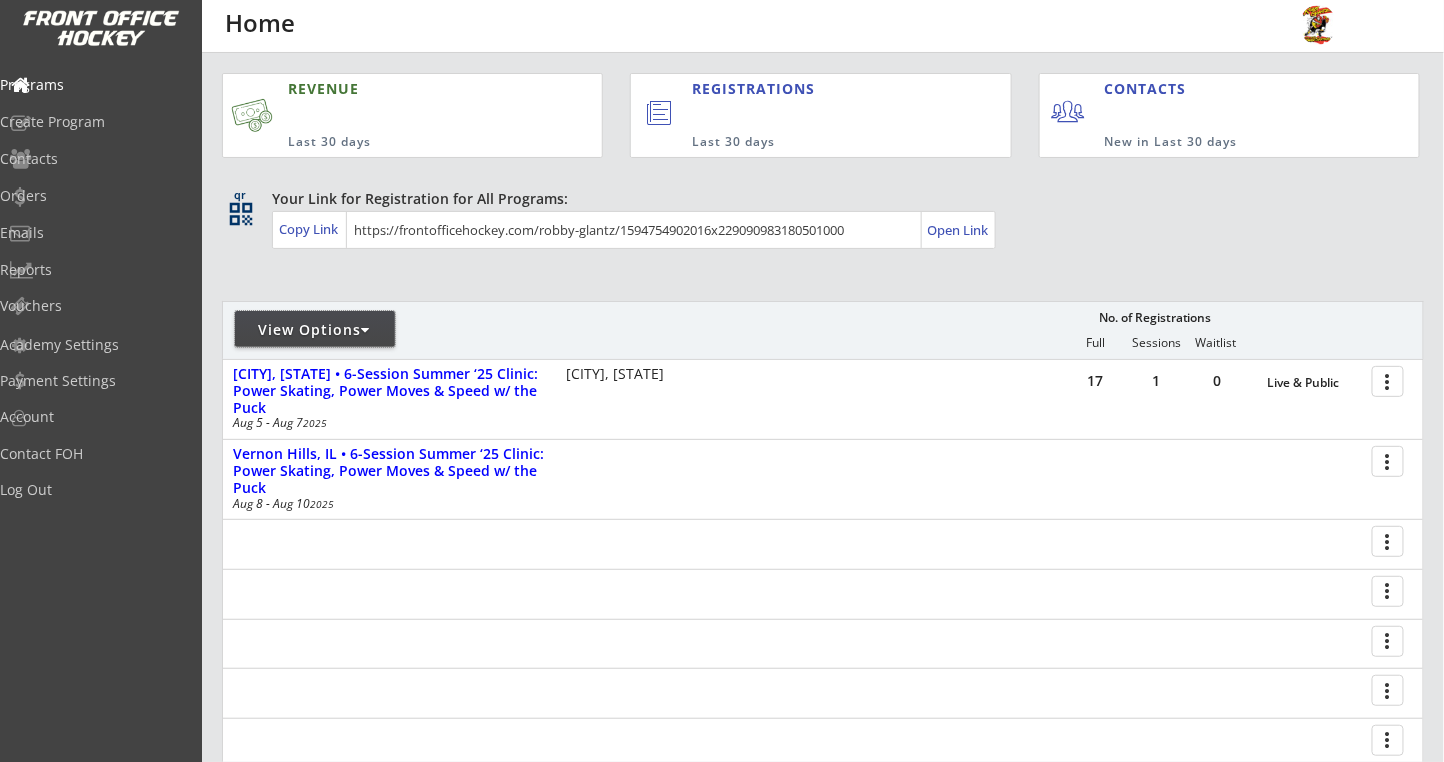 click on "View Options" at bounding box center [315, 329] 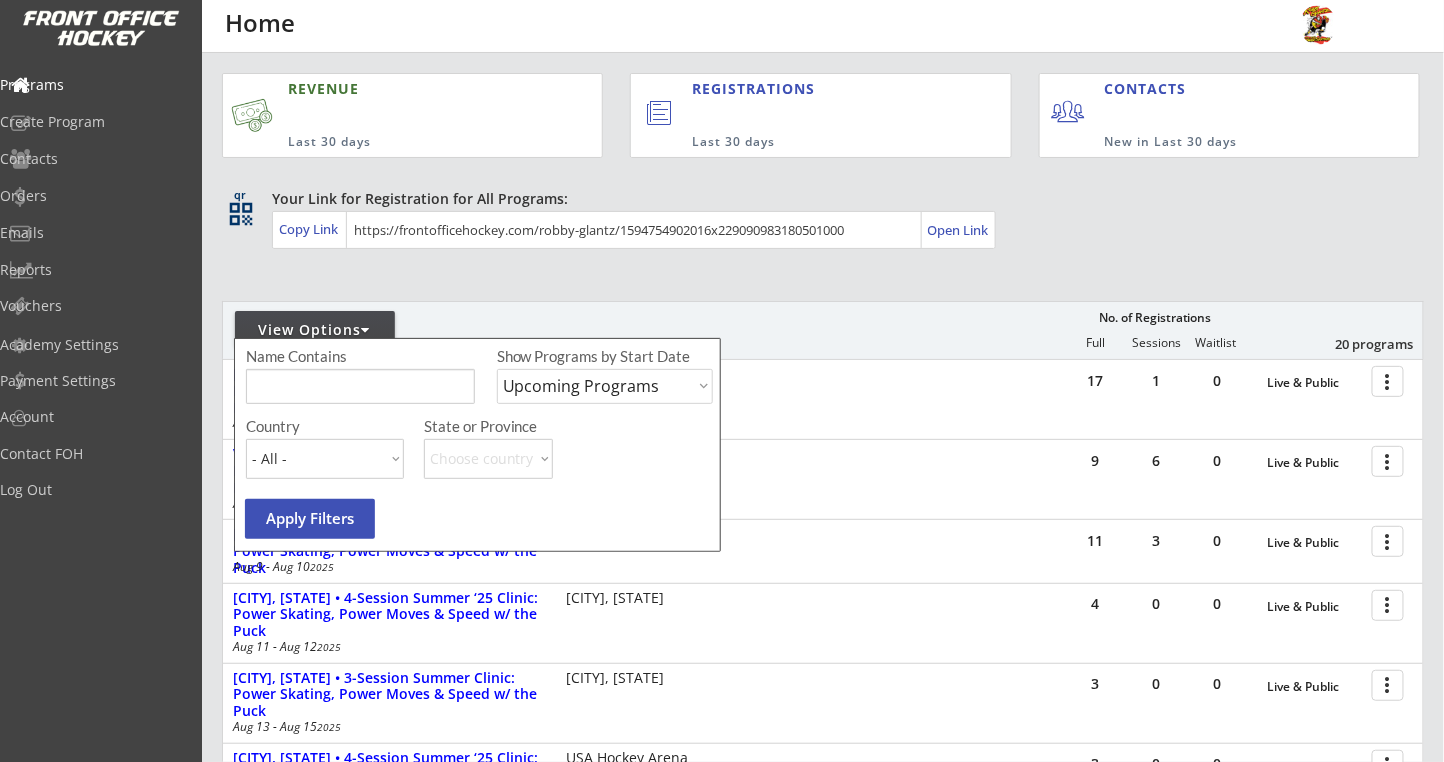 click on "Upcoming Programs Past Programs Specific Date Range" at bounding box center [605, 386] 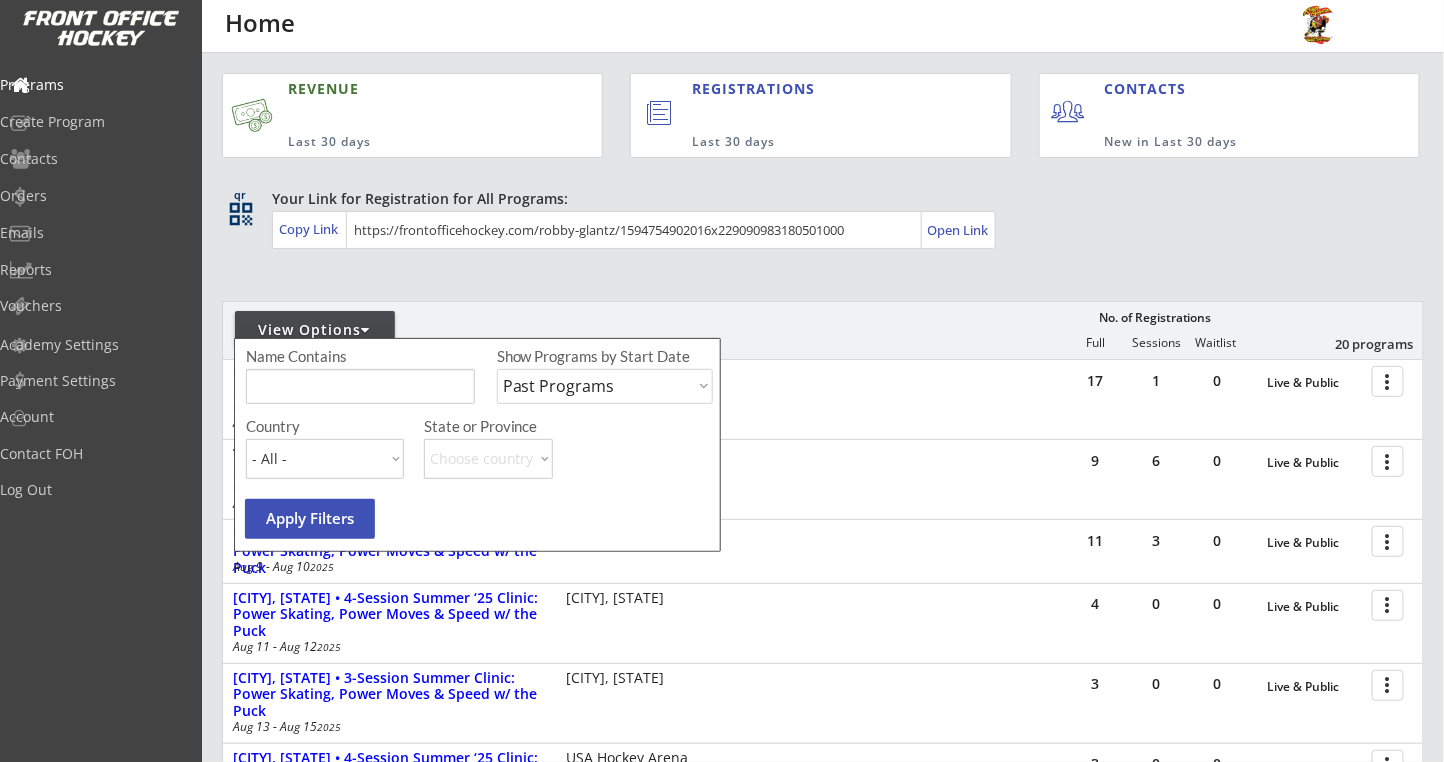 click on "Upcoming Programs Past Programs Specific Date Range" at bounding box center [605, 386] 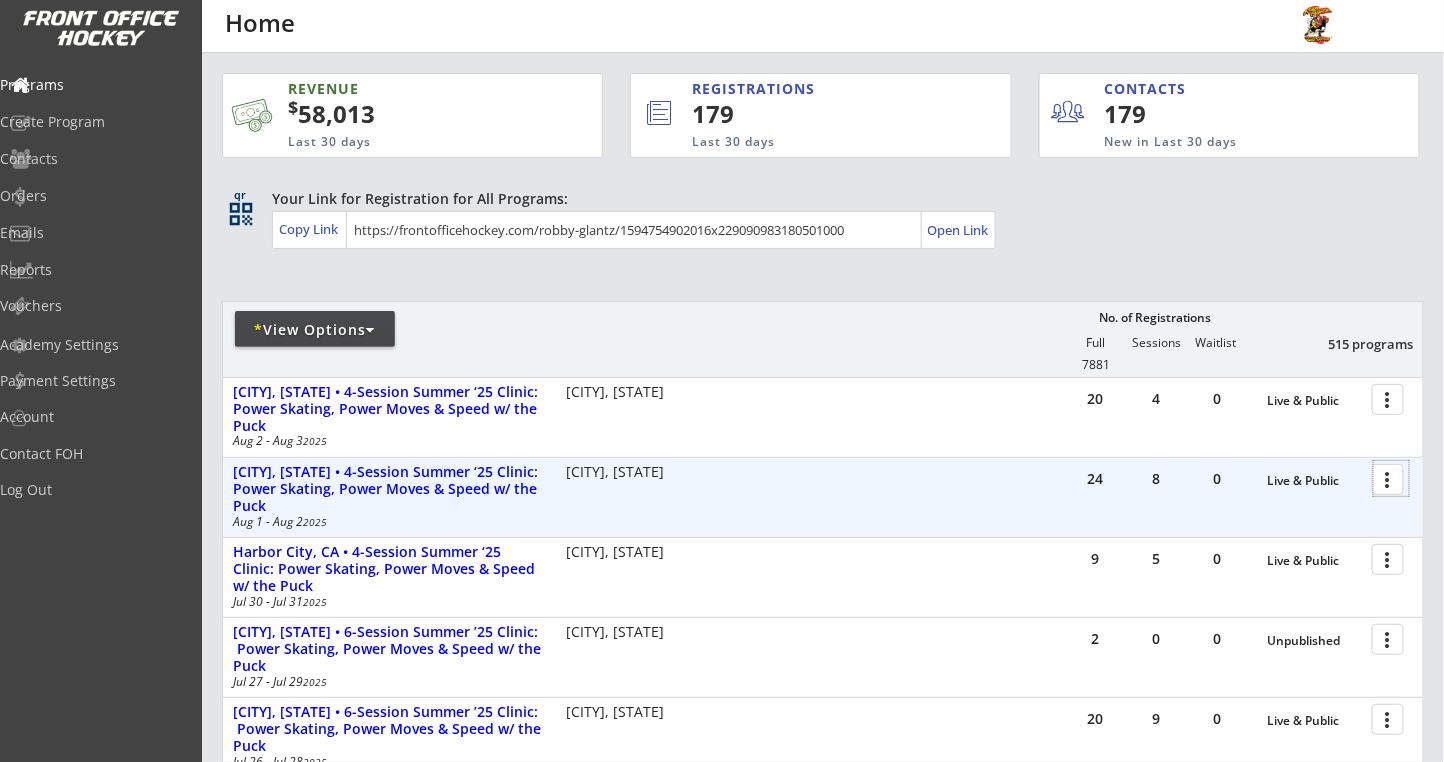 click at bounding box center [1391, 478] 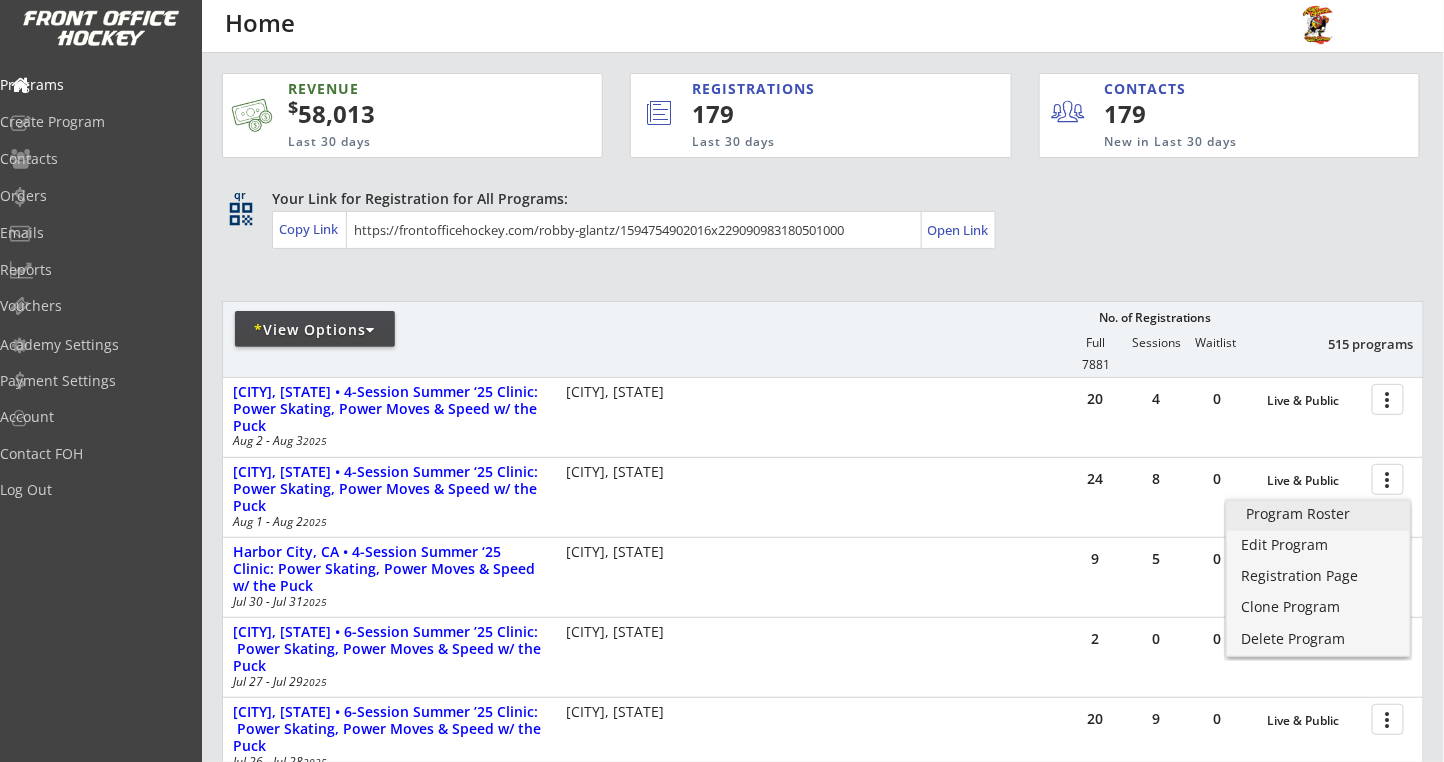 click on "Program Roster" at bounding box center [1318, 514] 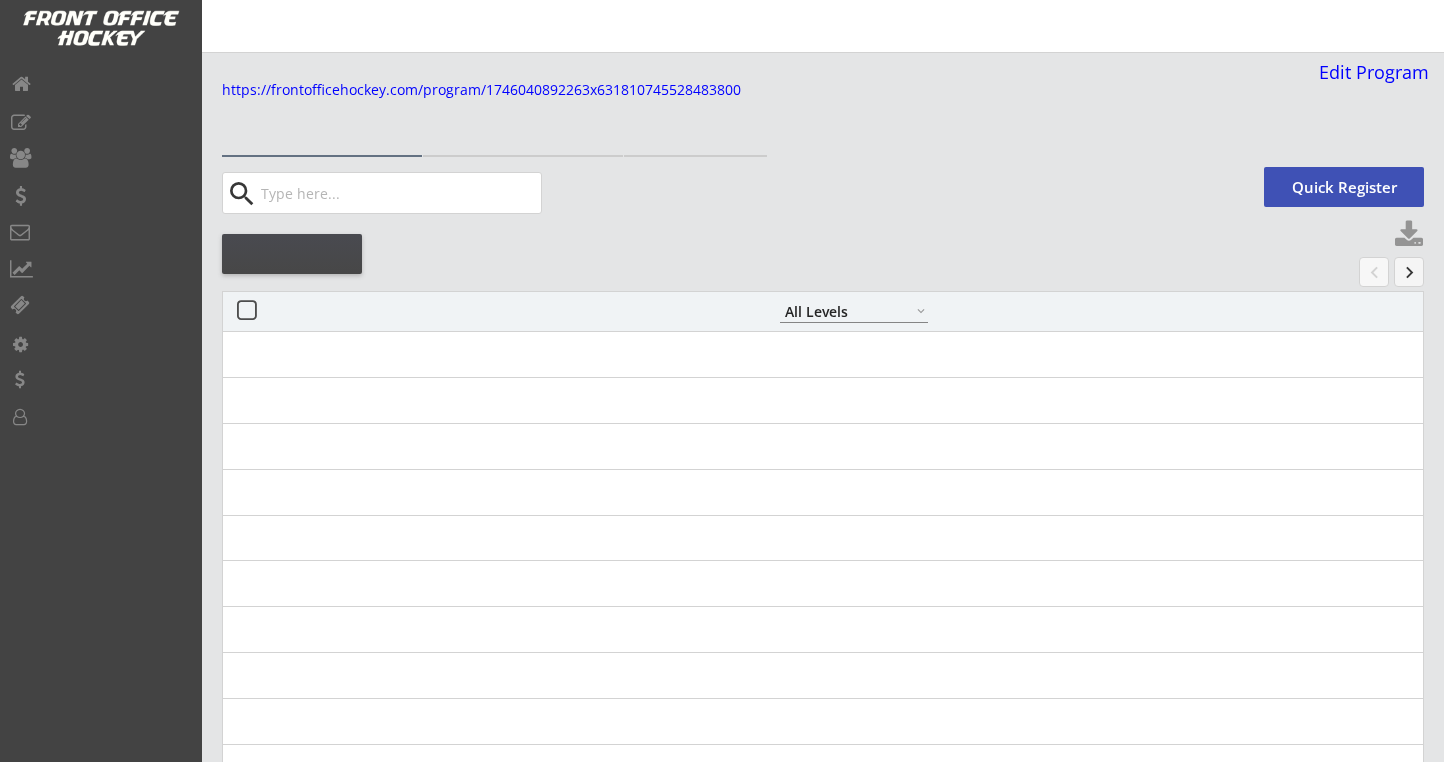 select on ""All Levels"" 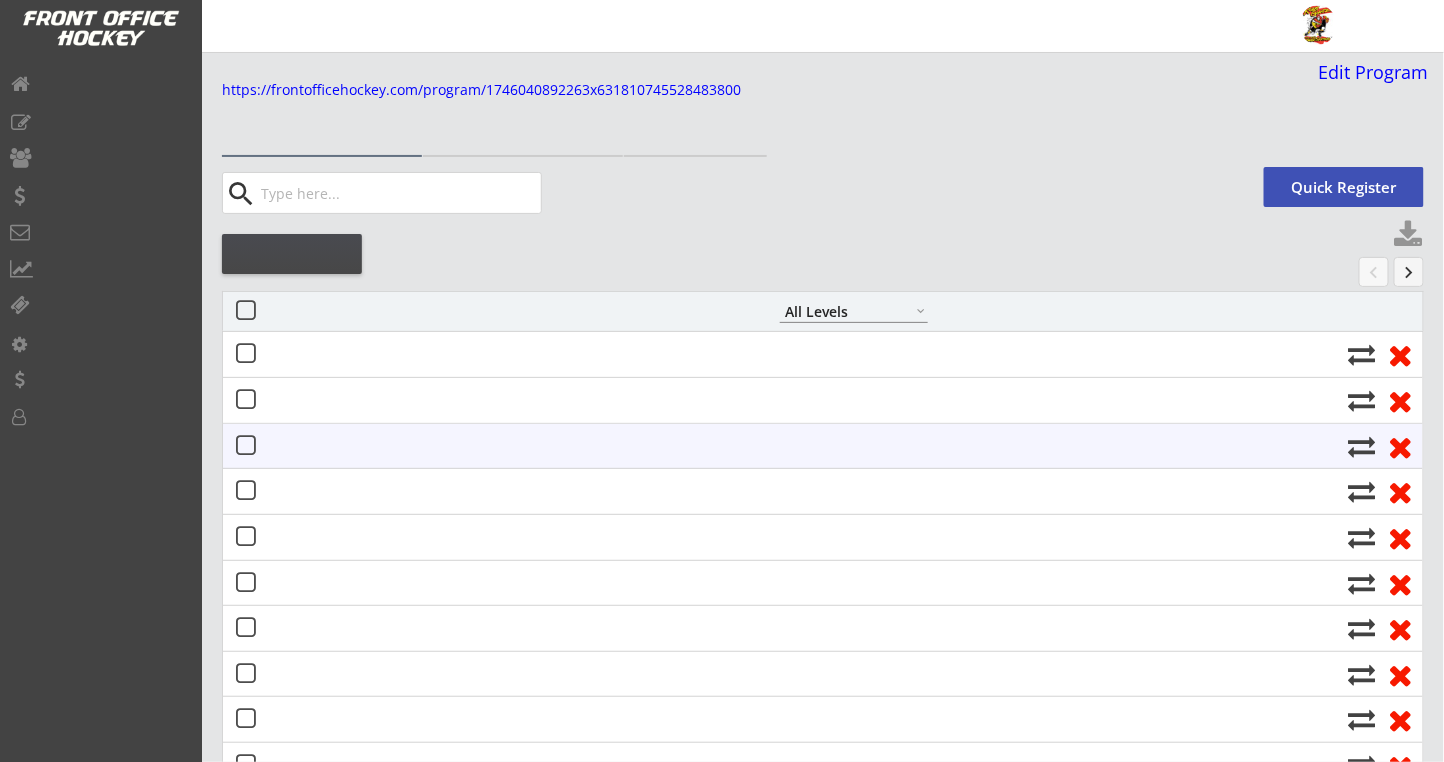 scroll, scrollTop: 0, scrollLeft: 0, axis: both 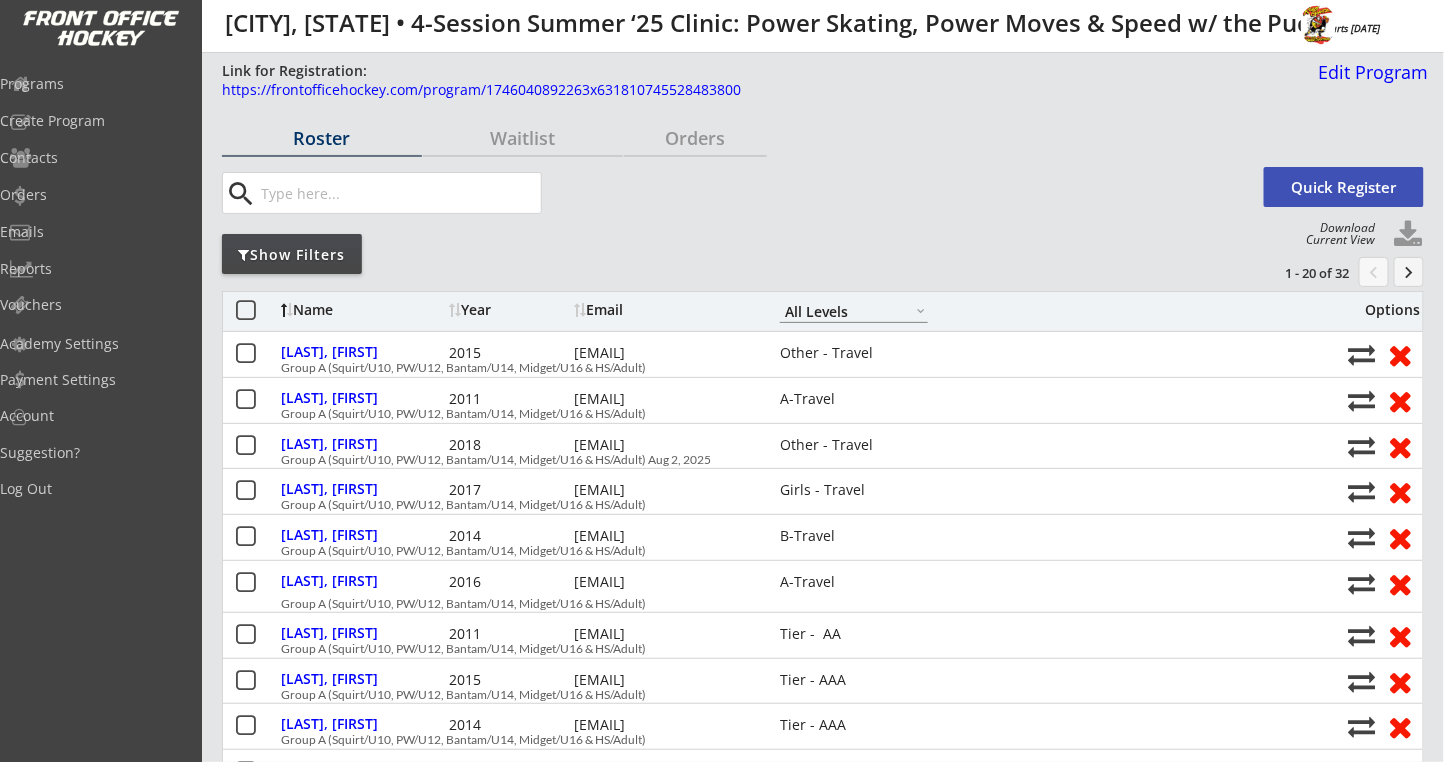 click on "Name  Year  Email A-Travel B-Travel C-Travel Tier -  AA Tier - AAA House League Girls - Travel Girls - House High Sch. JV High Sch. Varsity Adult Novice Adult Intermediate Adult Advanced Other - House Other - Travel Other - Middle Sch. All Levels Options" at bounding box center (823, 311) 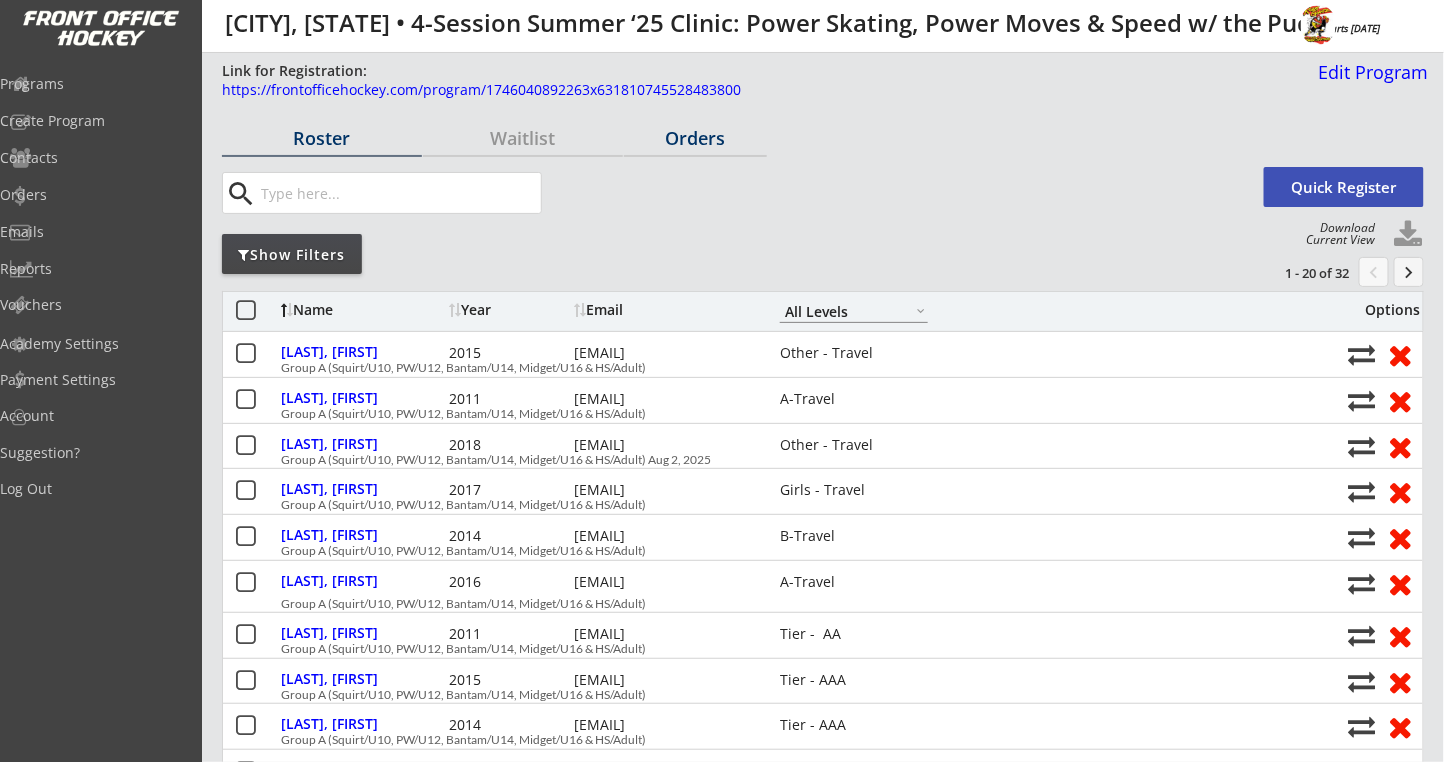 drag, startPoint x: 743, startPoint y: 132, endPoint x: 688, endPoint y: 140, distance: 55.578773 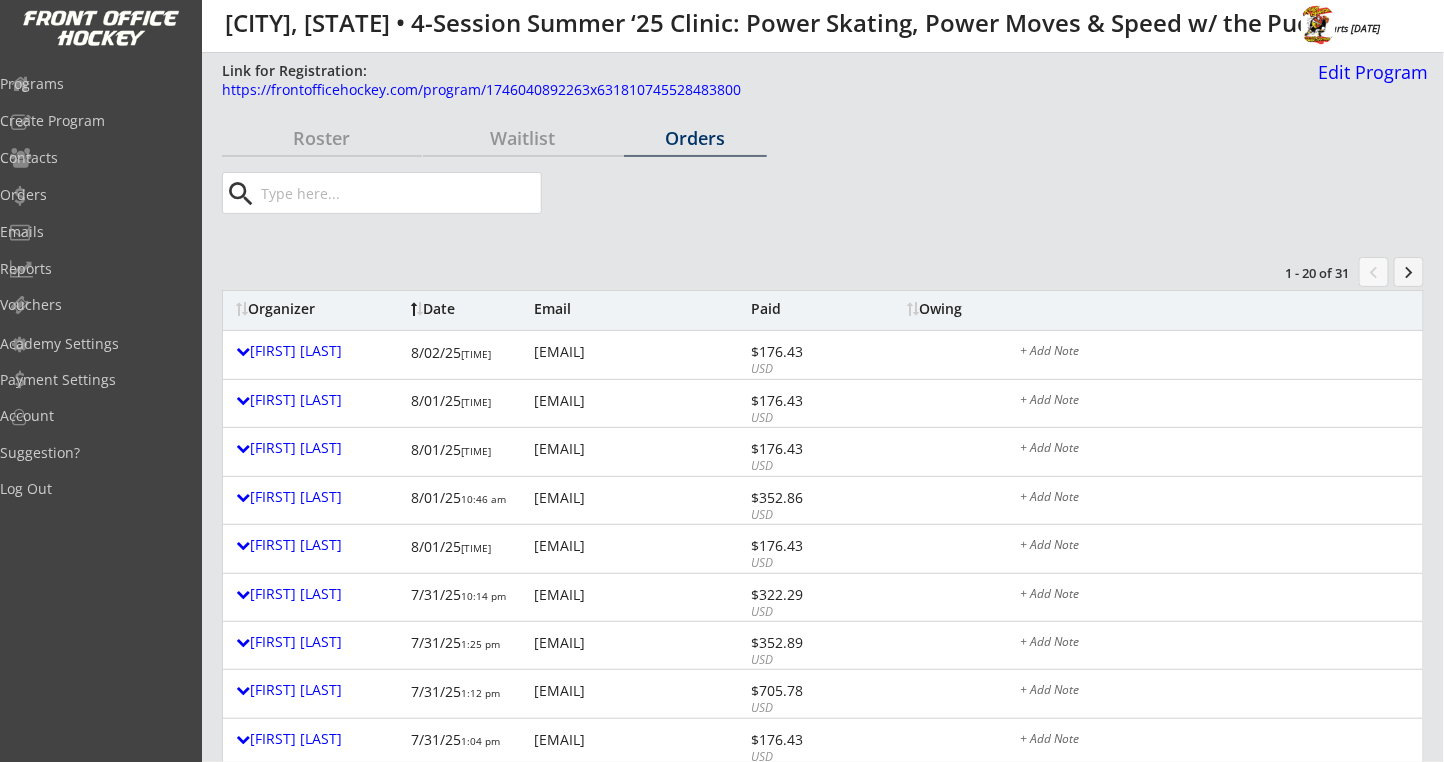 click on "Organizer" at bounding box center [318, 309] 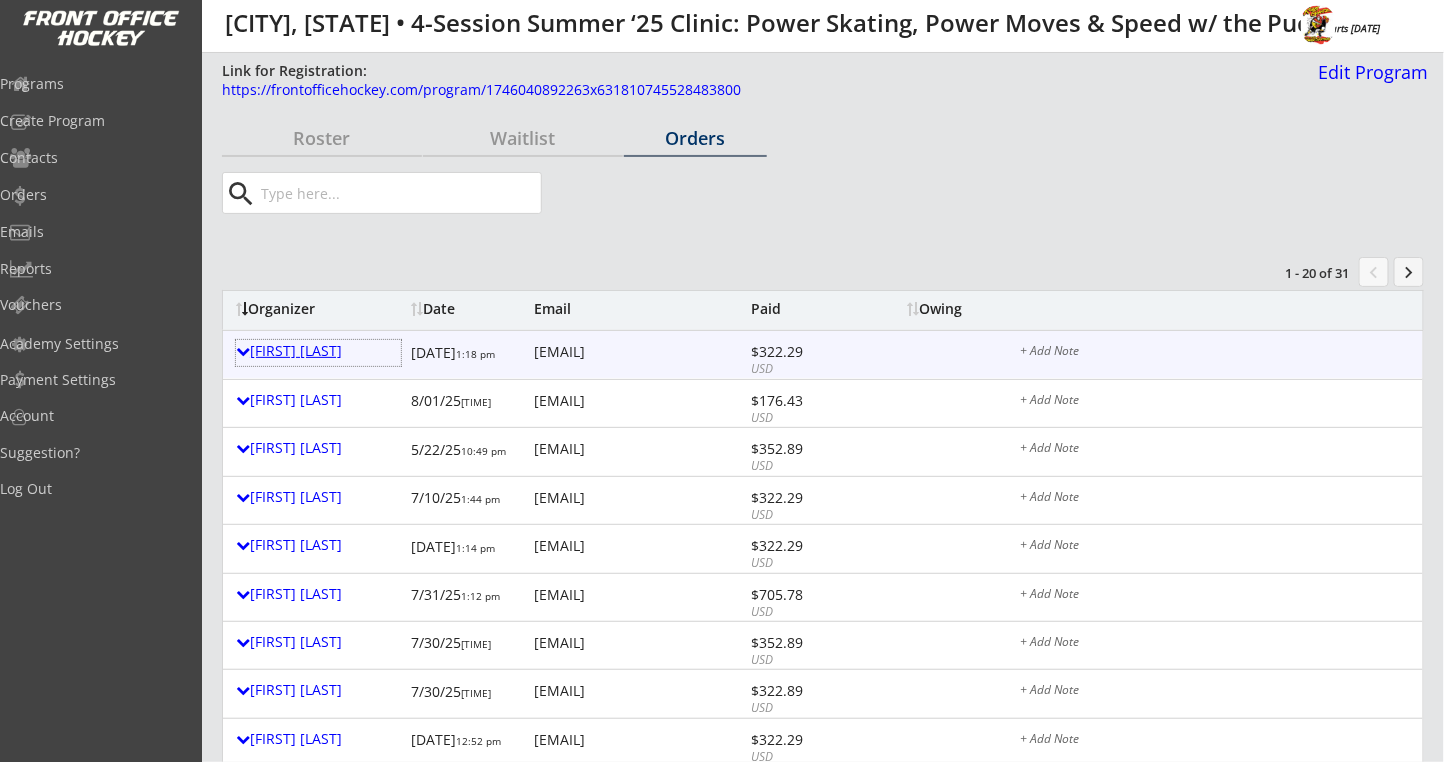 click on "Corrine Antonson" at bounding box center (318, 351) 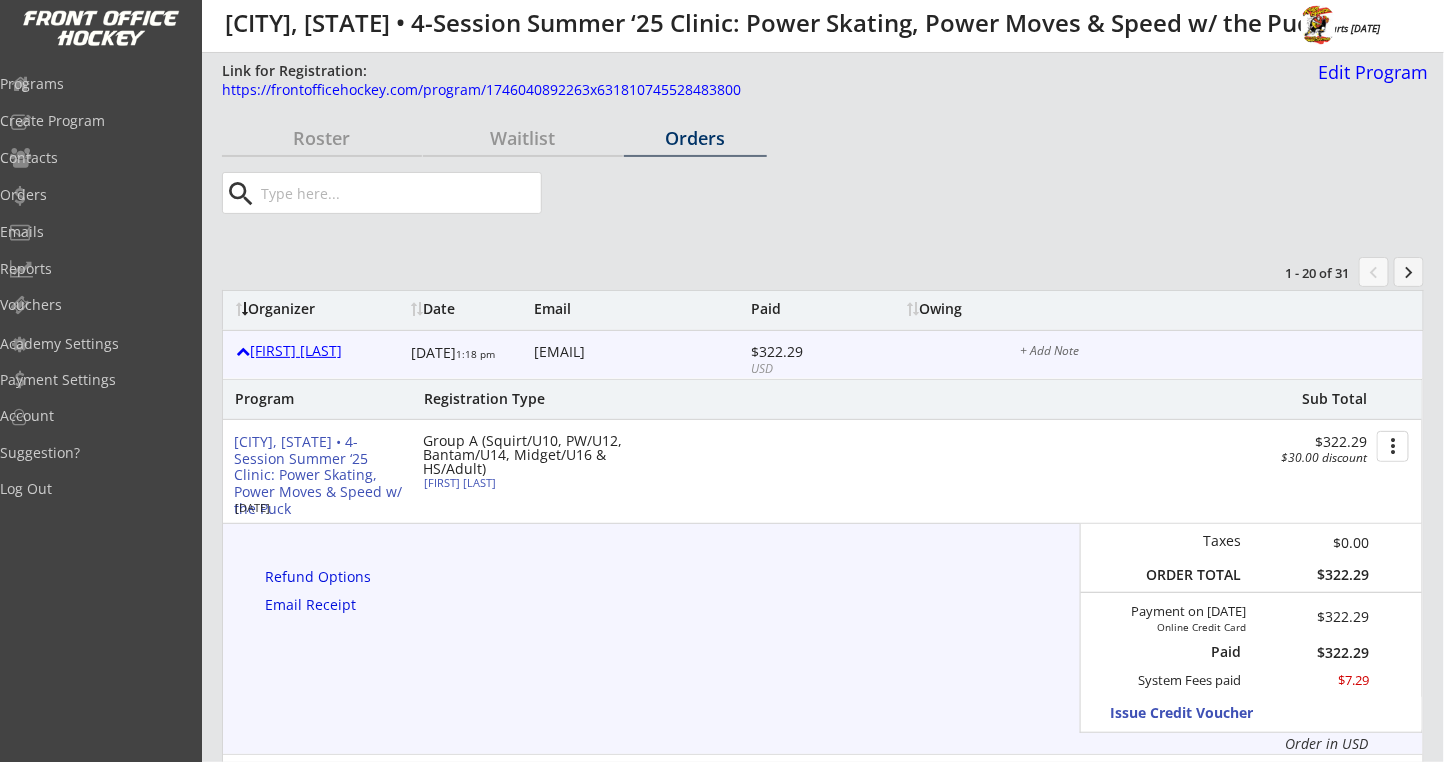 click on "Corrine Antonson" at bounding box center [318, 351] 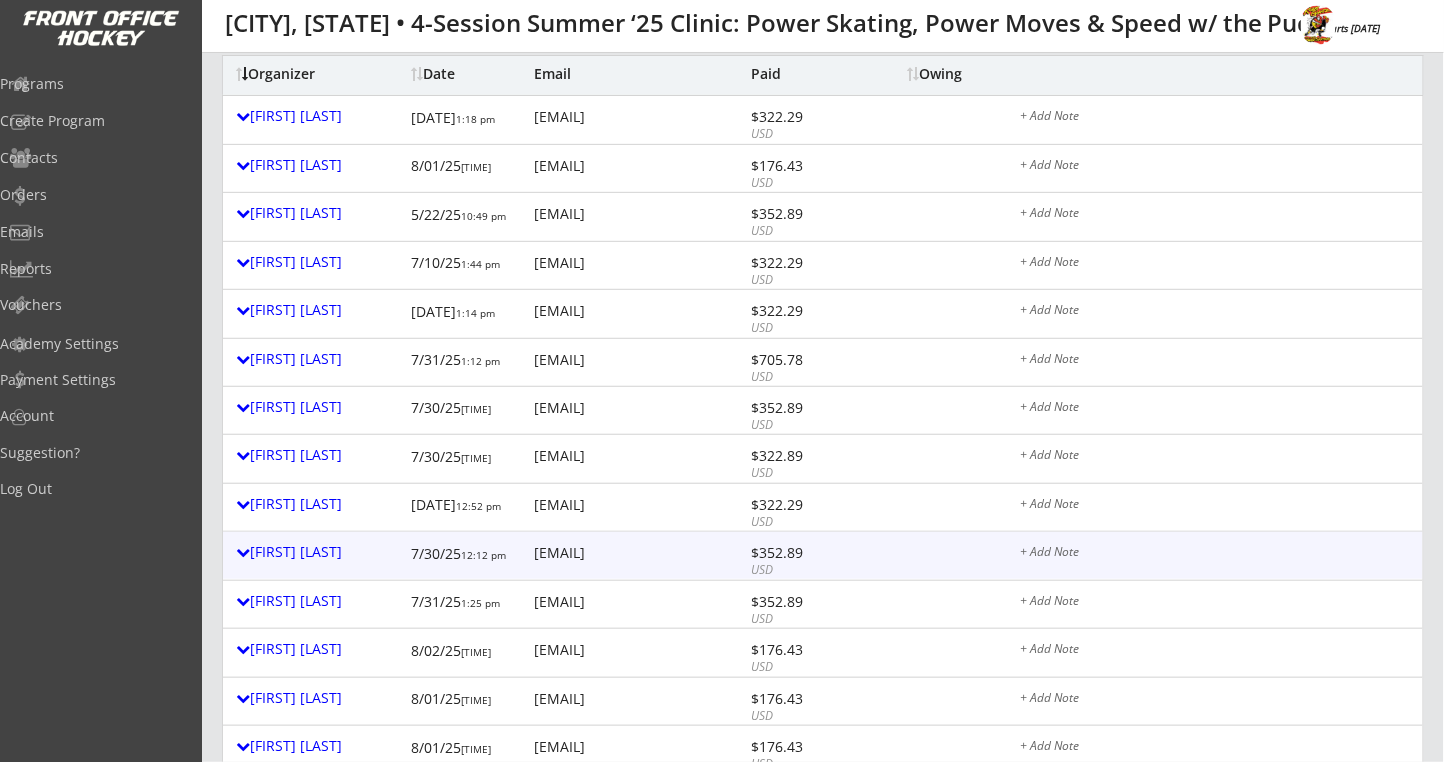 scroll, scrollTop: 0, scrollLeft: 0, axis: both 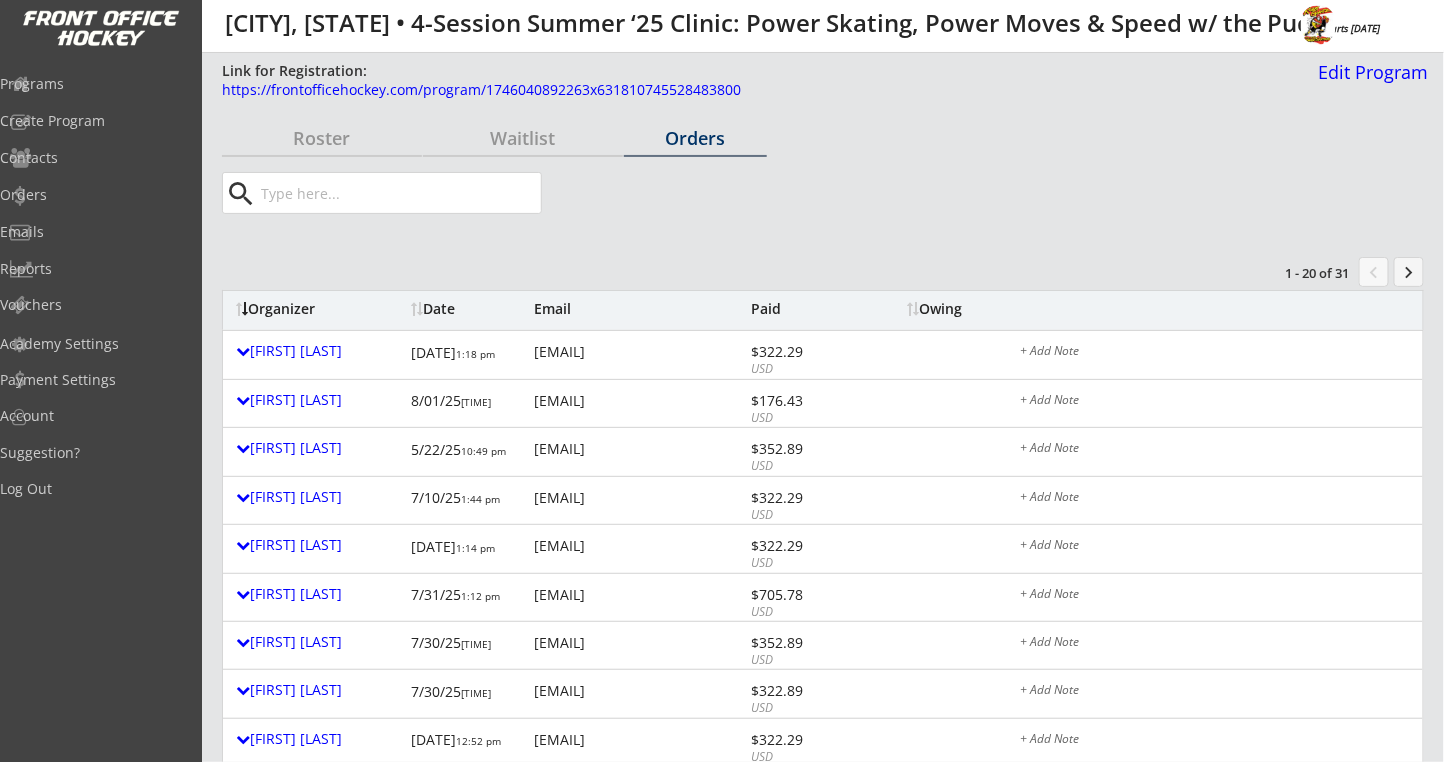 click on "Roster" at bounding box center [322, 138] 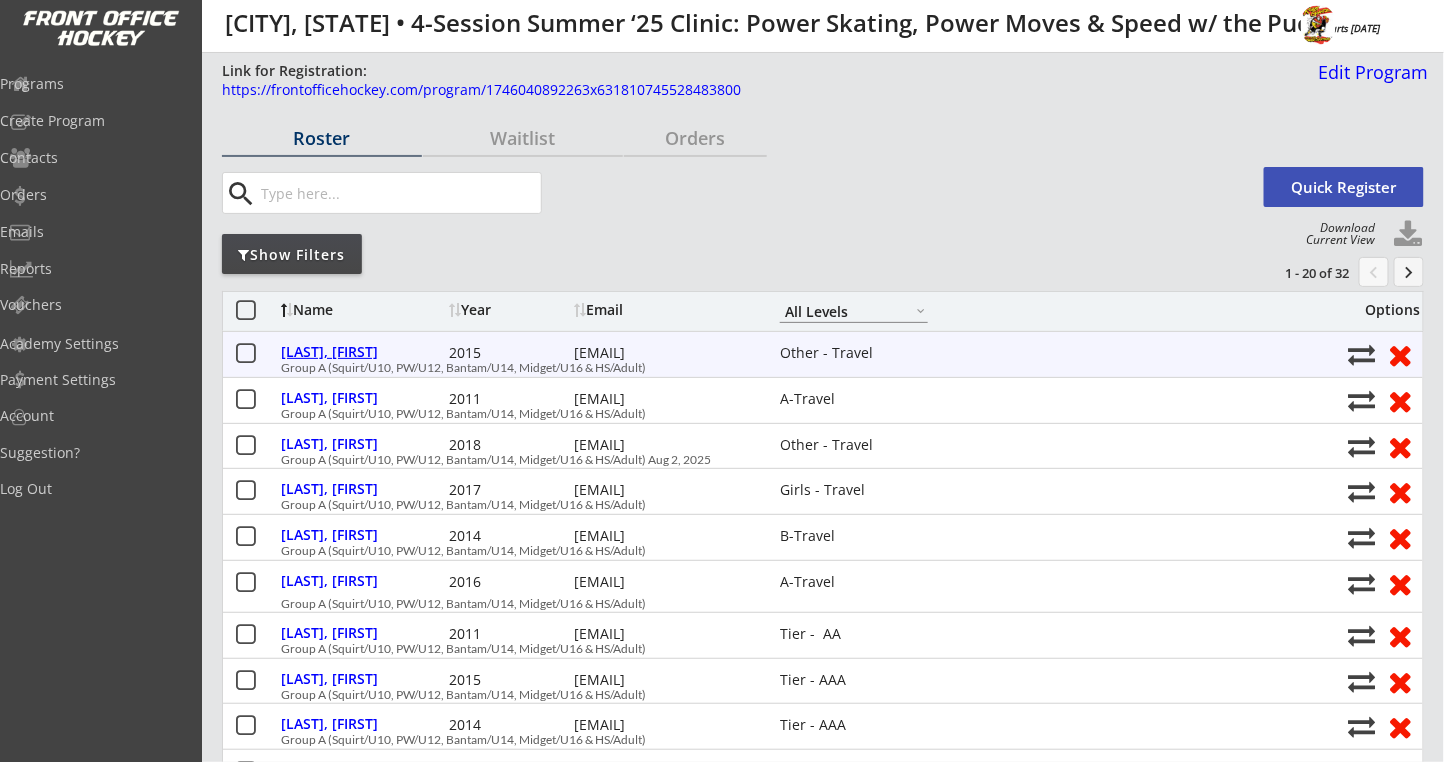 click on "Ague, Lincoln" at bounding box center (362, 352) 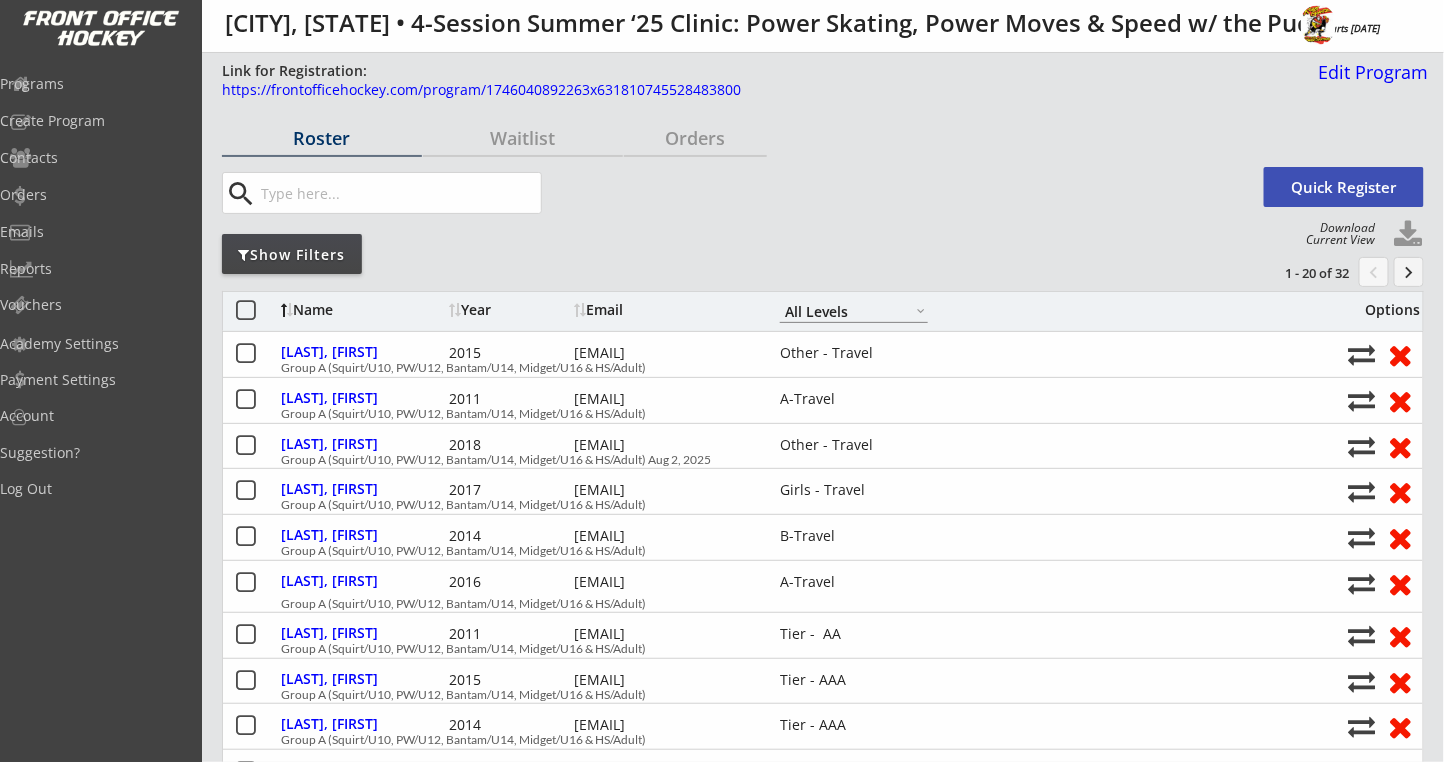 type on "Male" 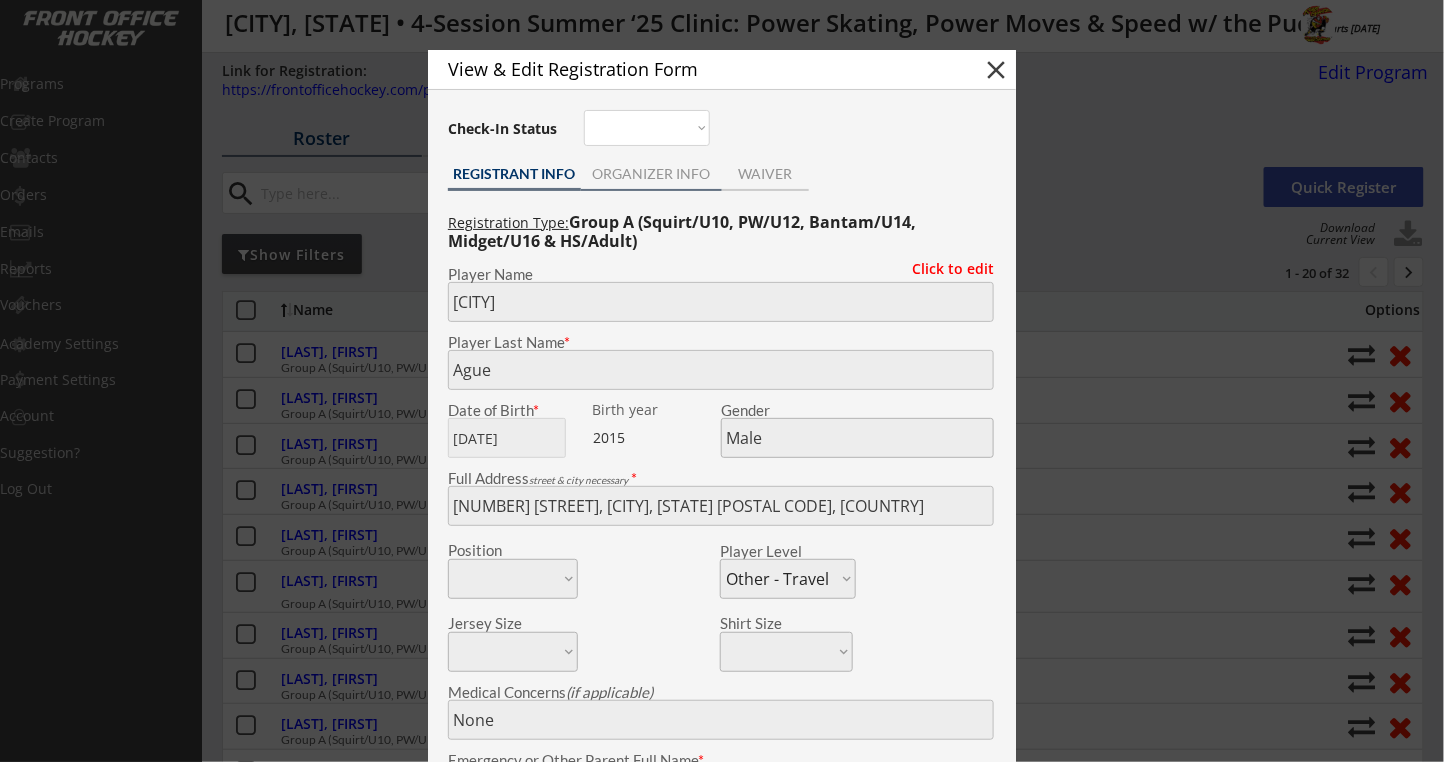 click on "ORGANIZER INFO" at bounding box center [651, 174] 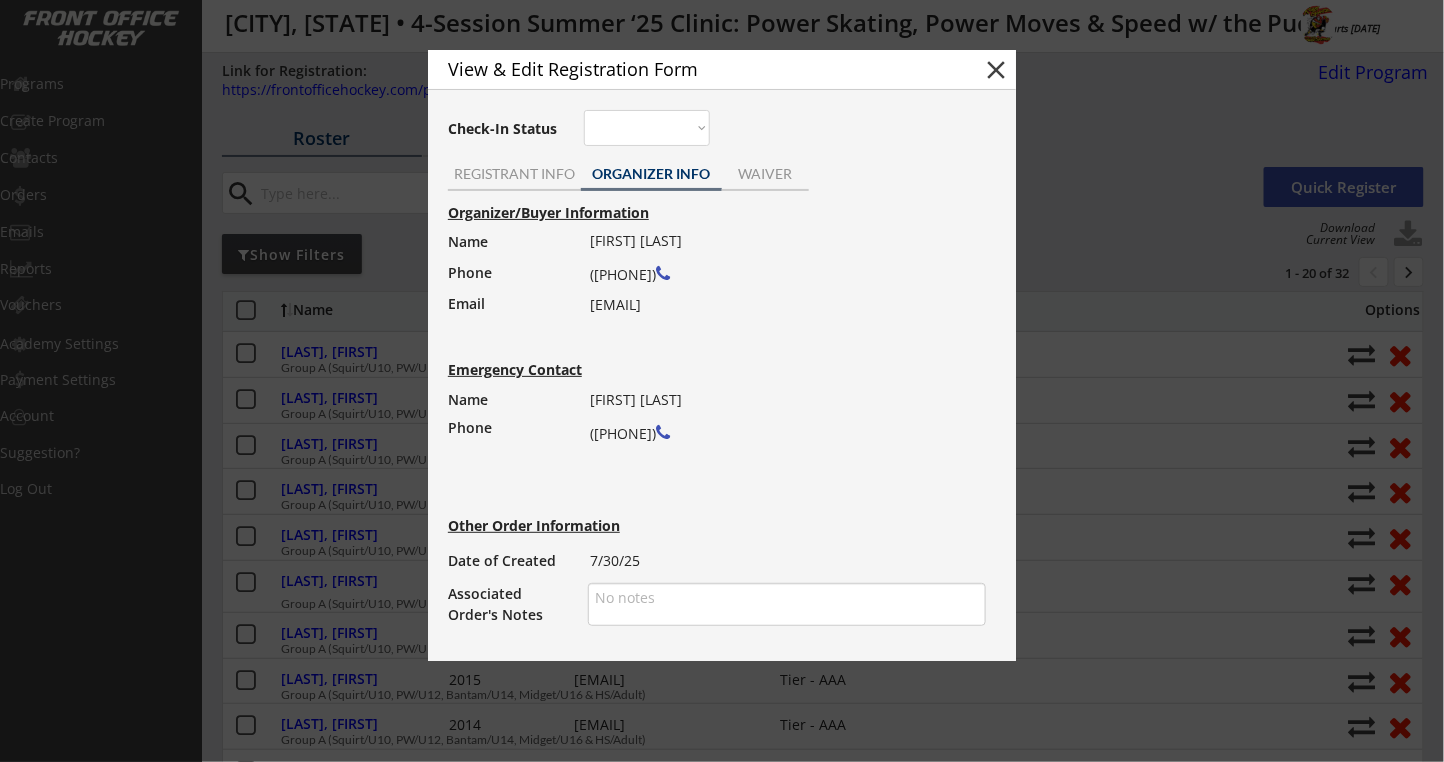 click on "close" at bounding box center [996, 70] 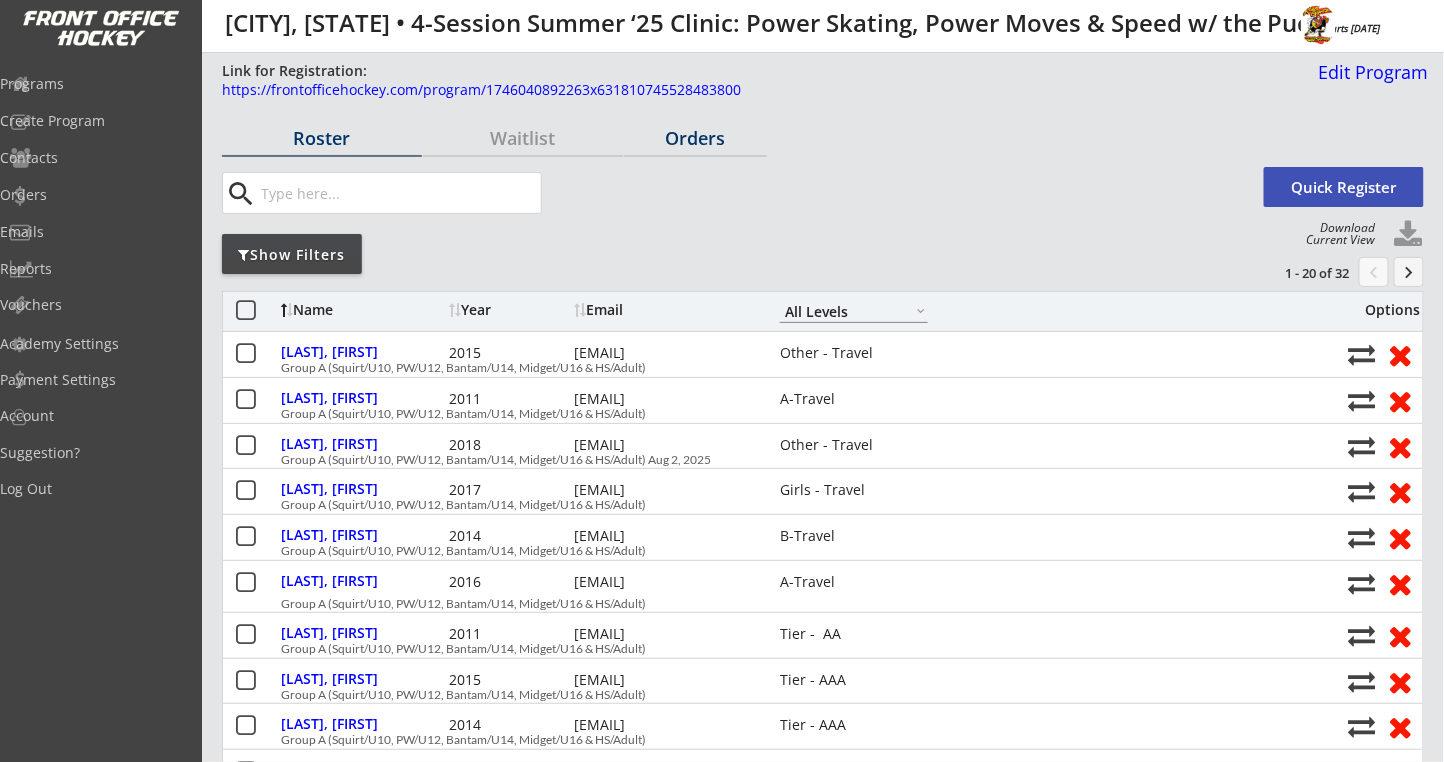 click on "Orders" at bounding box center (695, 138) 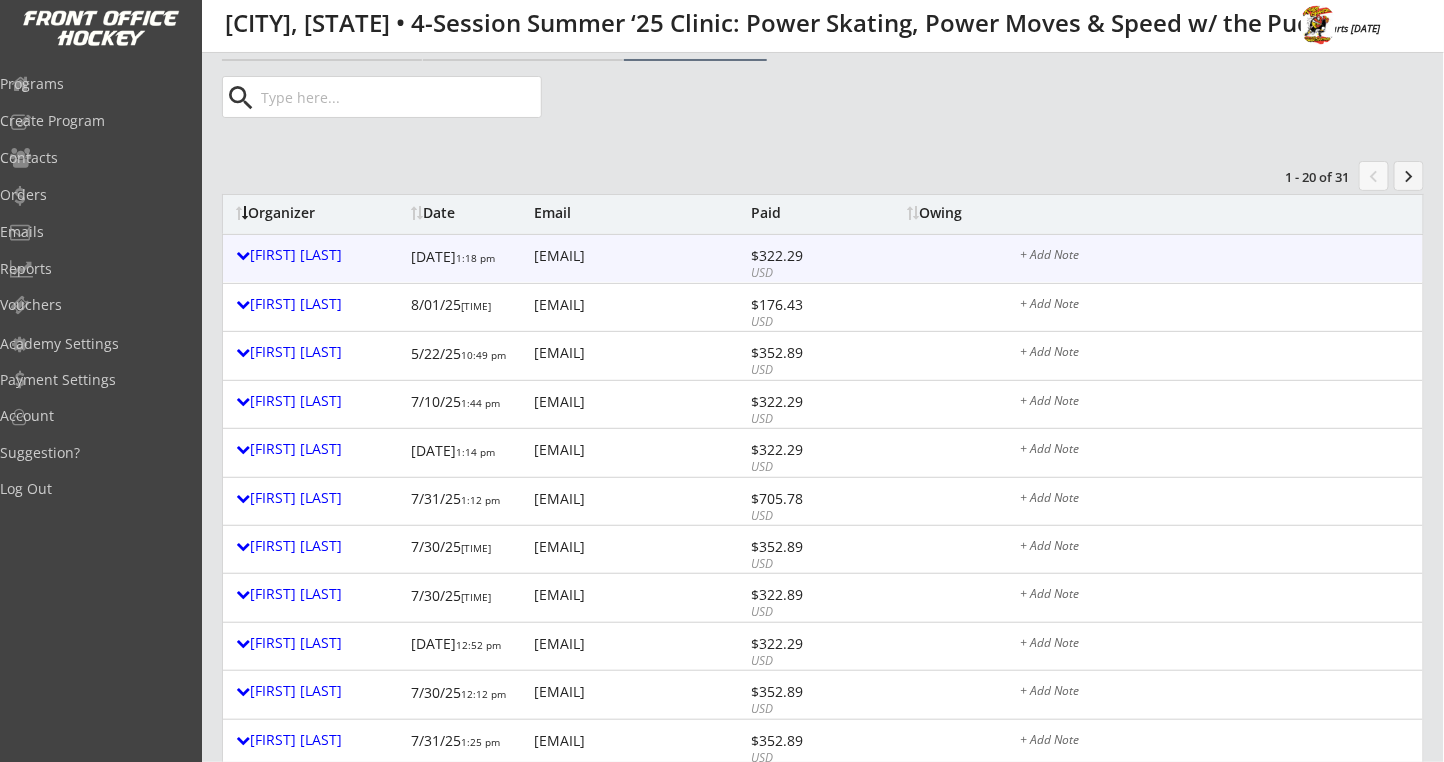 scroll, scrollTop: 133, scrollLeft: 0, axis: vertical 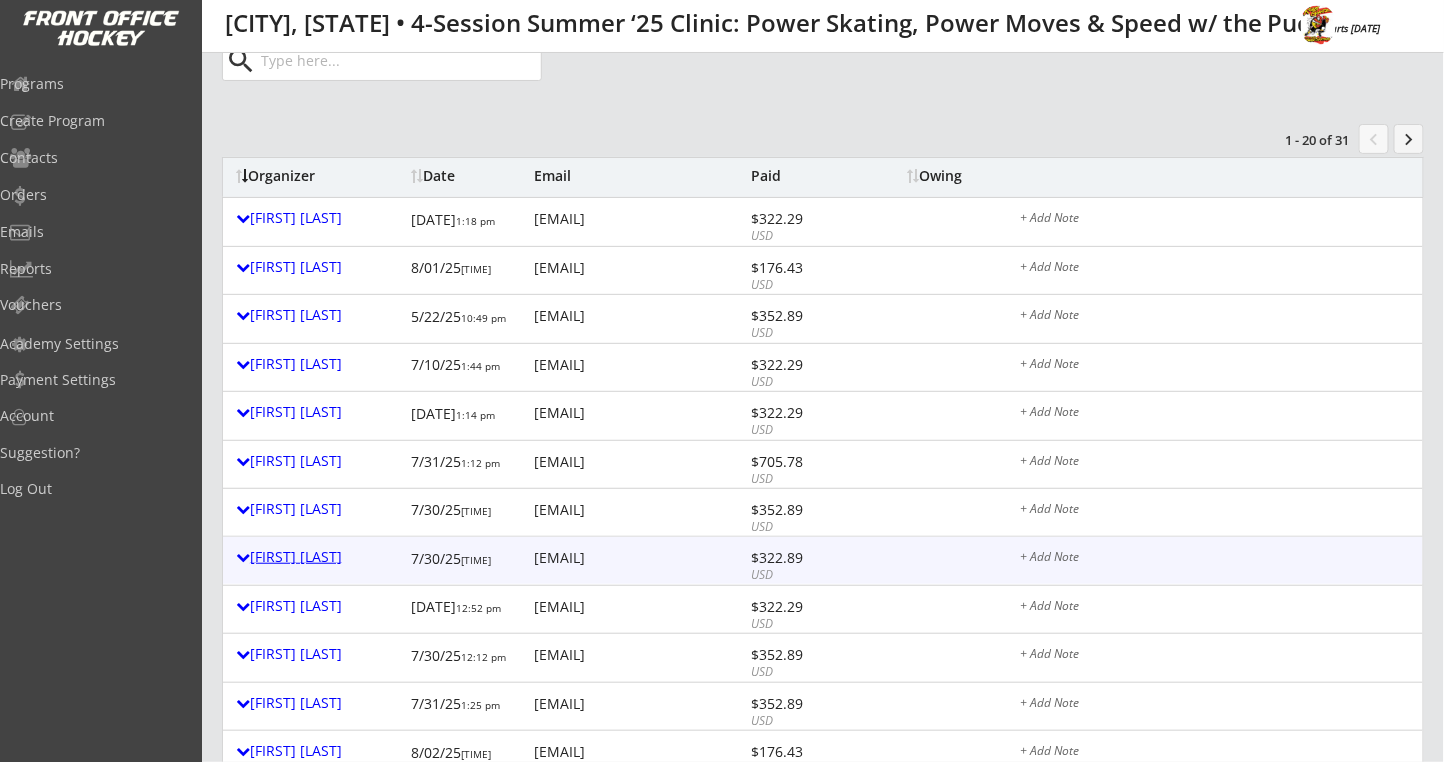 click on "Paul E Ague" at bounding box center [318, 557] 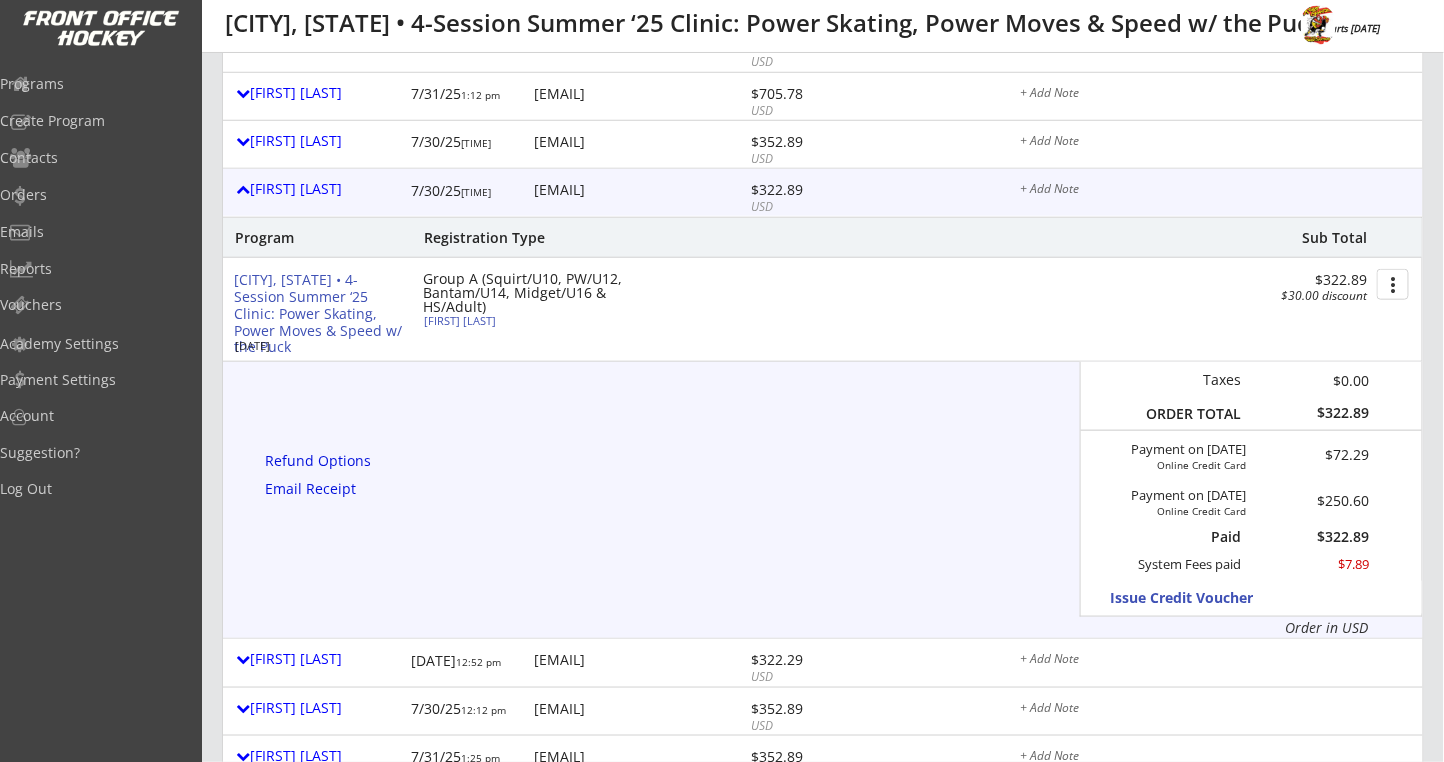 scroll, scrollTop: 533, scrollLeft: 0, axis: vertical 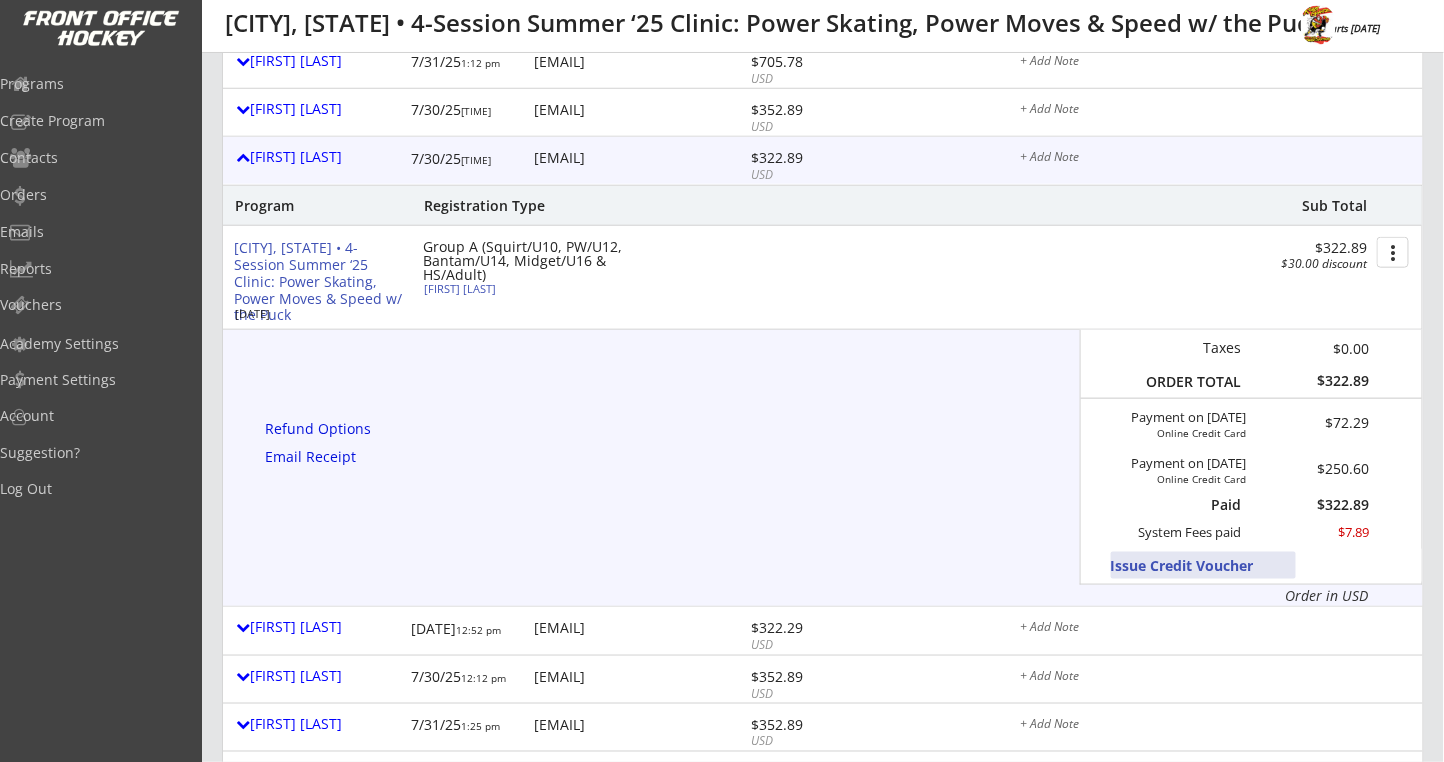 click on "Issue Credit Voucher" at bounding box center (1203, 565) 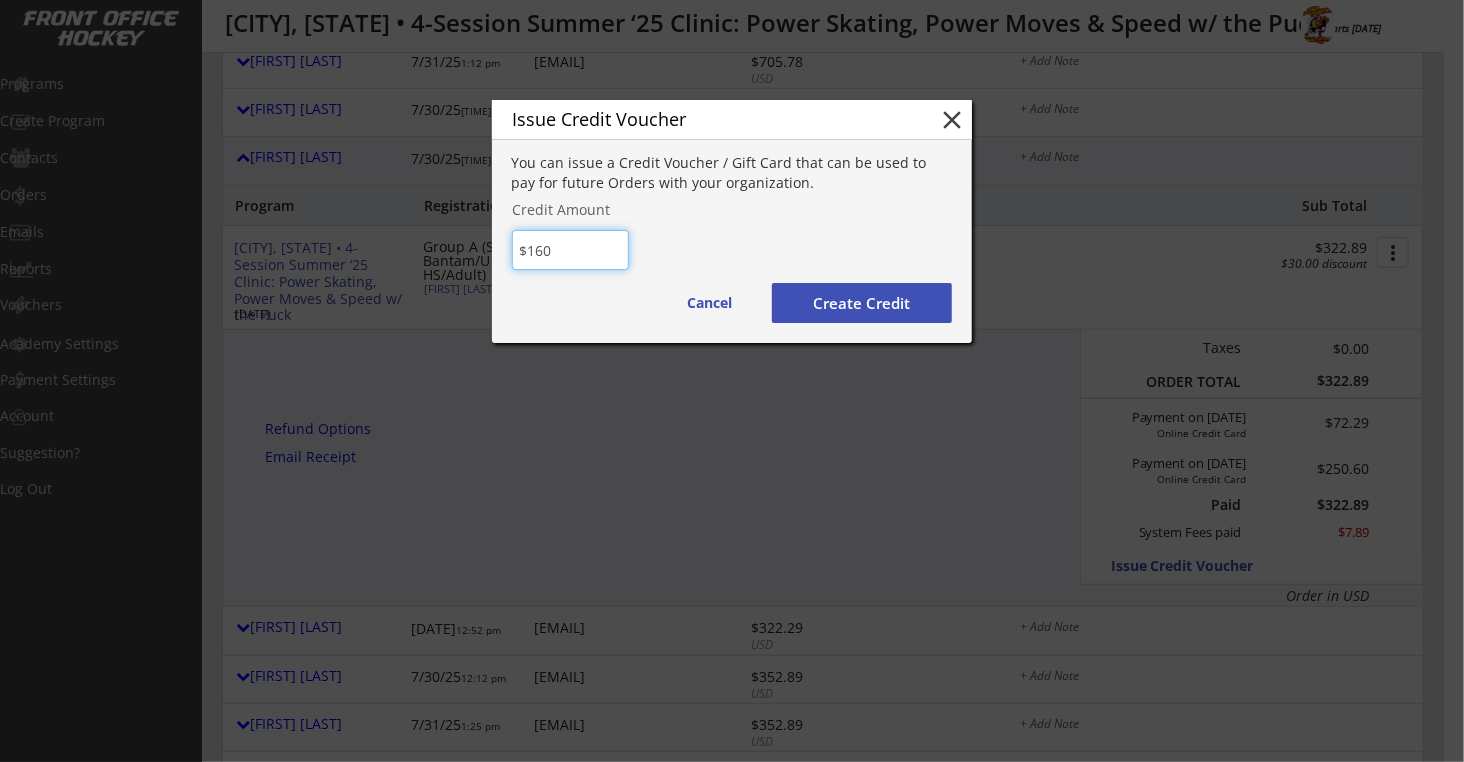 type on "$160" 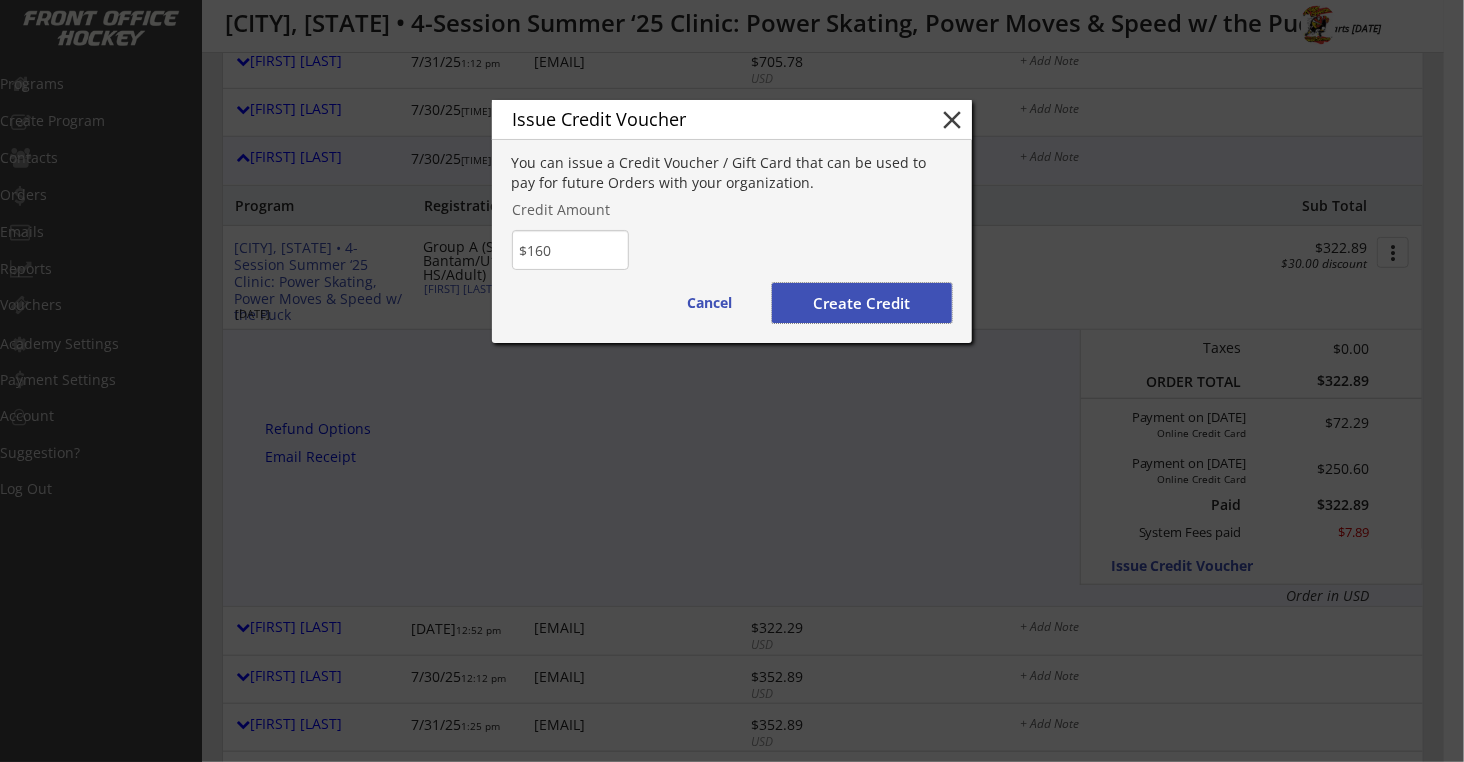 click on "Create Credit" at bounding box center (862, 303) 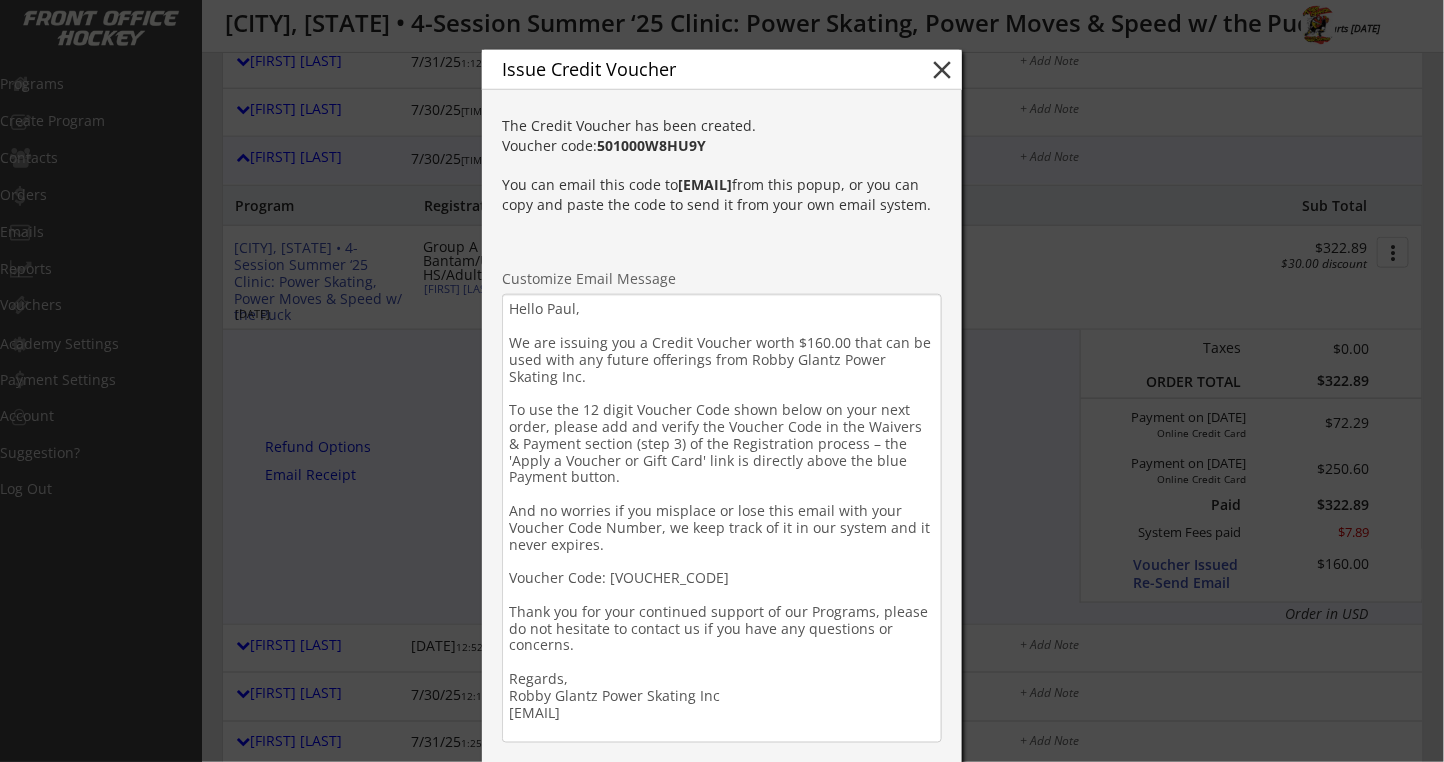 click on "Hello Paul,
We are issuing you a Credit Voucher worth $160.00 that can be used with any future offerings from Robby Glantz Power Skating Inc.
To use the 12 digit Voucher Code shown below on your next order, please add and verify the Voucher Code in the Waivers & Payment section (step 3) of the Registration process – the 'Apply a Voucher or Gift Card' link is directly above the blue Payment button.
And no worries if you misplace or lose this email with your Voucher Code Number, we keep track of it in our system and it never expires.
Voucher Code: 501000W8HU9Y
Thank you for your continued support of our Programs, please do not hesitate to contact us if you have any questions or concerns.
Regards,
Robby Glantz Power Skating Inc
info@robbyglantz.com" at bounding box center [722, 518] 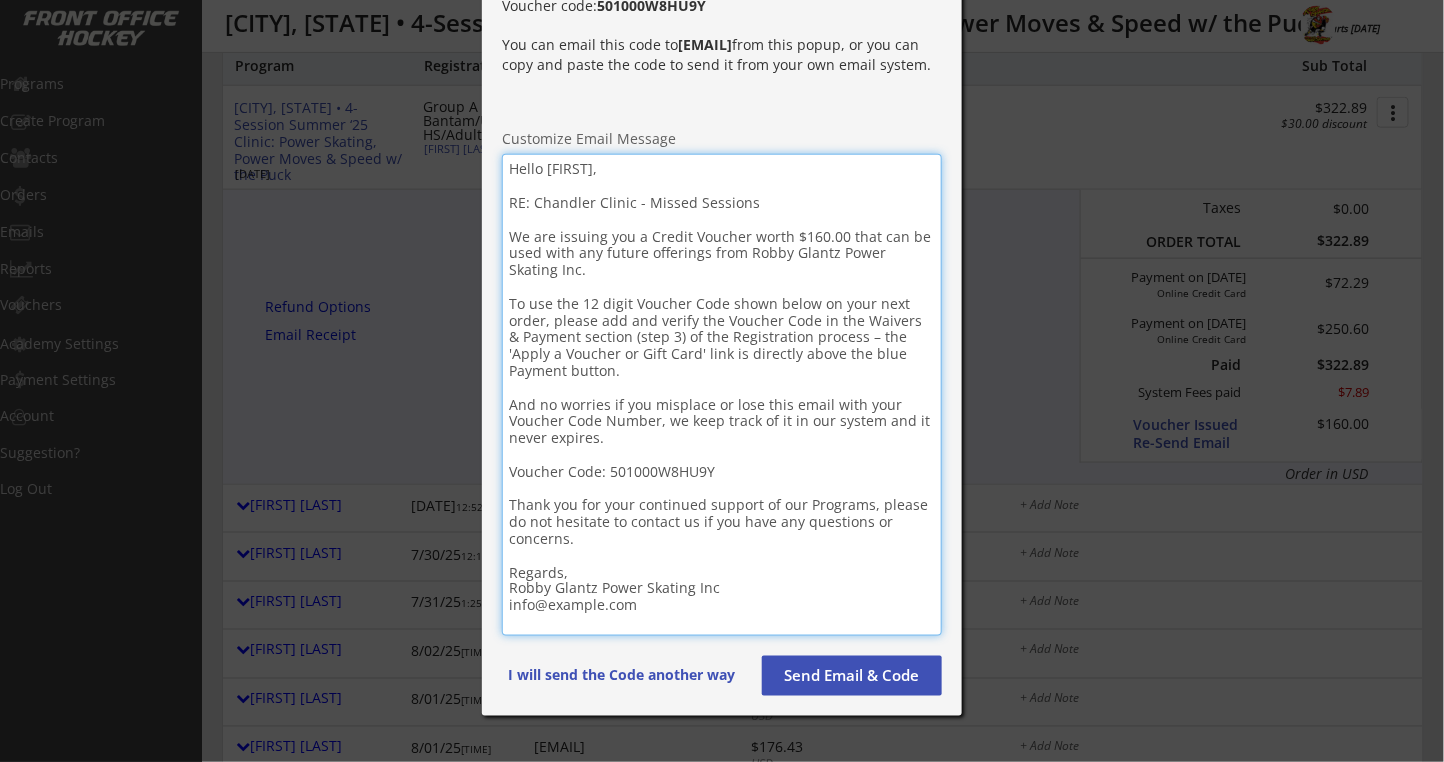 scroll, scrollTop: 800, scrollLeft: 0, axis: vertical 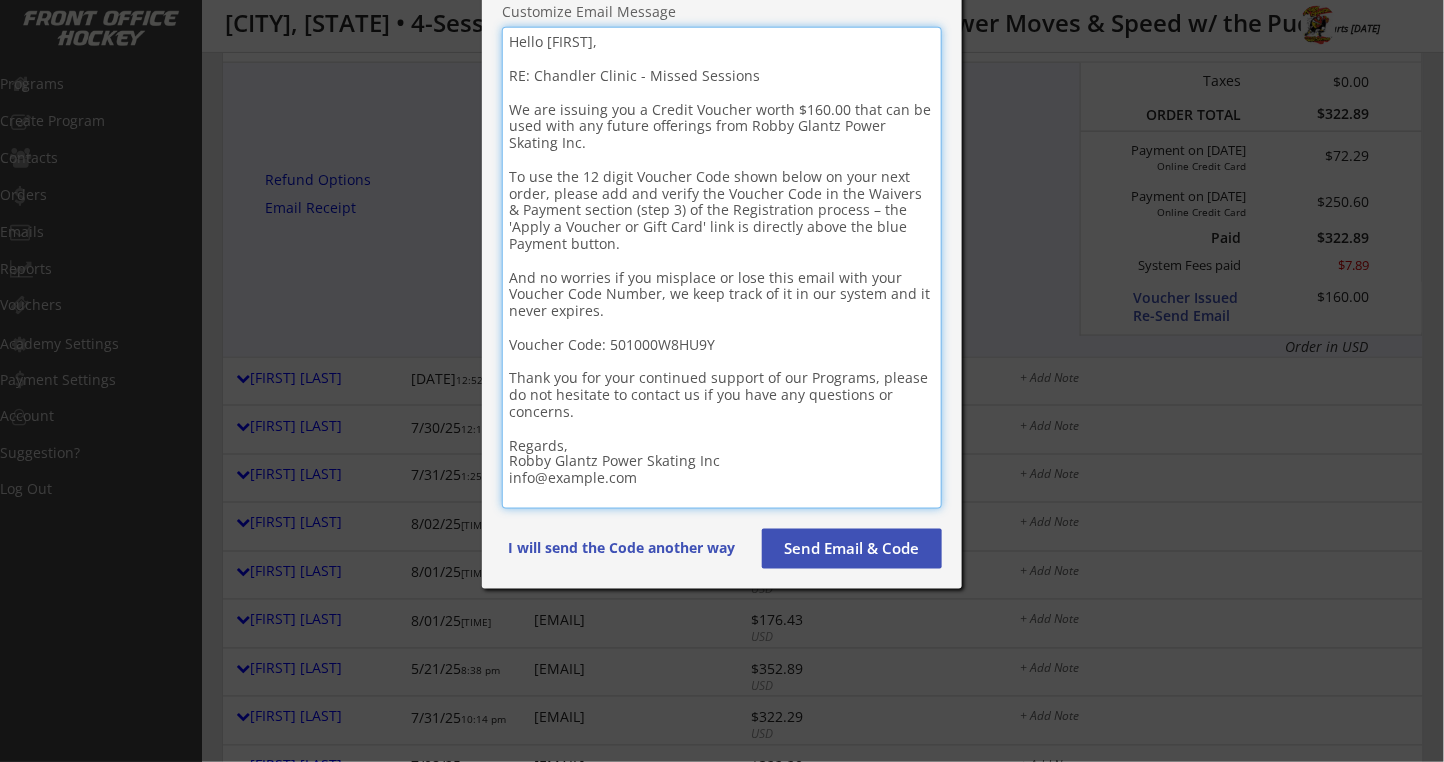 type on "Hello Paul,
RE: Chandler Clinic - Missed Sessions
We are issuing you a Credit Voucher worth $160.00 that can be used with any future offerings from Robby Glantz Power Skating Inc.
To use the 12 digit Voucher Code shown below on your next order, please add and verify the Voucher Code in the Waivers & Payment section (step 3) of the Registration process – the 'Apply a Voucher or Gift Card' link is directly above the blue Payment button.
And no worries if you misplace or lose this email with your Voucher Code Number, we keep track of it in our system and it never expires.
Voucher Code: 501000W8HU9Y
Thank you for your continued support of our Programs, please do not hesitate to contact us if you have any questions or concerns.
Regards,
Robby Glantz Power Skating Inc
info@robbyglantz.com" 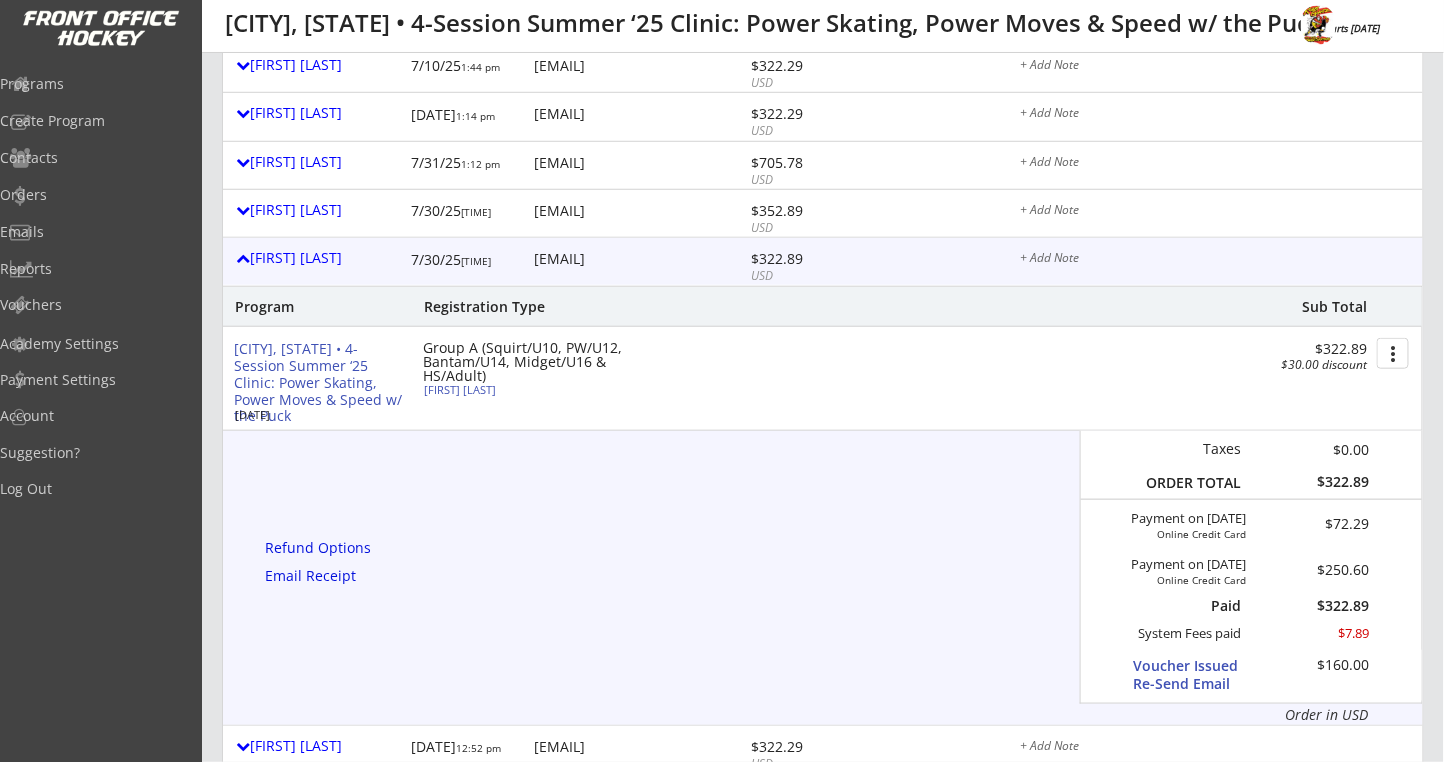 scroll, scrollTop: 400, scrollLeft: 0, axis: vertical 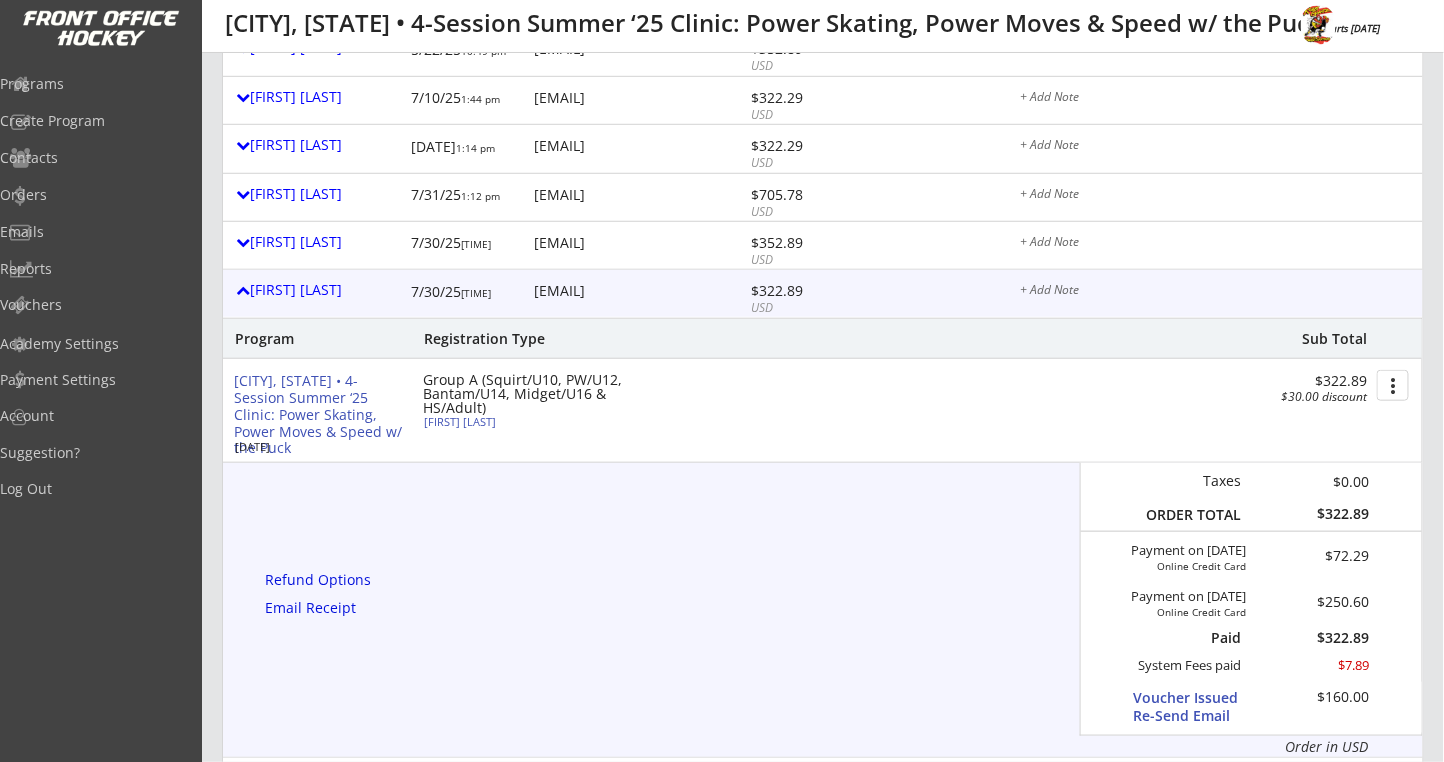 click on "Paul E Ague 7/30/25
3:46 pm paulague322@gmail.com $322.89 USD + Add Note" at bounding box center (823, 293) 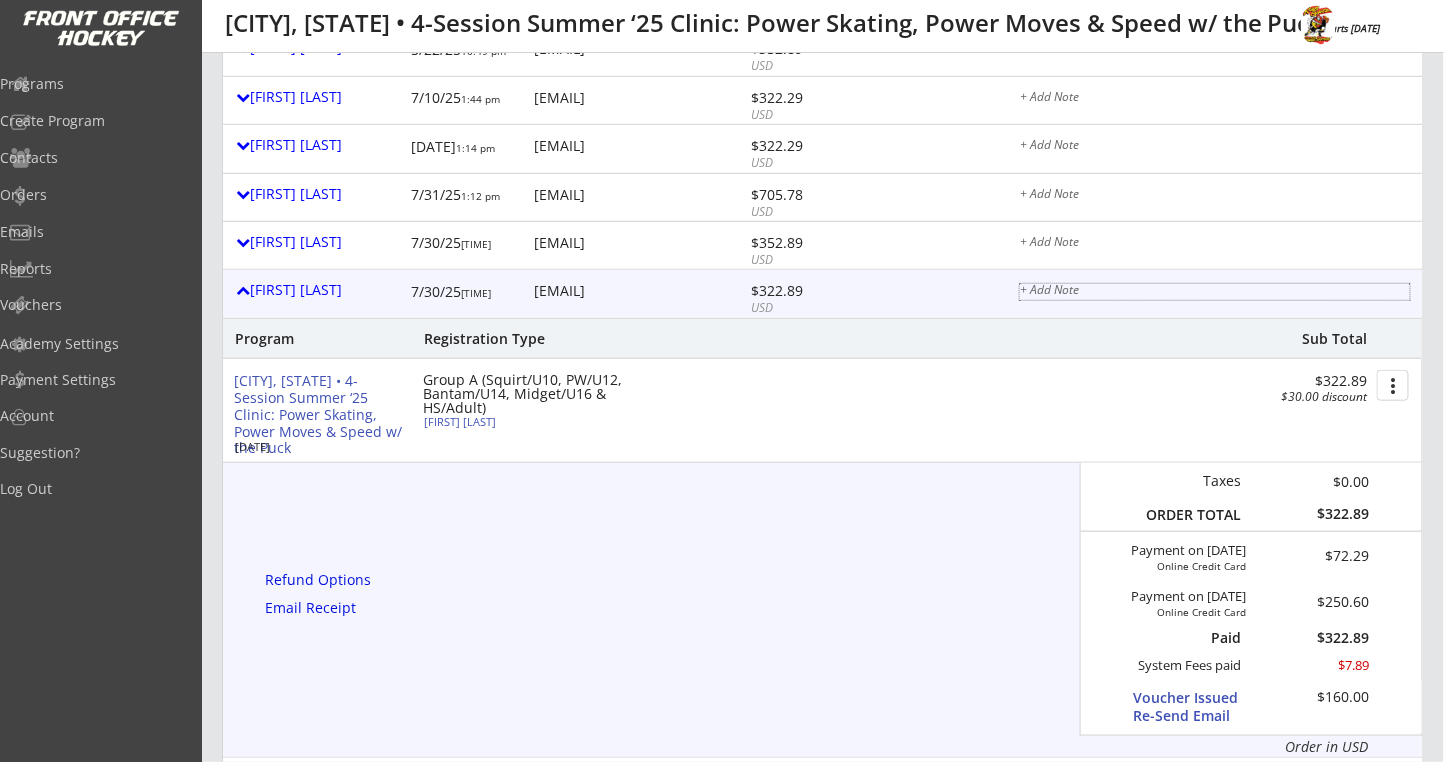 click on "+ Add Note" at bounding box center [1215, 292] 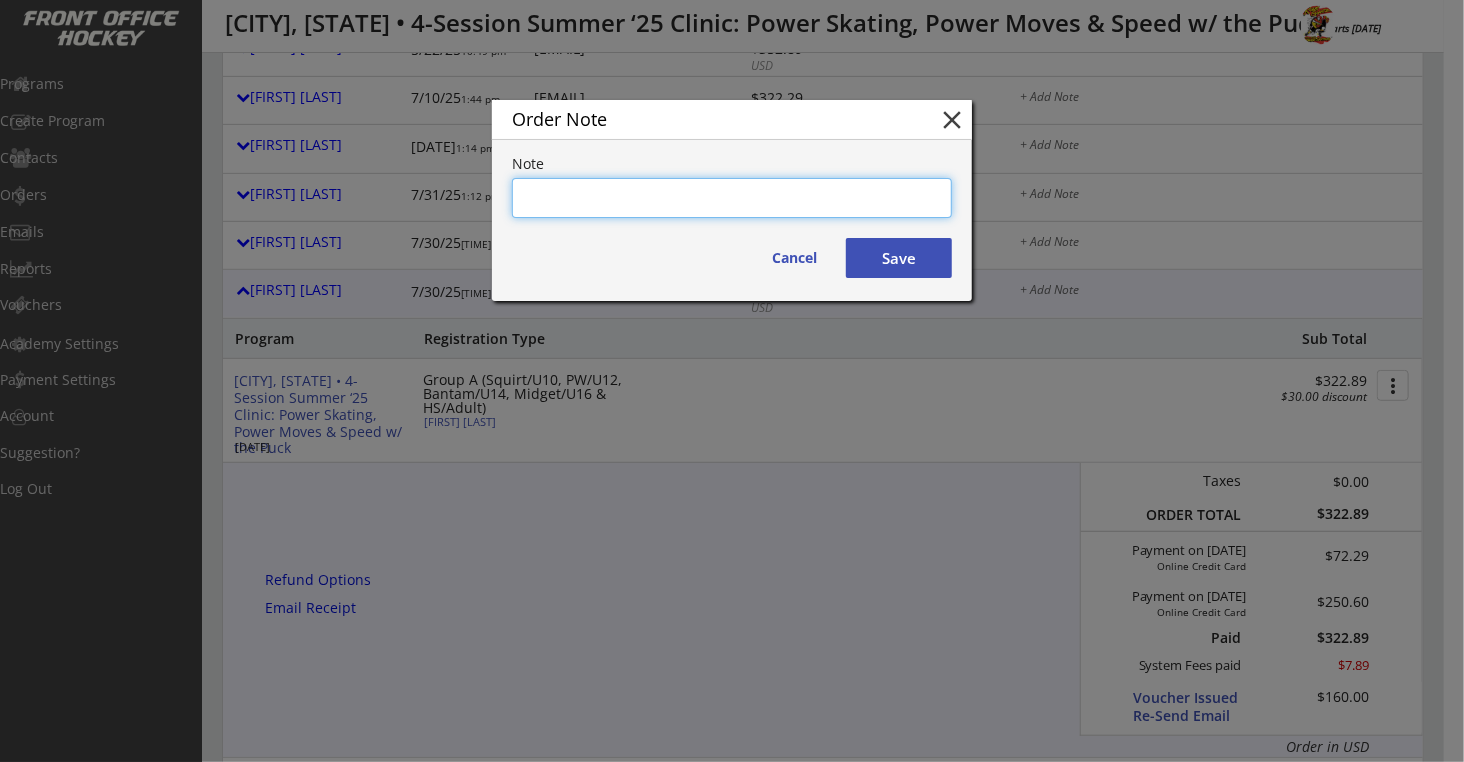 paste on "got sick middle of day 1" 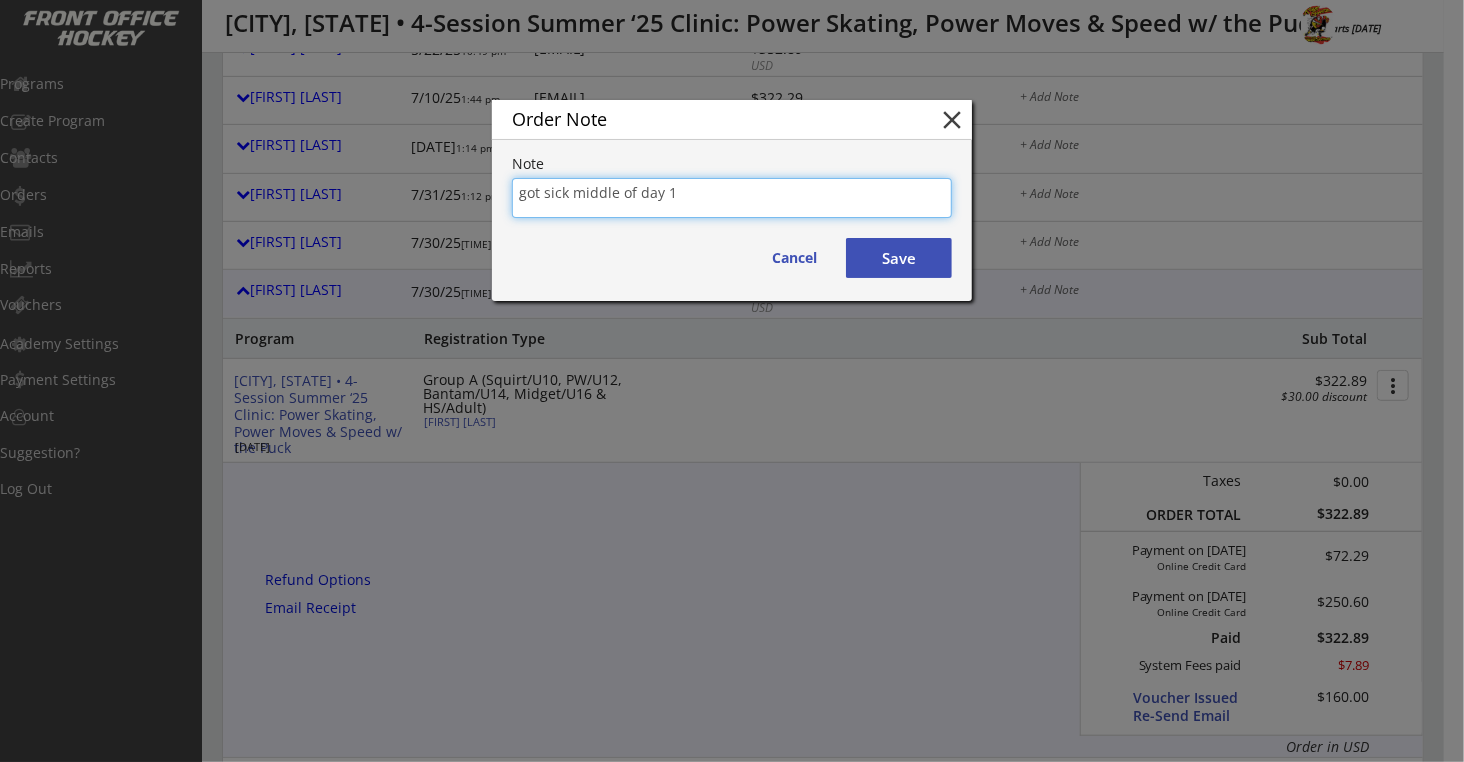 type on "got sick middle of day 1" 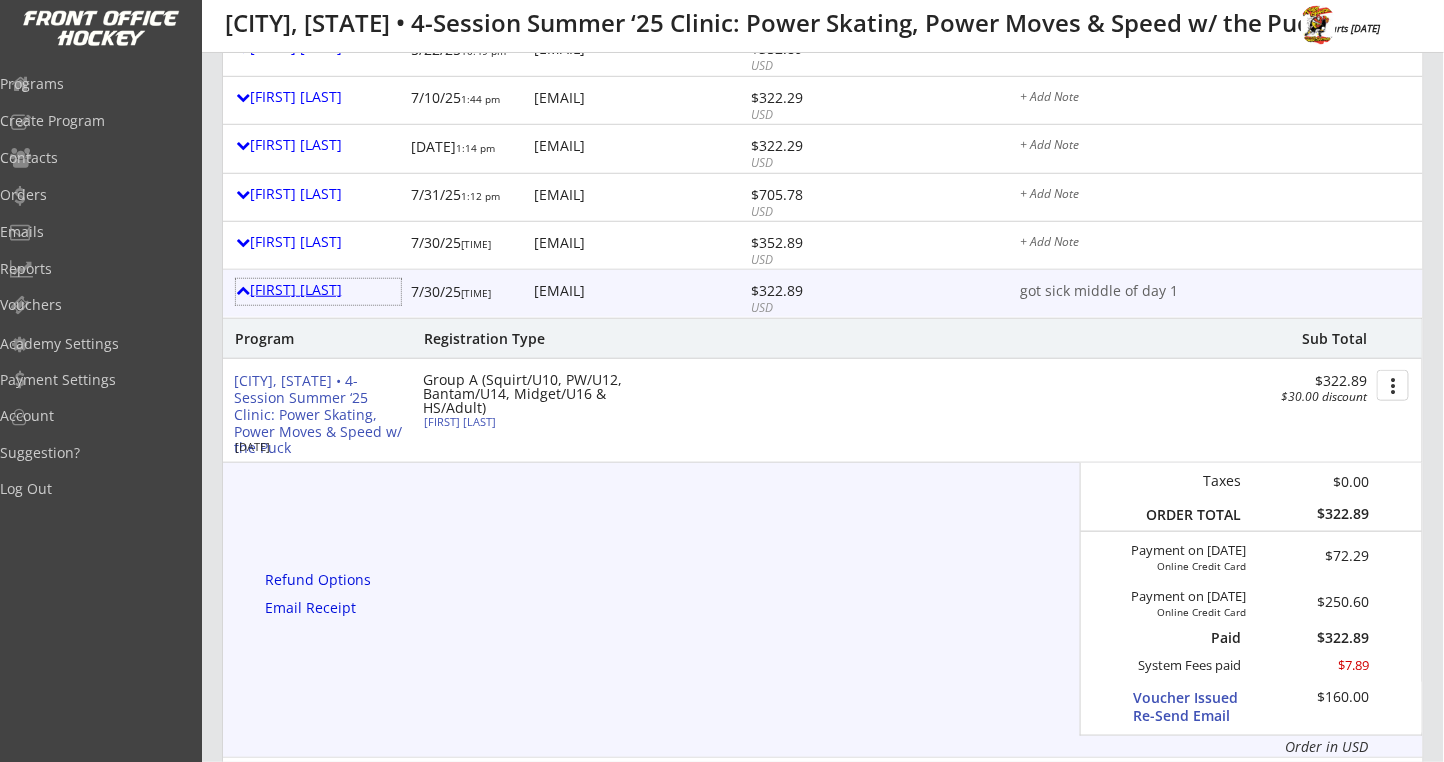 click on "Paul E Ague" at bounding box center (318, 290) 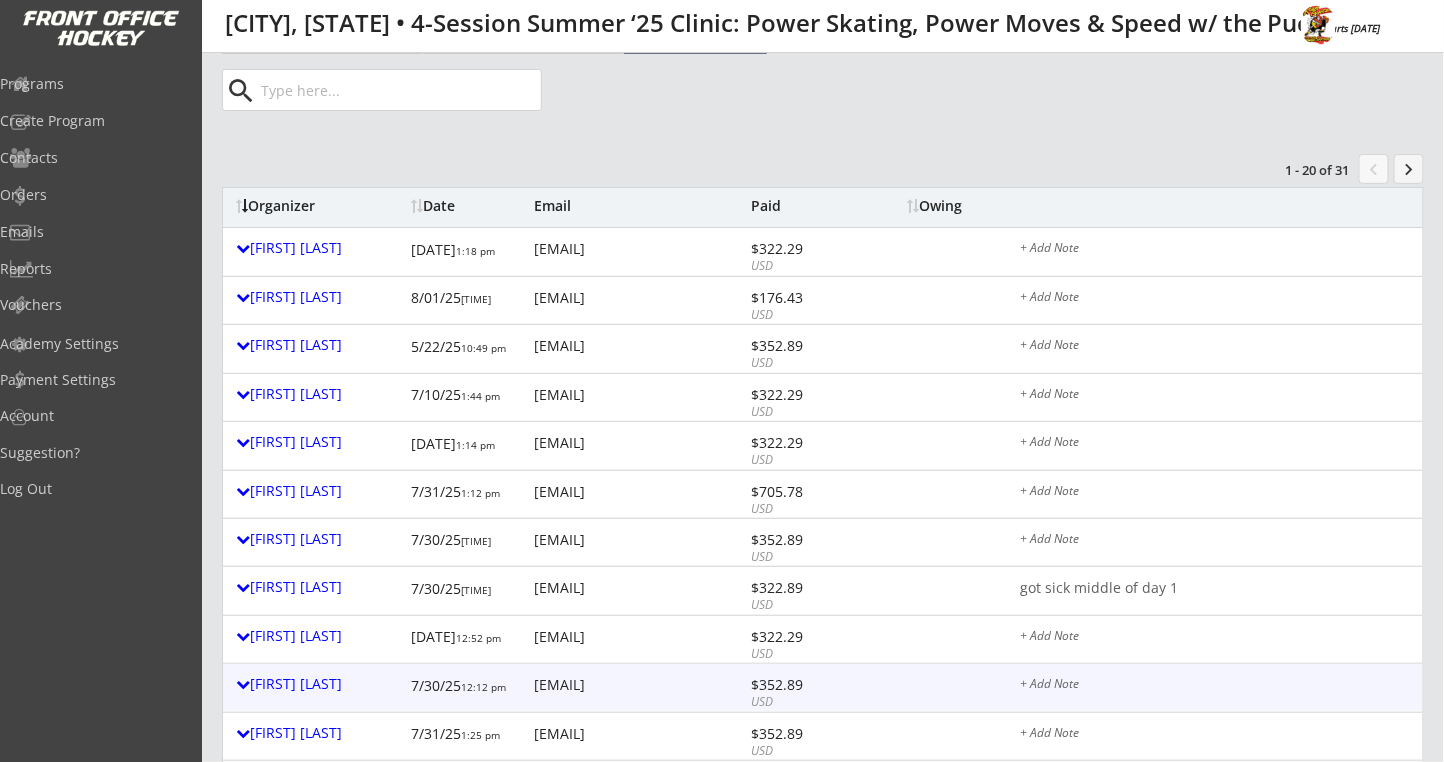 scroll, scrollTop: 0, scrollLeft: 0, axis: both 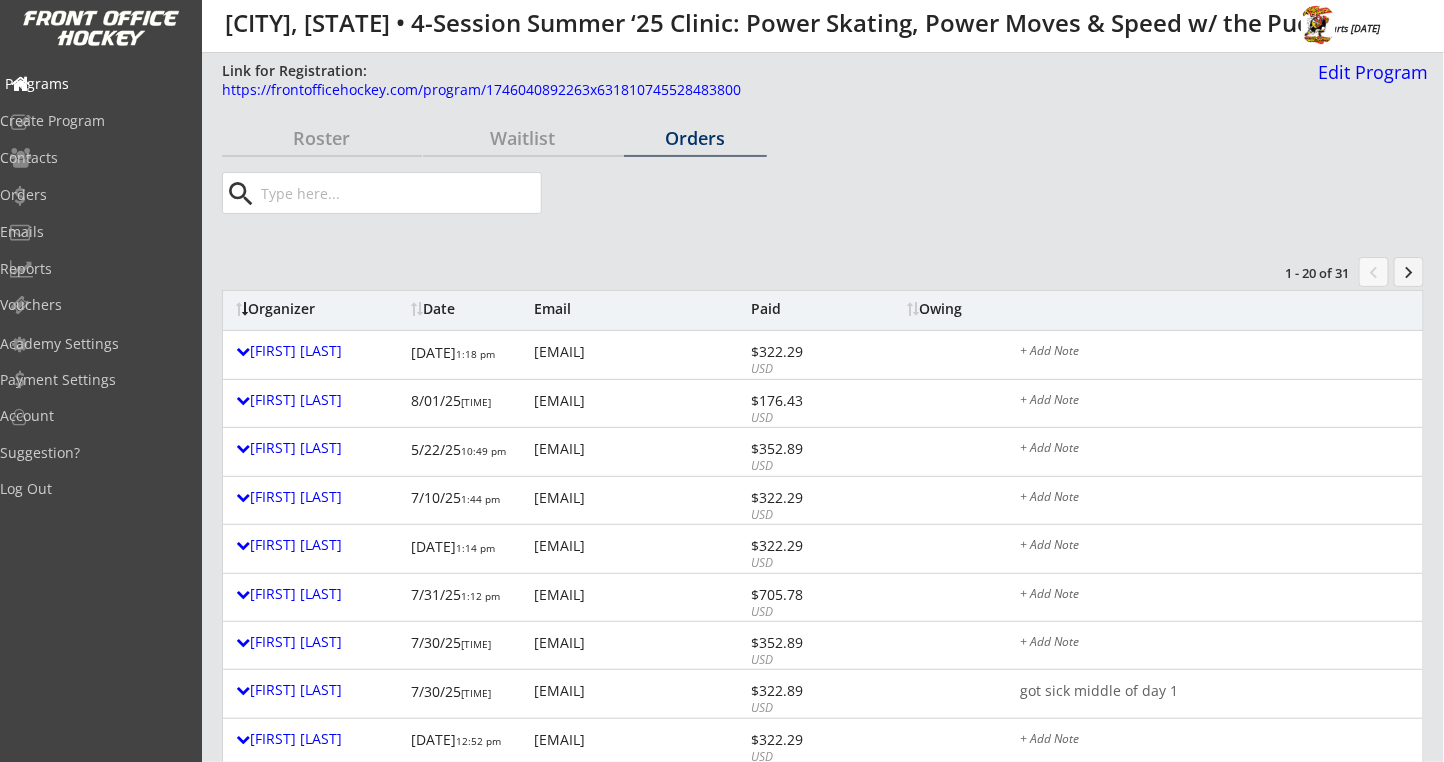 click on "Programs" at bounding box center [95, 85] 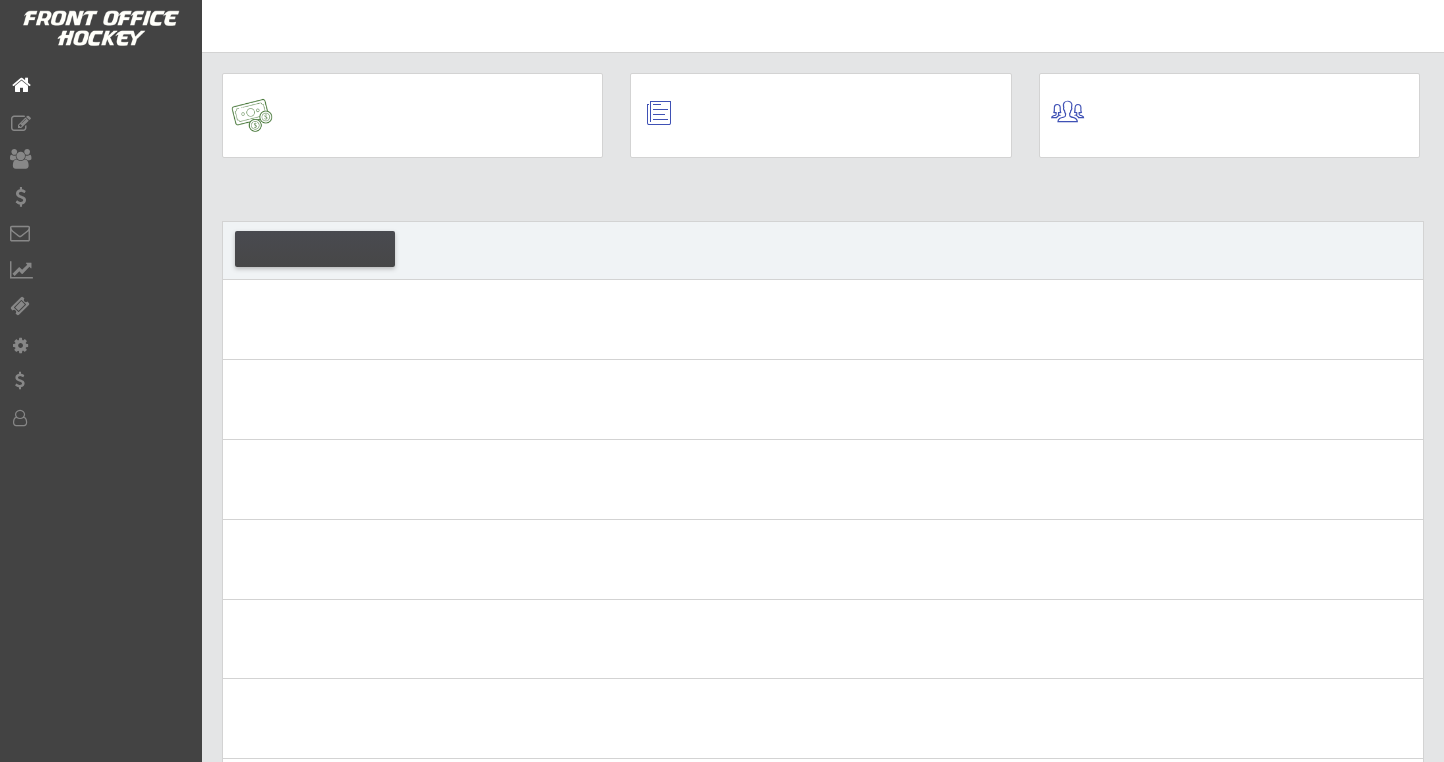 scroll, scrollTop: 0, scrollLeft: 0, axis: both 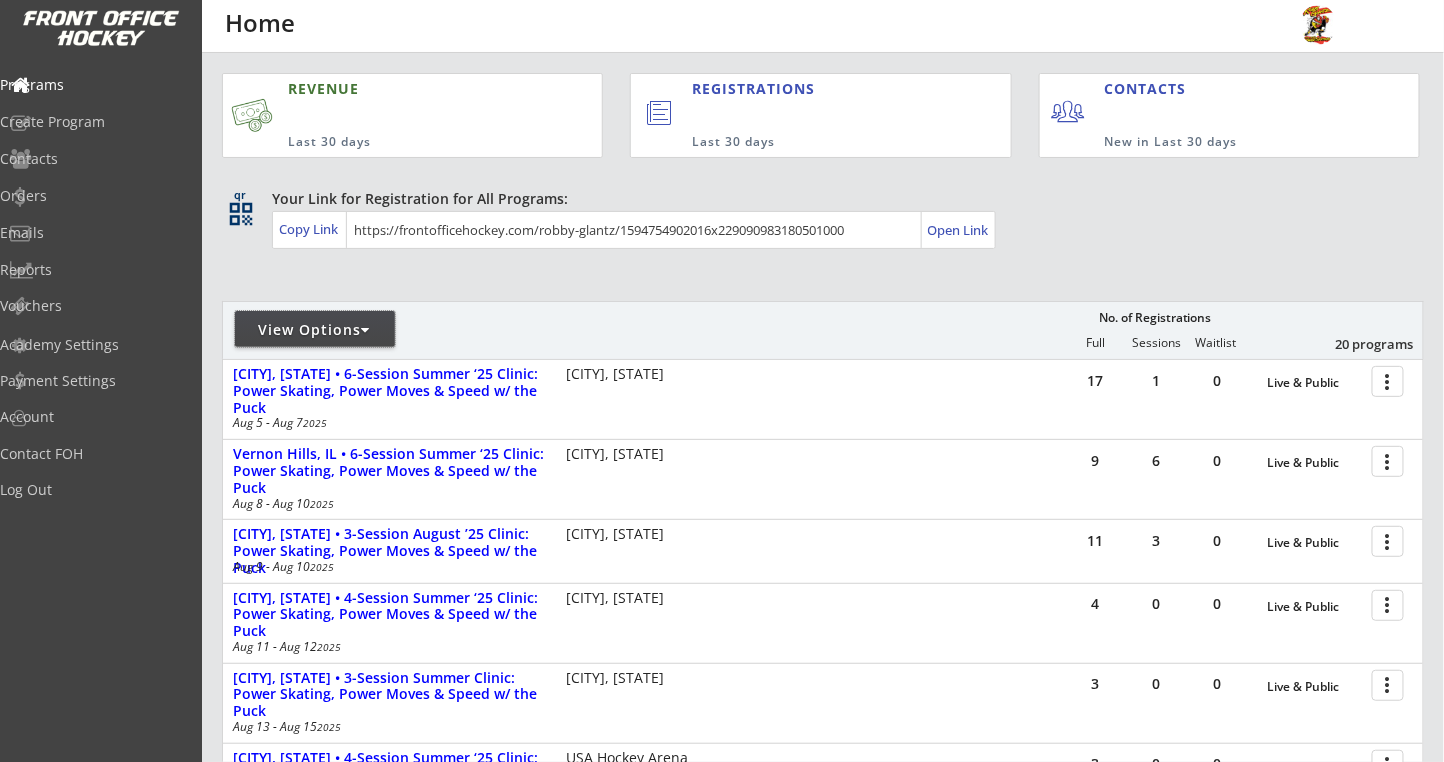 click on "View Options" at bounding box center (315, 330) 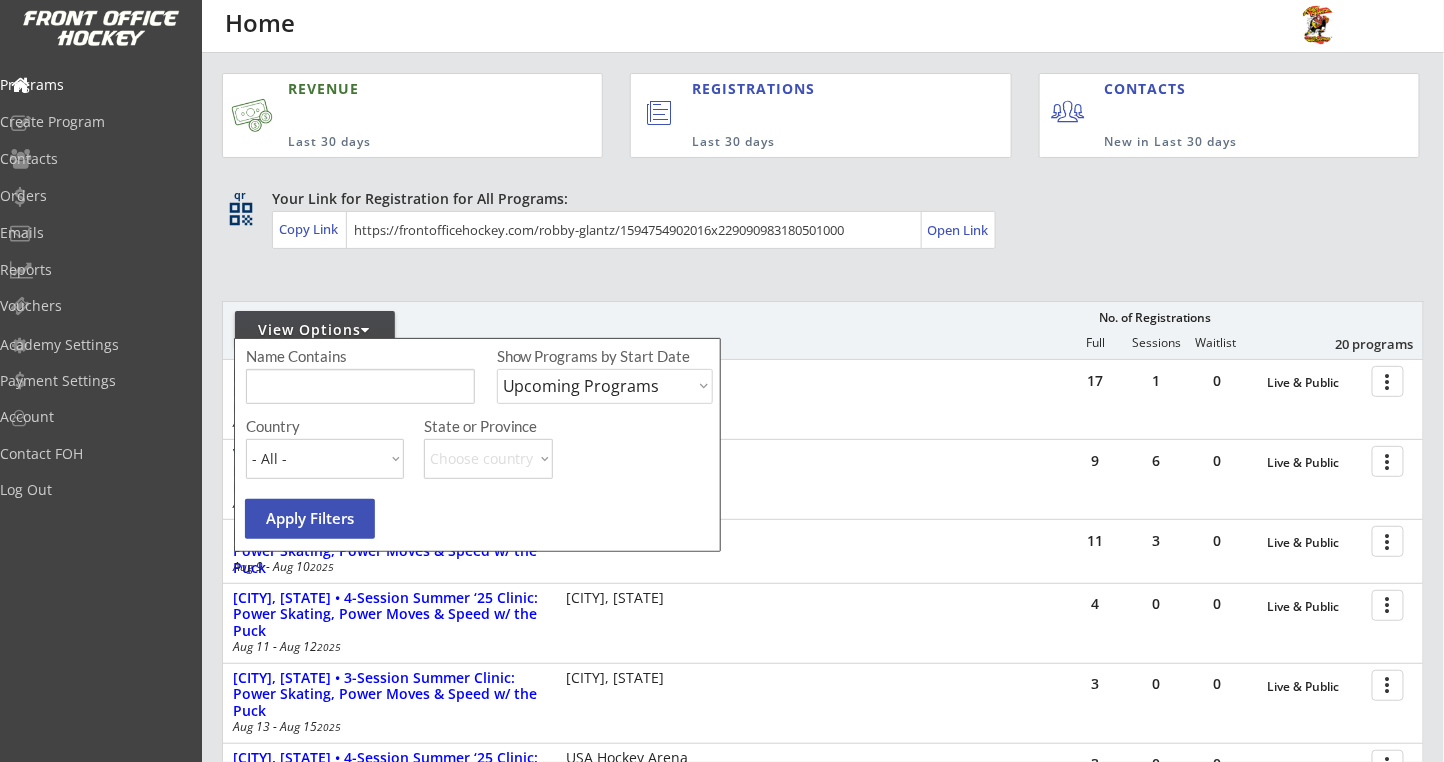 click on "Upcoming Programs Past Programs Specific Date Range" at bounding box center (605, 386) 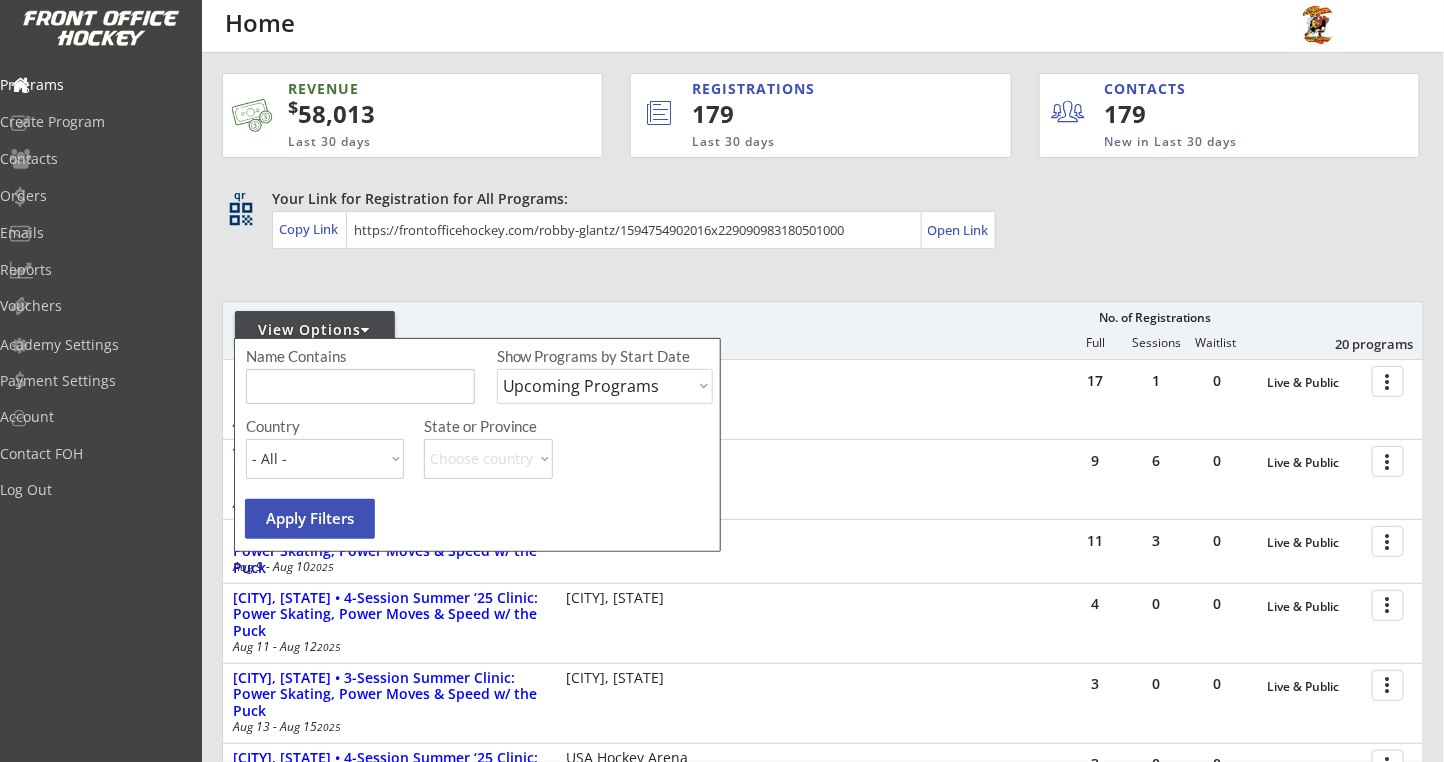 select on ""Past Programs"" 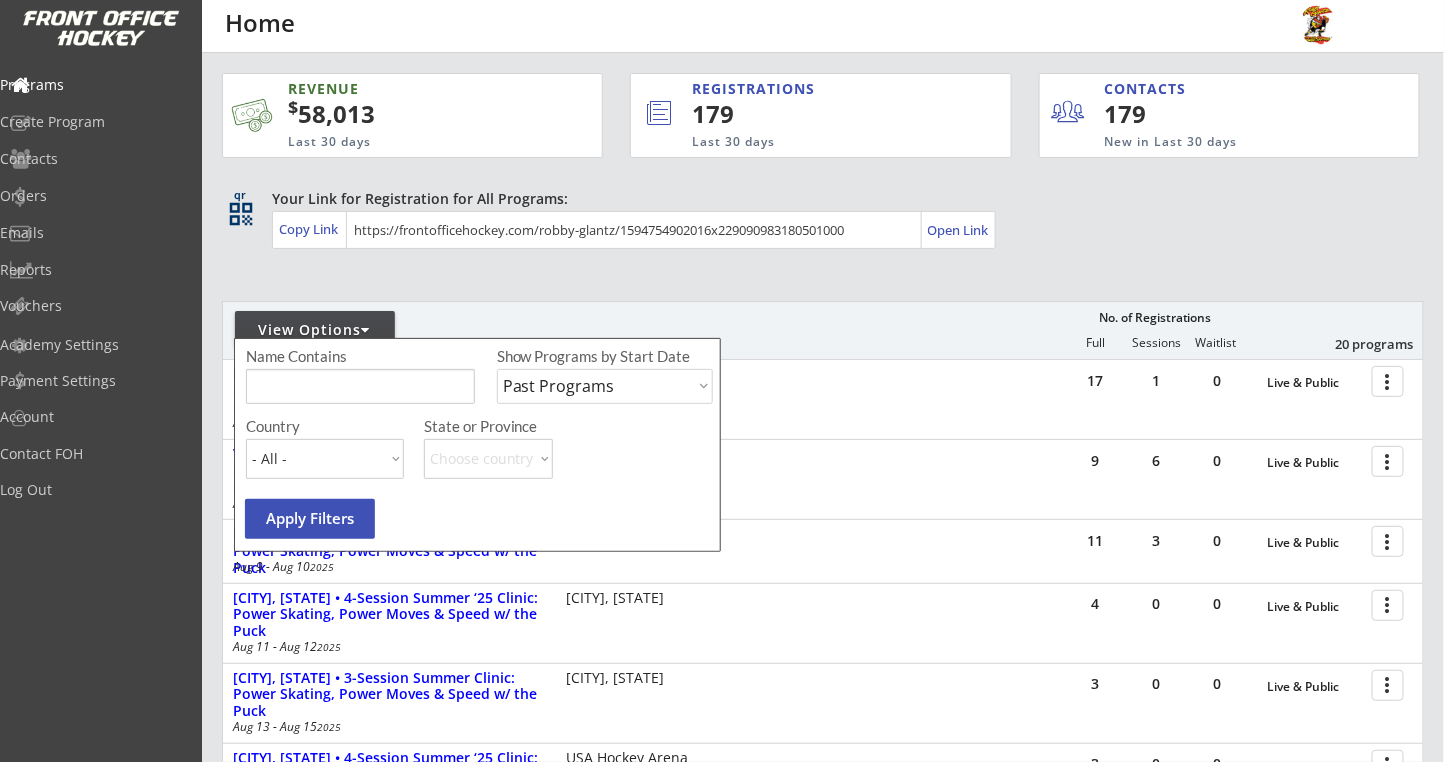 click on "Upcoming Programs Past Programs Specific Date Range" at bounding box center (605, 386) 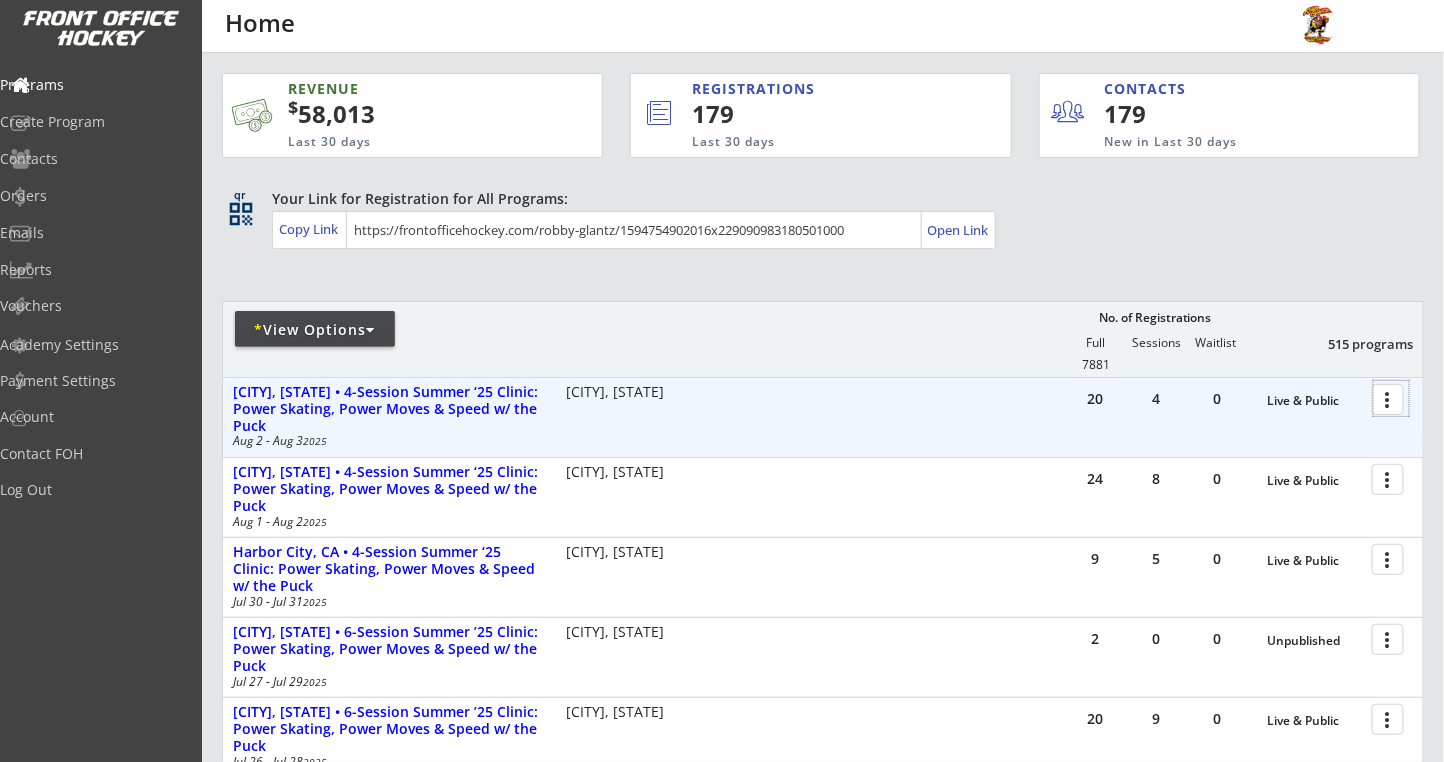 click at bounding box center [1391, 398] 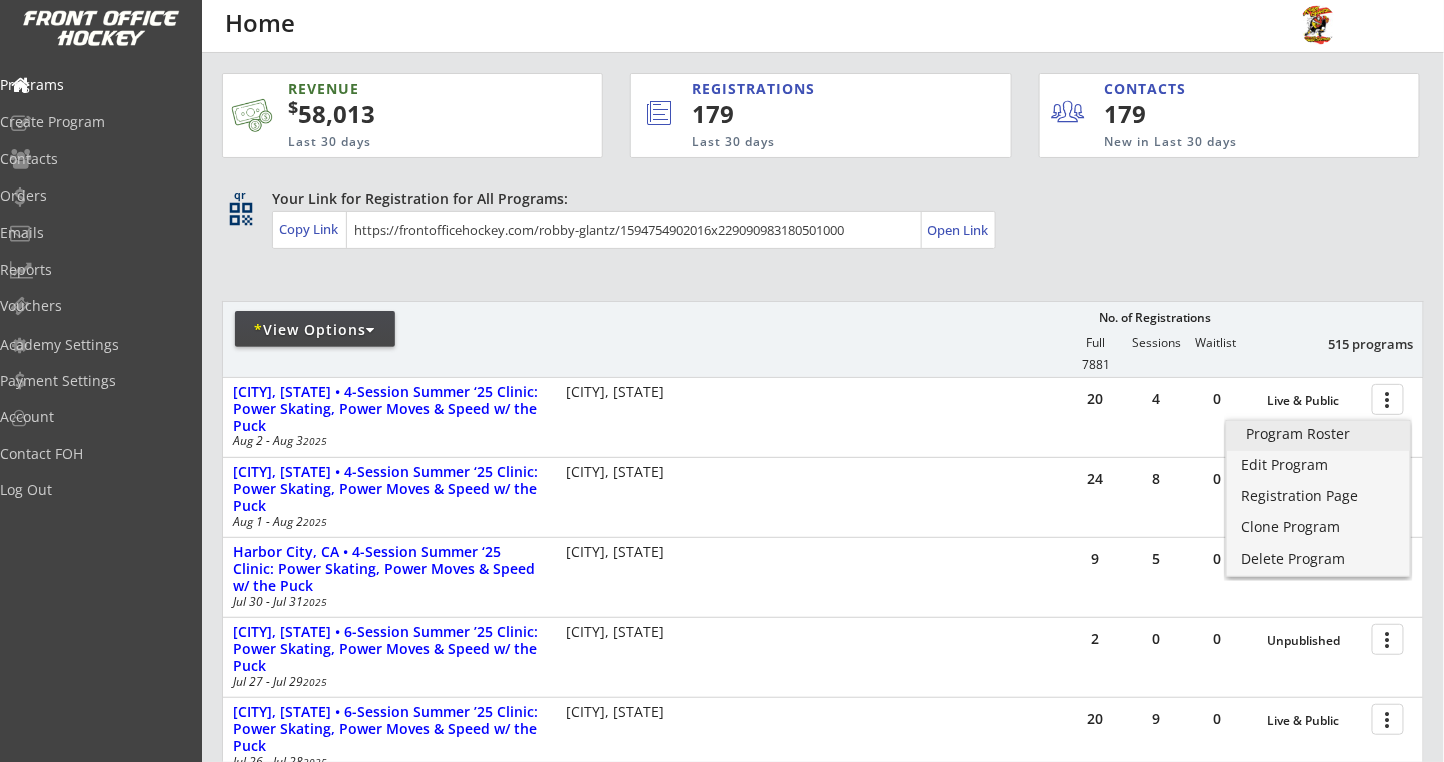 click on "Program Roster" at bounding box center (1318, 434) 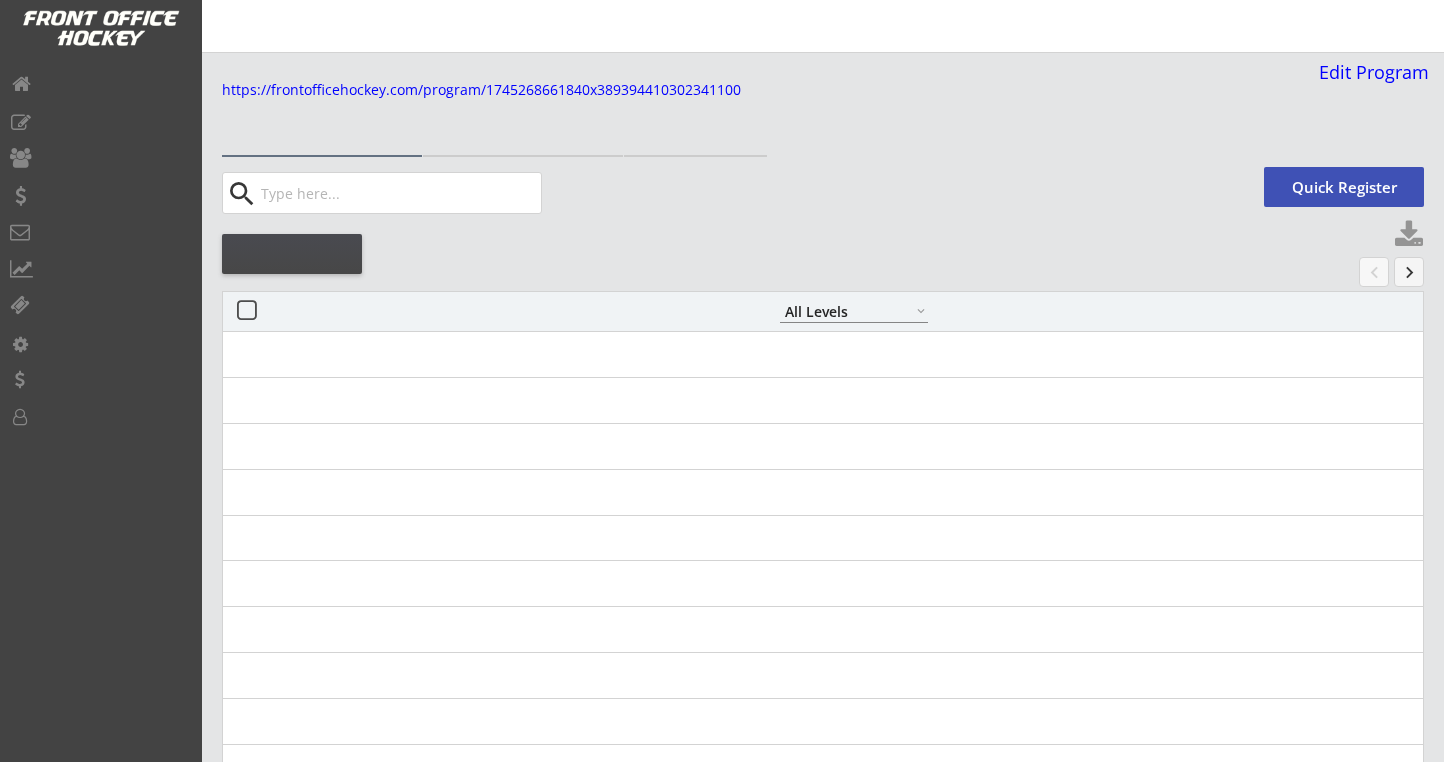 select on ""All Levels"" 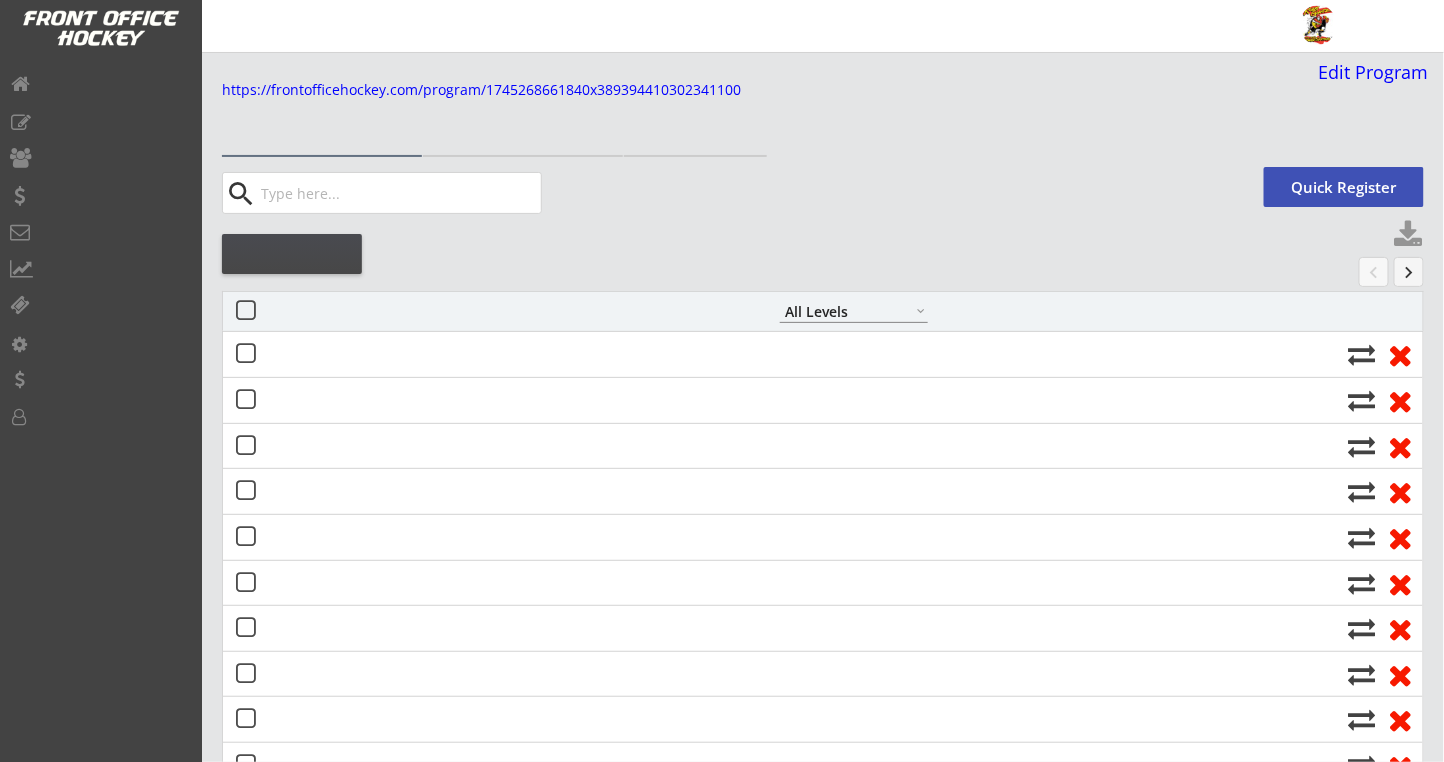 scroll, scrollTop: 0, scrollLeft: 0, axis: both 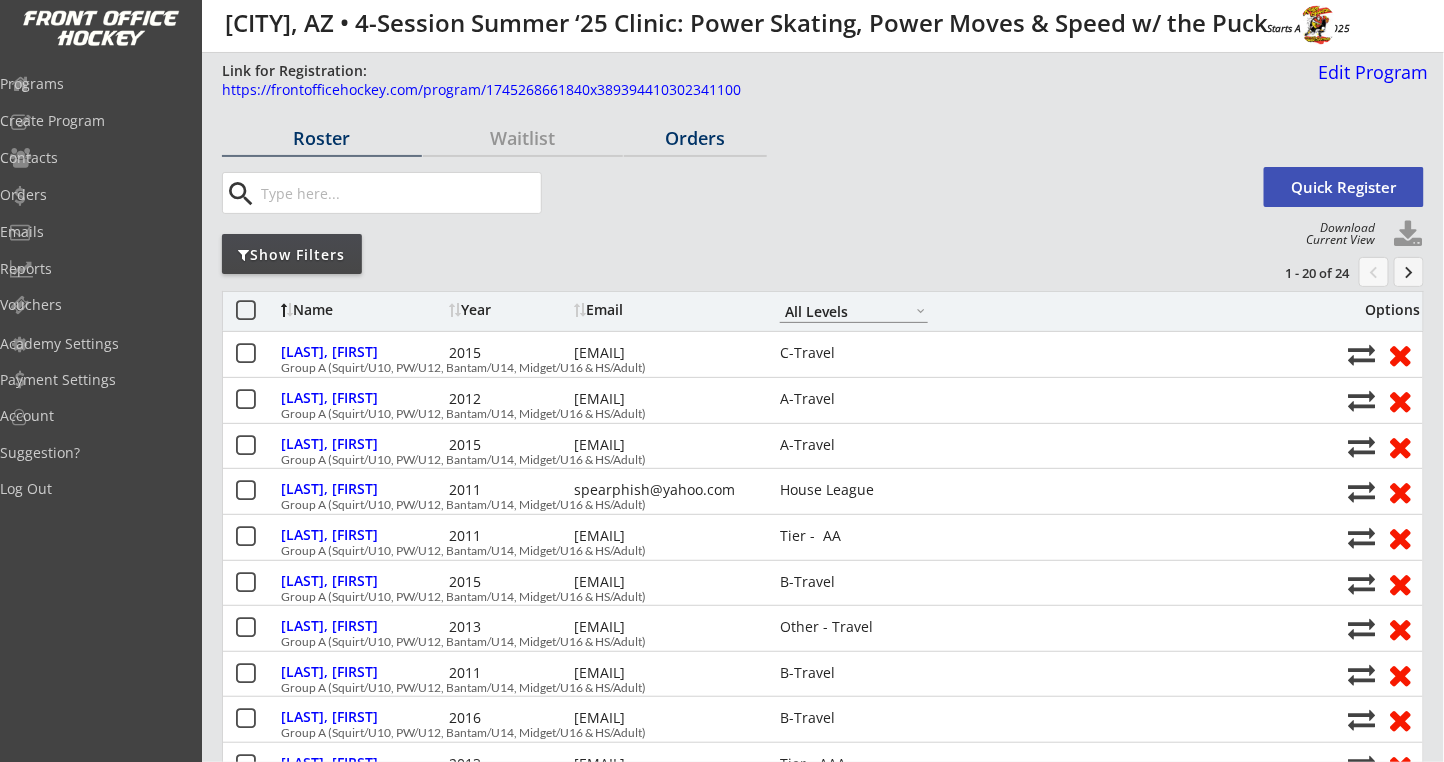 click on "Orders" at bounding box center (695, 138) 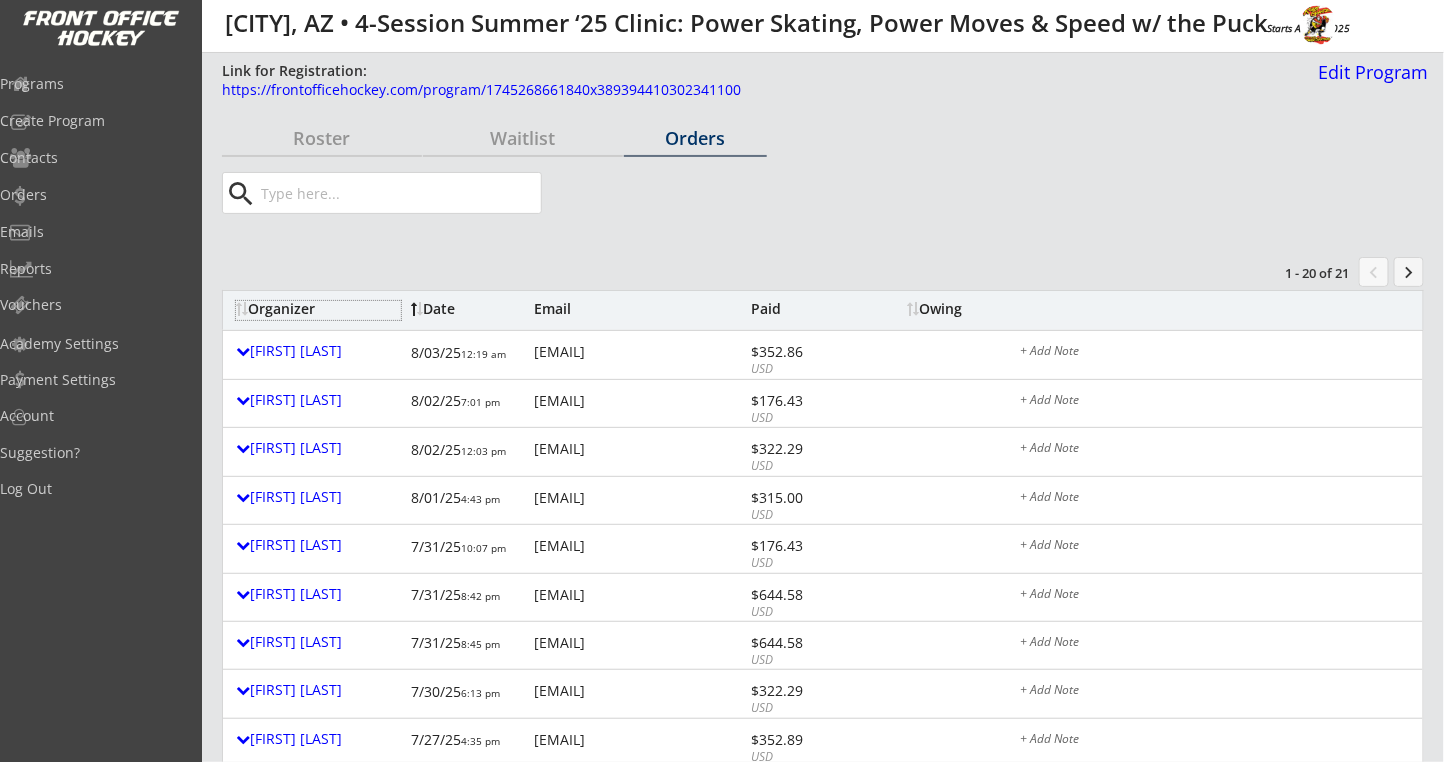 click on "Organizer" at bounding box center (318, 309) 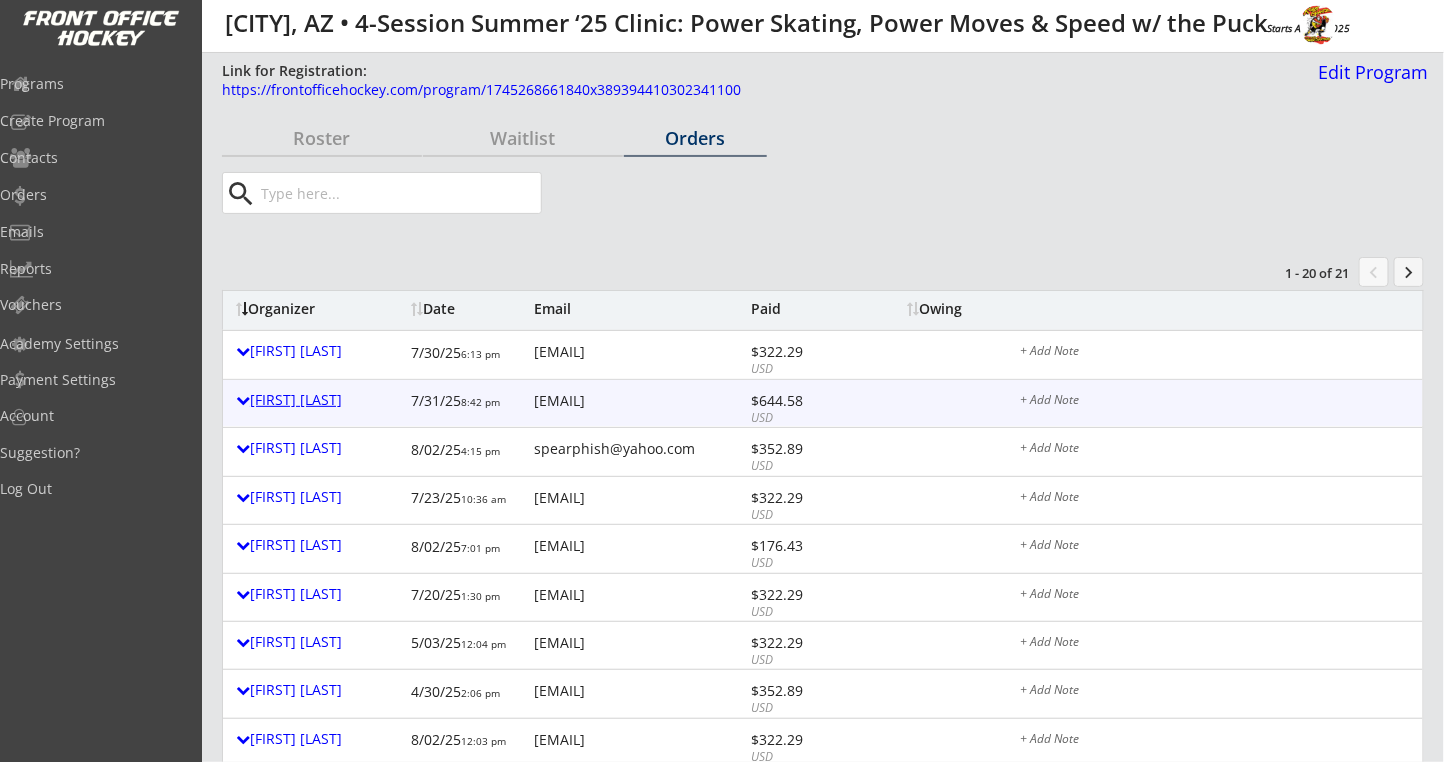 click on "[FIRST] [LAST]" at bounding box center (318, 400) 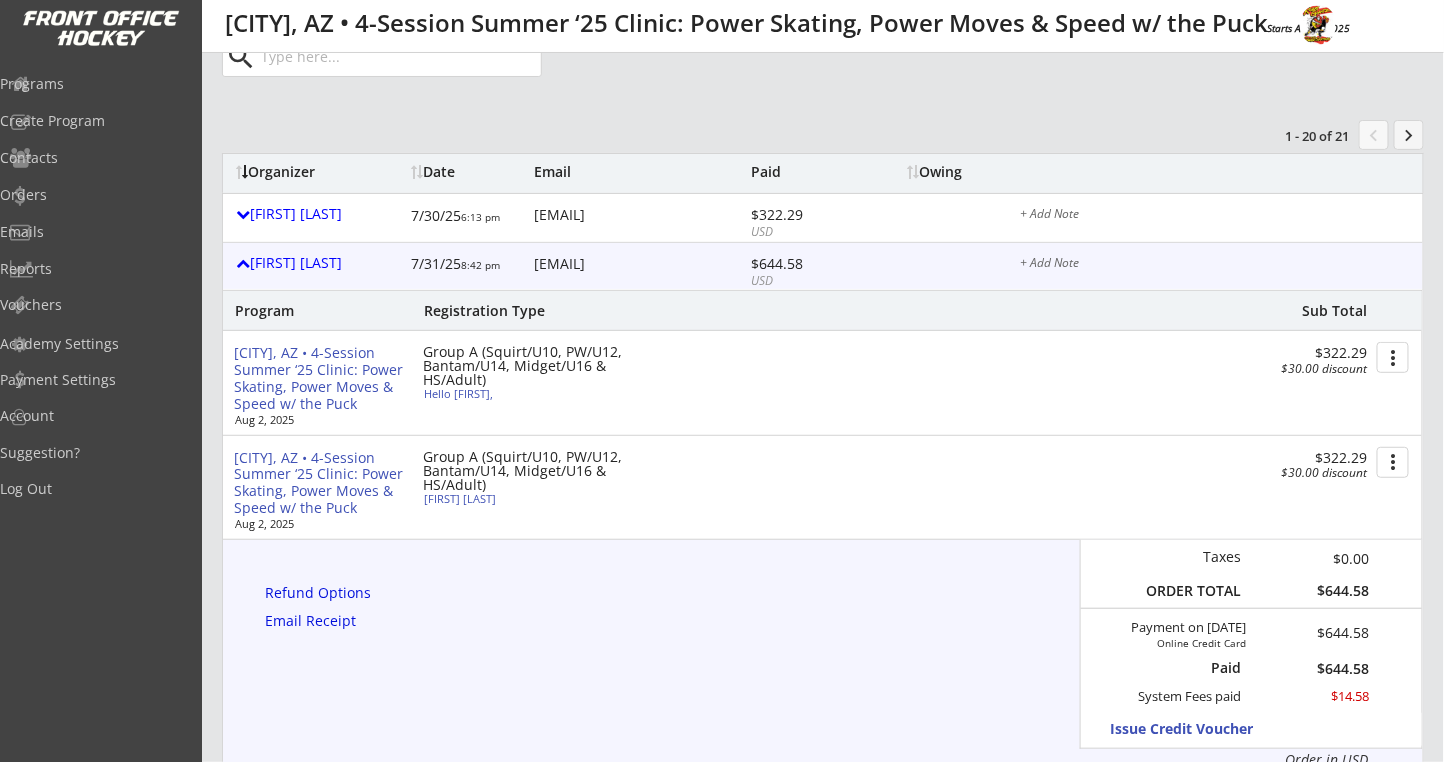 scroll, scrollTop: 266, scrollLeft: 0, axis: vertical 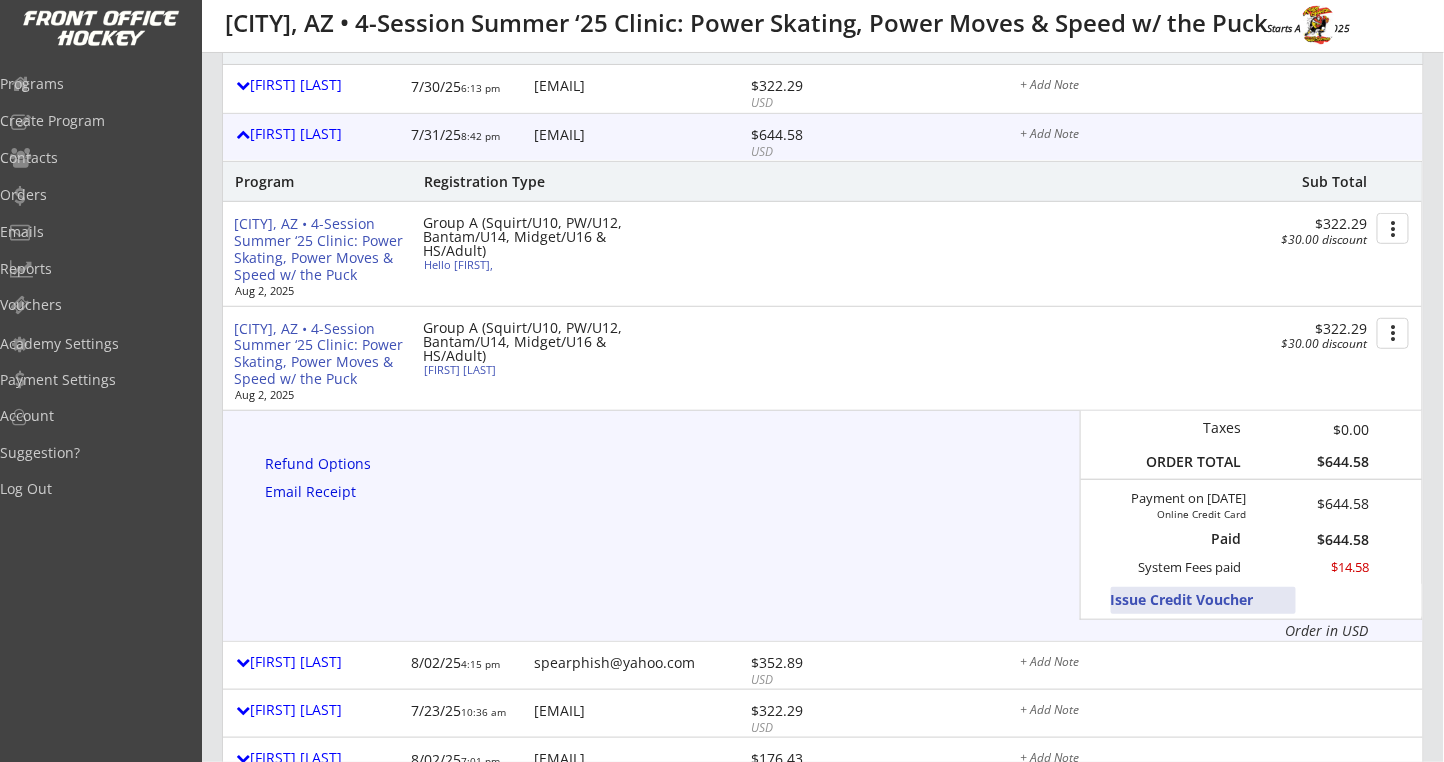 click on "Issue Credit Voucher" at bounding box center (1203, 600) 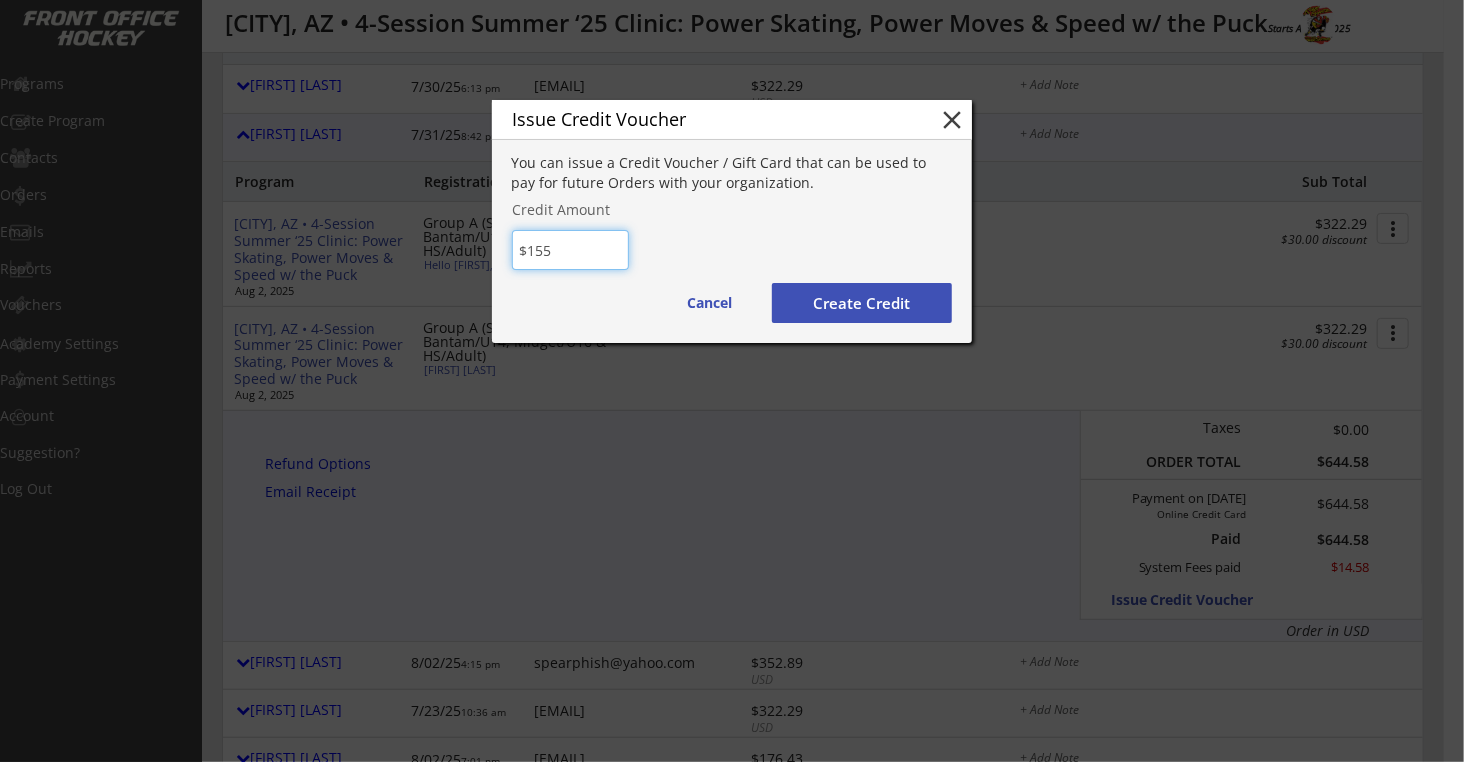 type on "$155" 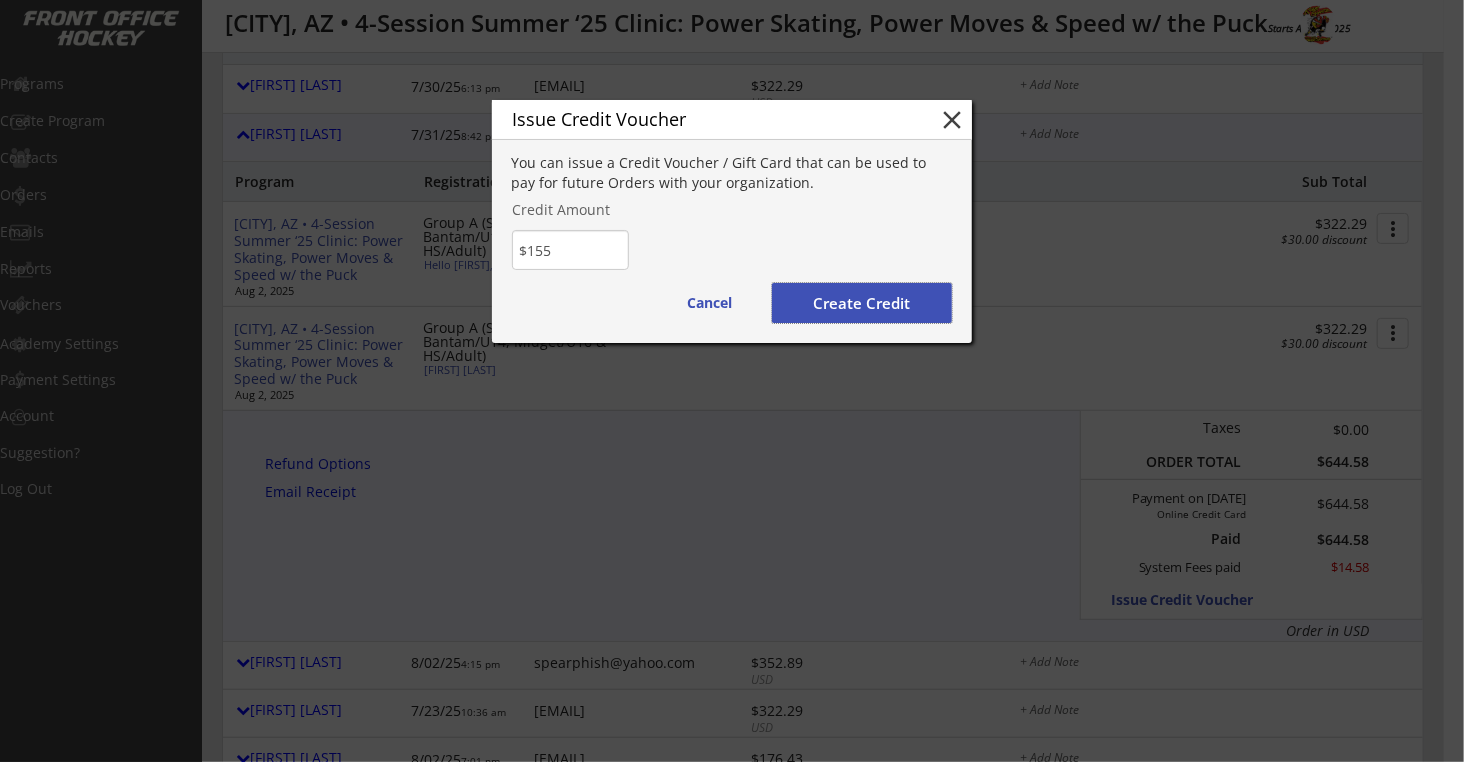click on "Create Credit" at bounding box center [862, 303] 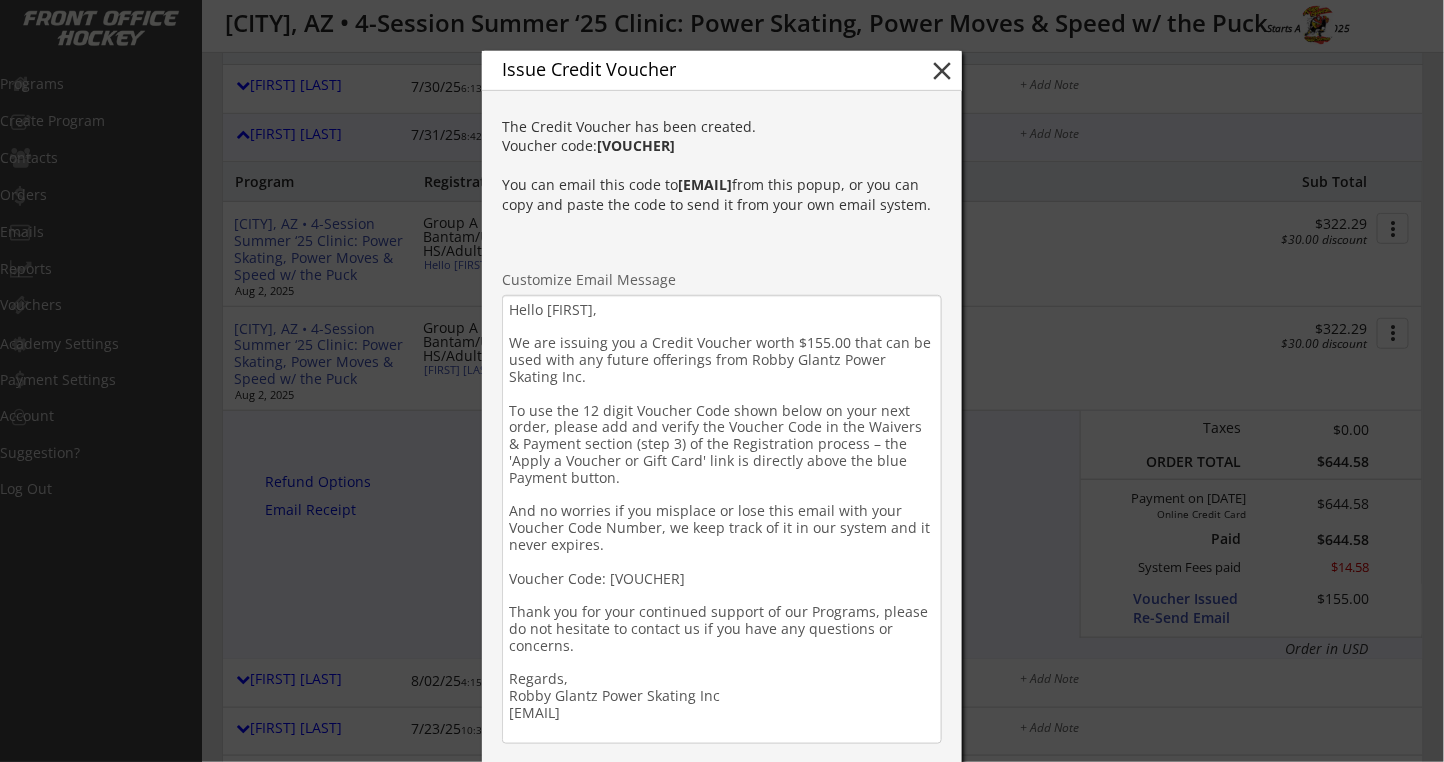 click on "Hello [FIRST],
We are issuing you a Credit Voucher worth $155.00 that can be used with any future offerings from Robby Glantz Power Skating Inc.
To use the 12 digit Voucher Code shown below on your next order, please add and verify the Voucher Code in the Waivers & Payment section (step 3) of the Registration process – the 'Apply a Voucher or Gift Card' link is directly above the blue Payment button.
And no worries if you misplace or lose this email with your Voucher Code Number, we keep track of it in our system and it never expires.
Voucher Code: [VOUCHER]
Thank you for your continued support of our Programs, please do not hesitate to contact us if you have any questions or concerns.
Regards,
Robby Glantz Power Skating Inc
[EMAIL]" at bounding box center [722, 519] 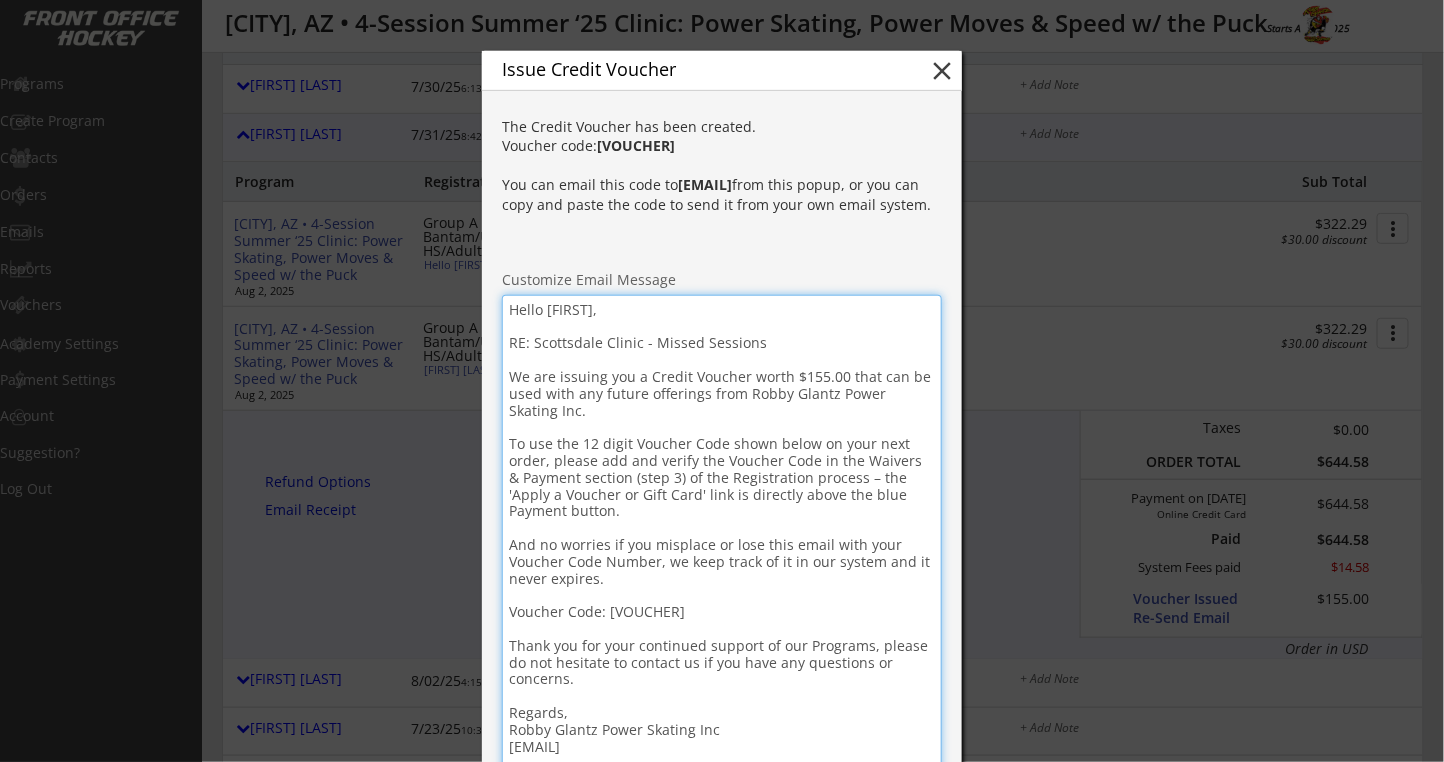 drag, startPoint x: 781, startPoint y: 335, endPoint x: 488, endPoint y: 343, distance: 293.1092 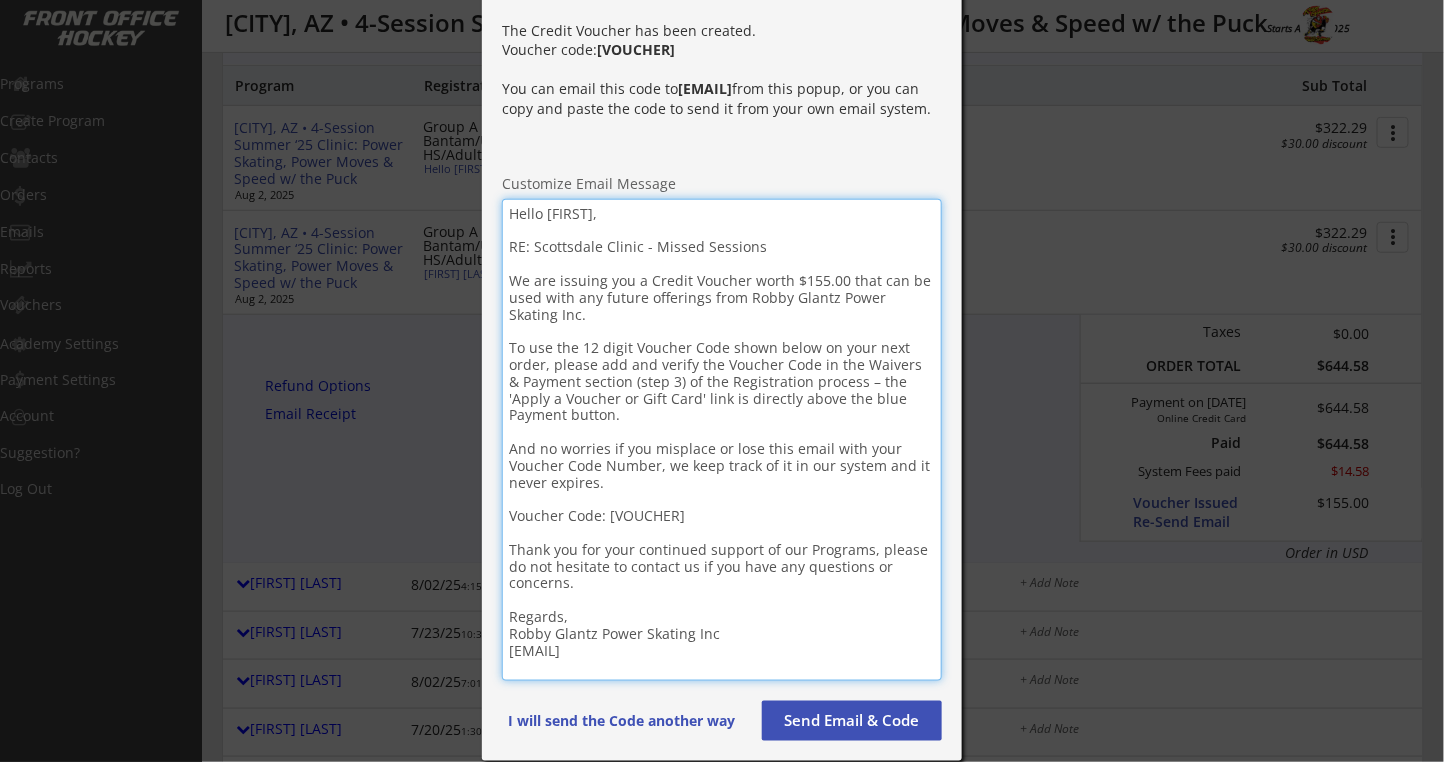 scroll, scrollTop: 400, scrollLeft: 0, axis: vertical 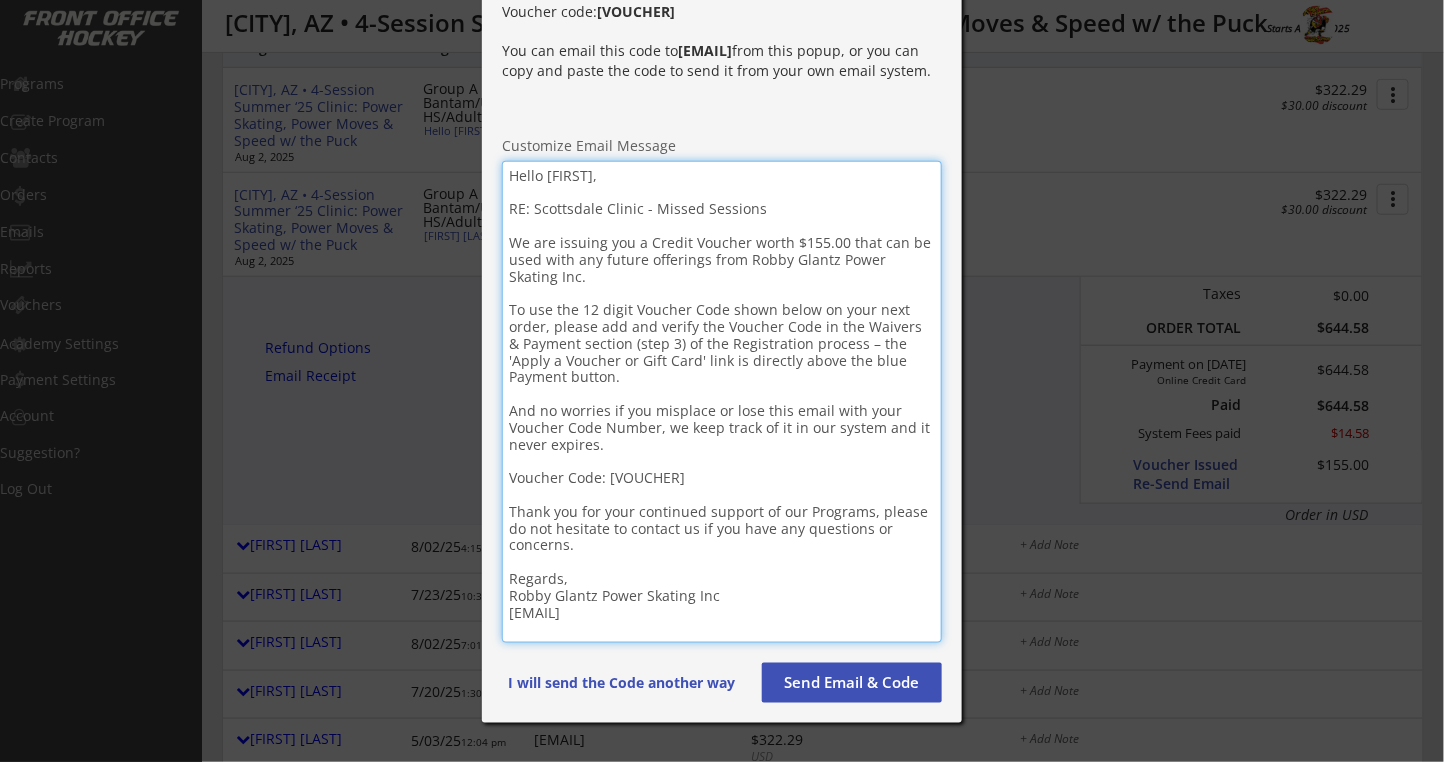 type on "Hello [FIRST],
RE: Scottsdale Clinic - Missed Sessions
We are issuing you a Credit Voucher worth $155.00 that can be used with any future offerings from Robby Glantz Power Skating Inc.
To use the 12 digit Voucher Code shown below on your next order, please add and verify the Voucher Code in the Waivers & Payment section (step 3) of the Registration process – the 'Apply a Voucher or Gift Card' link is directly above the blue Payment button.
And no worries if you misplace or lose this email with your Voucher Code Number, we keep track of it in our system and it never expires.
Voucher Code: [VOUCHER]
Thank you for your continued support of our Programs, please do not hesitate to contact us if you have any questions or concerns.
Regards,
Robby Glantz Power Skating Inc
[EMAIL]" 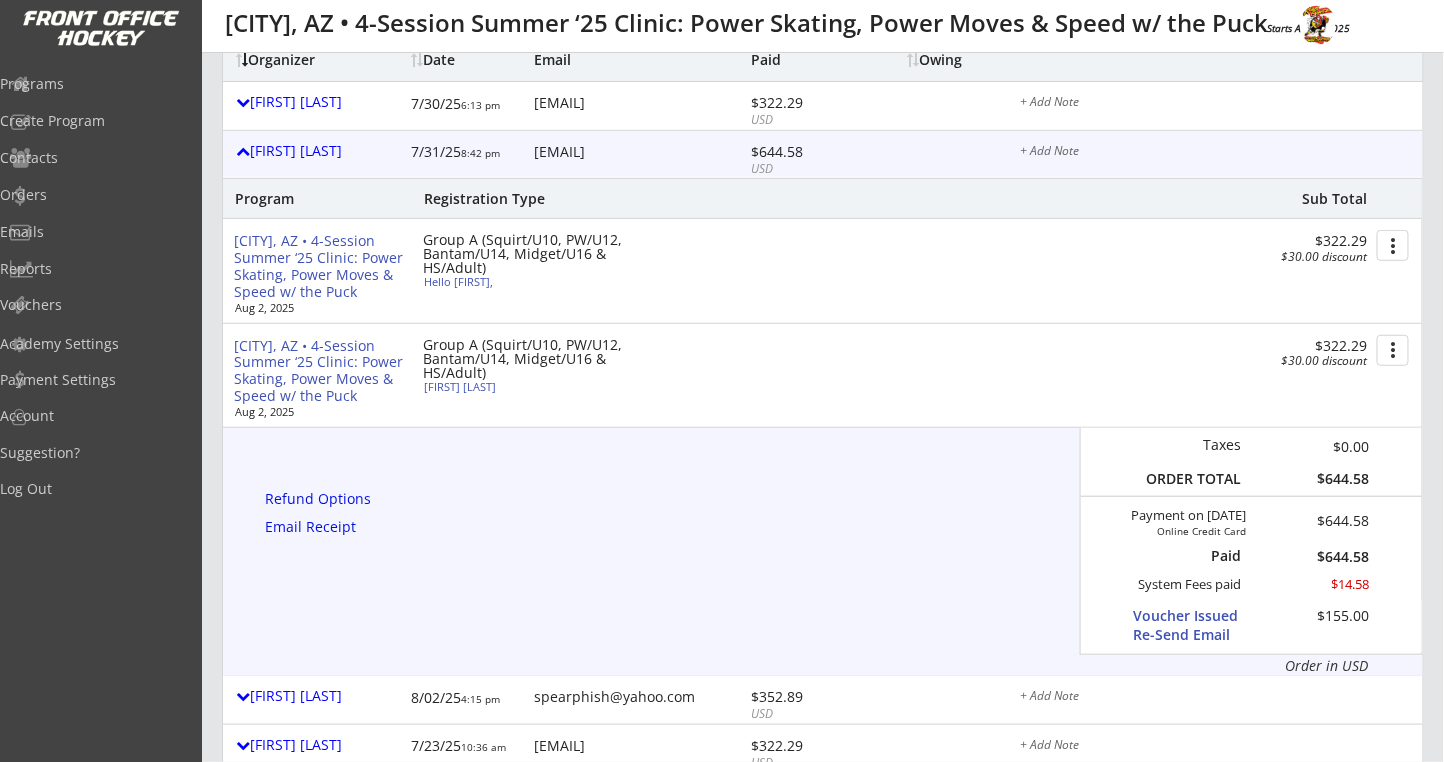 scroll, scrollTop: 133, scrollLeft: 0, axis: vertical 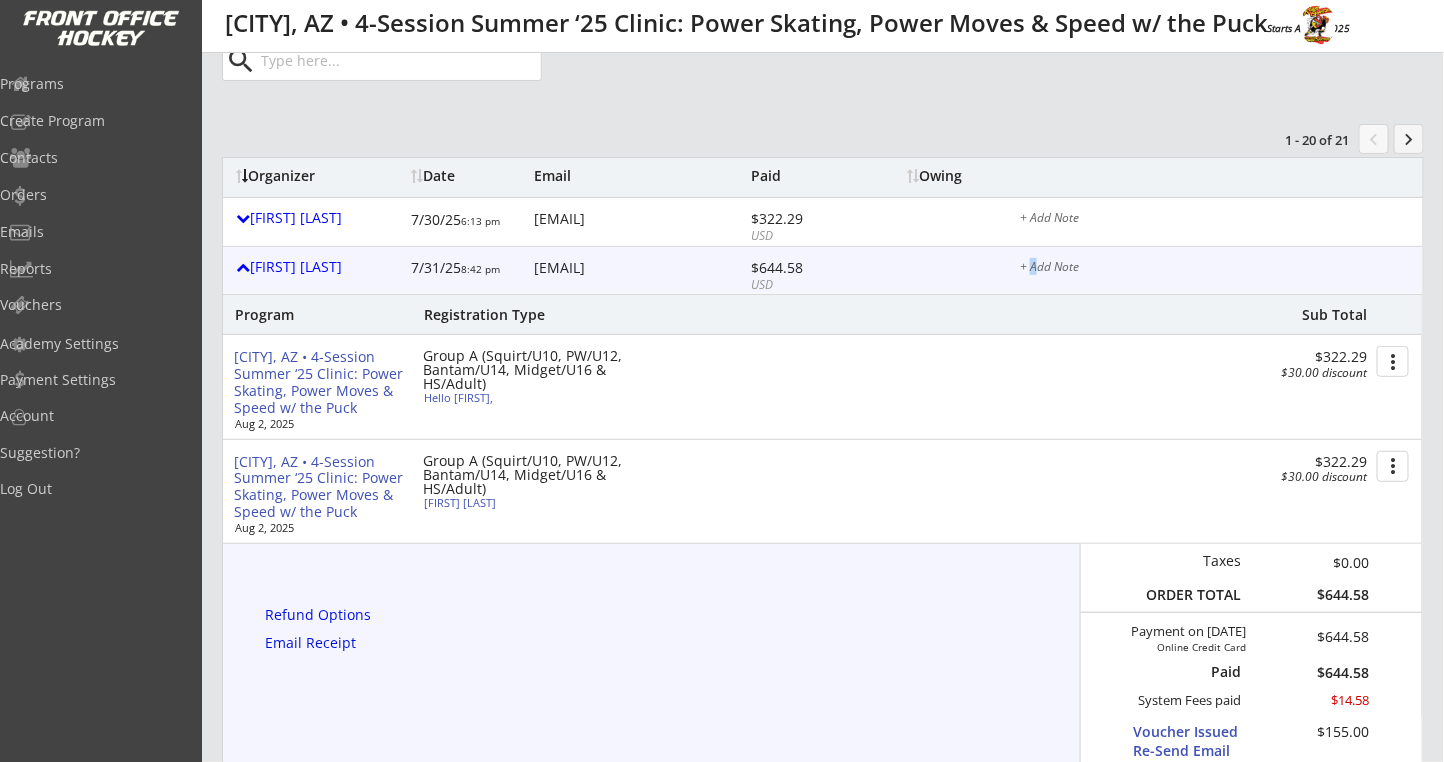 click on "+ Add Note" at bounding box center (1215, 269) 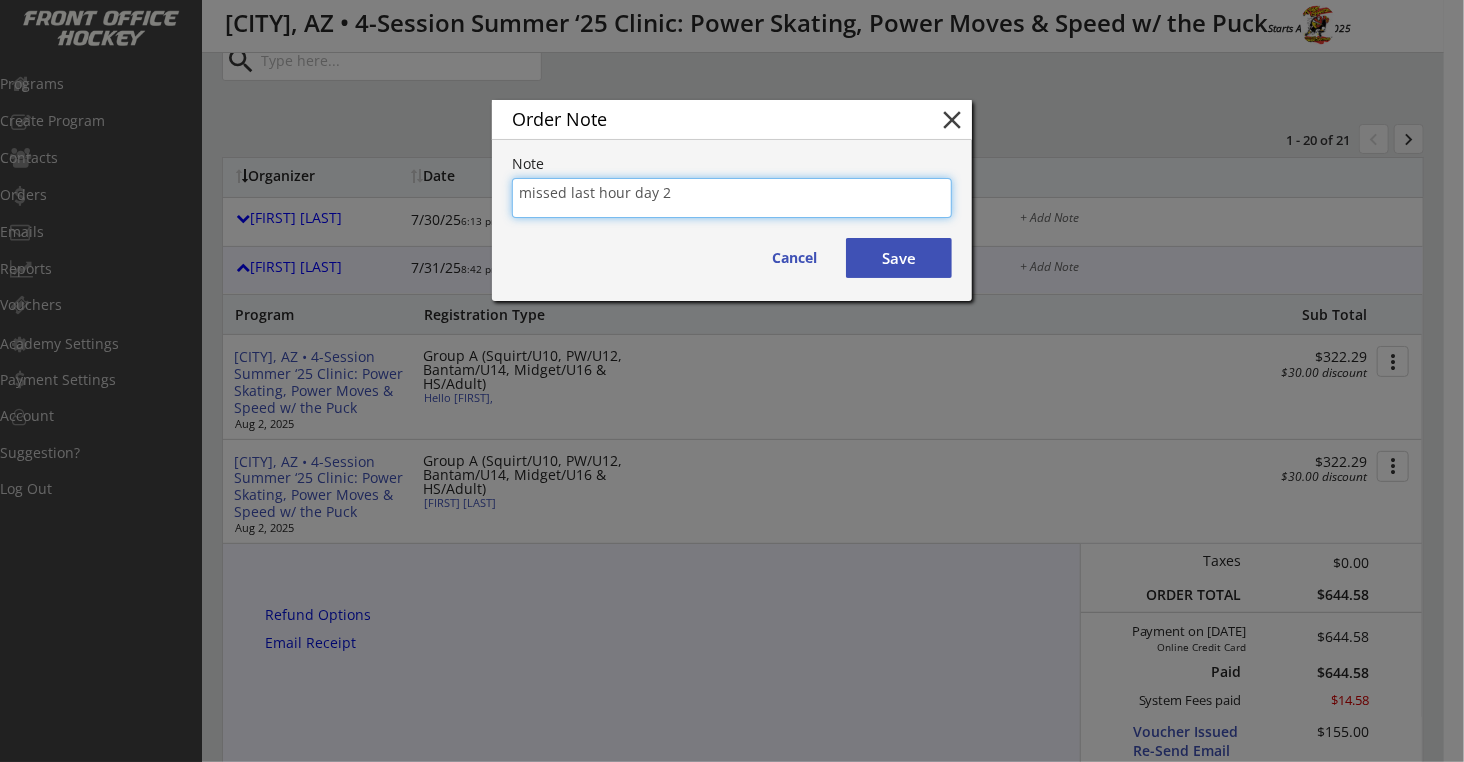 type on "missed last hour day 2" 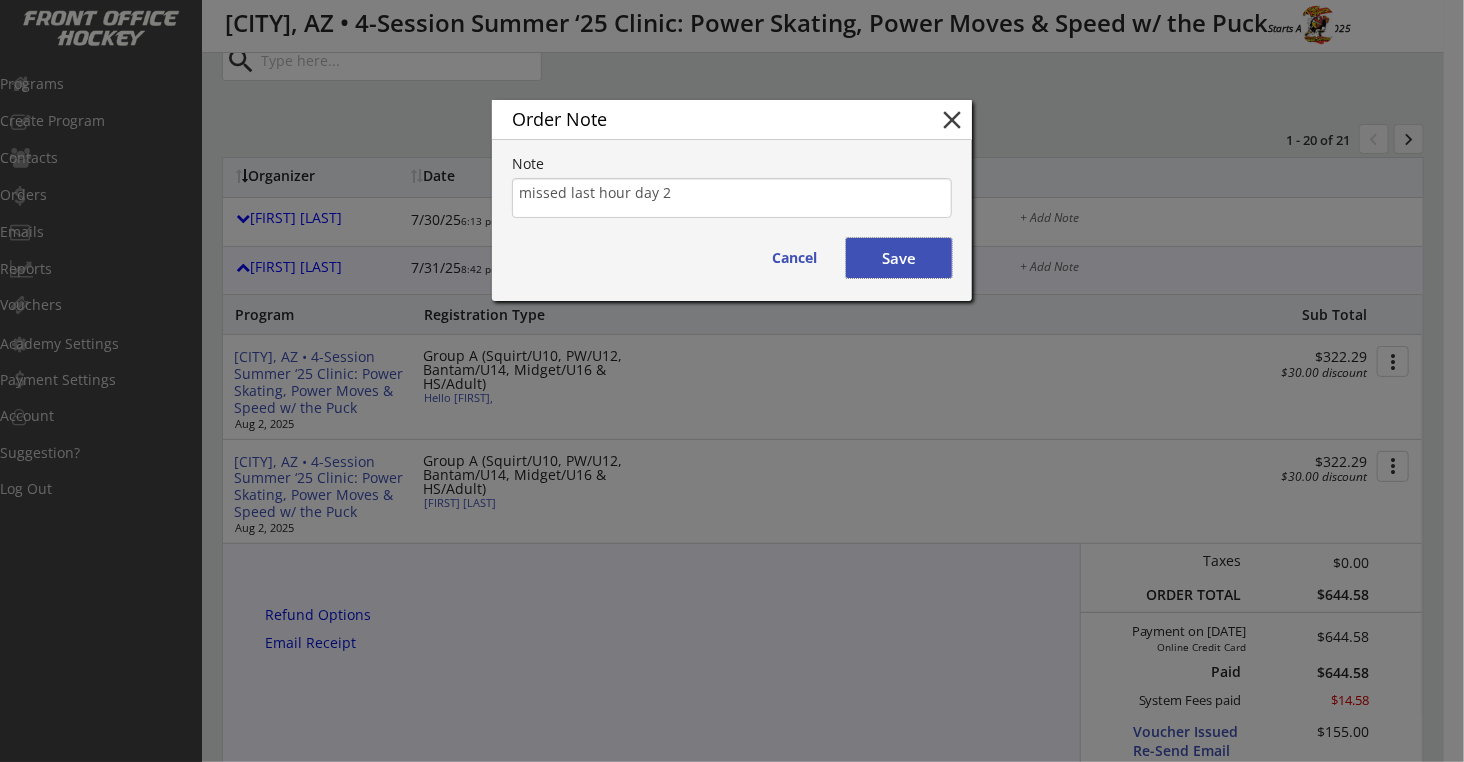 click on "Save" at bounding box center [899, 258] 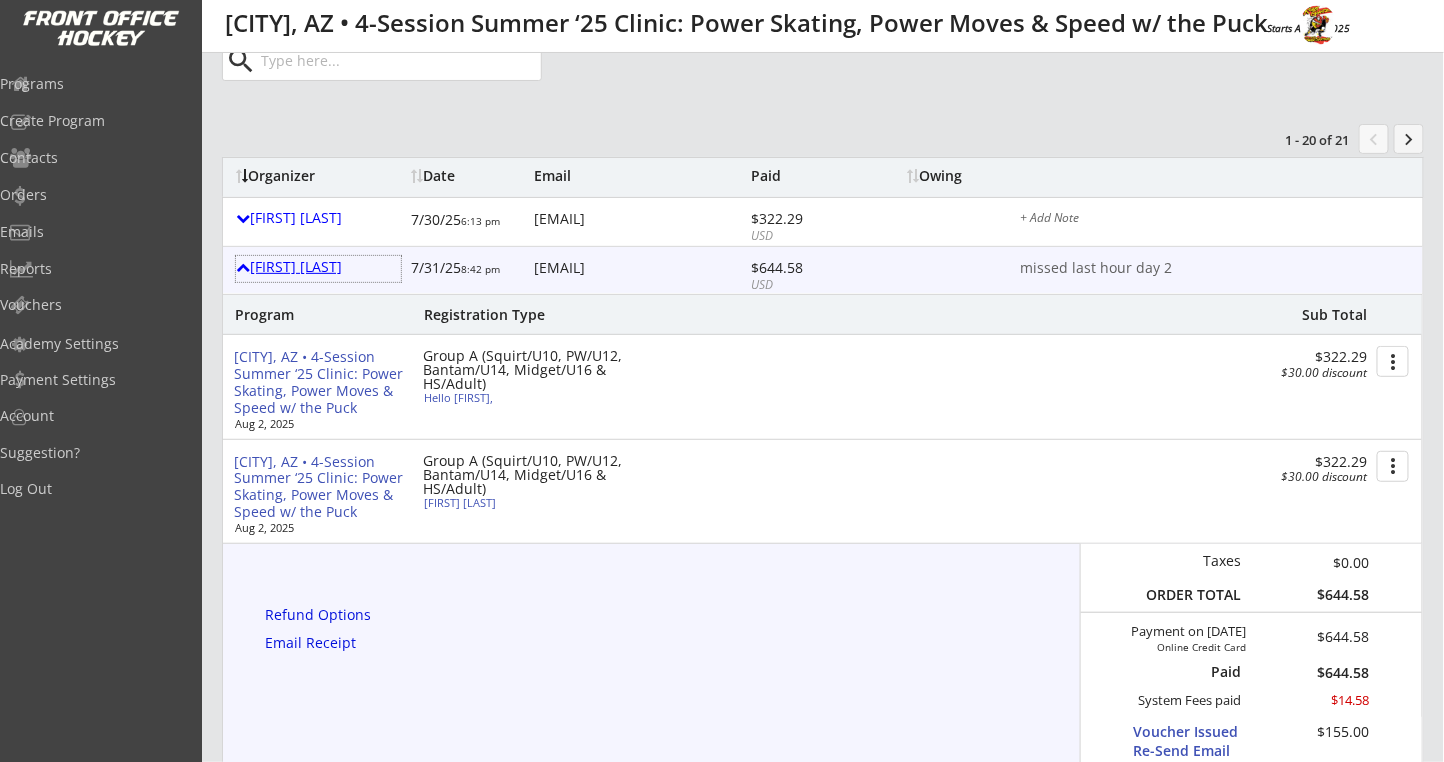 click on "[FIRST] [LAST]" at bounding box center [318, 269] 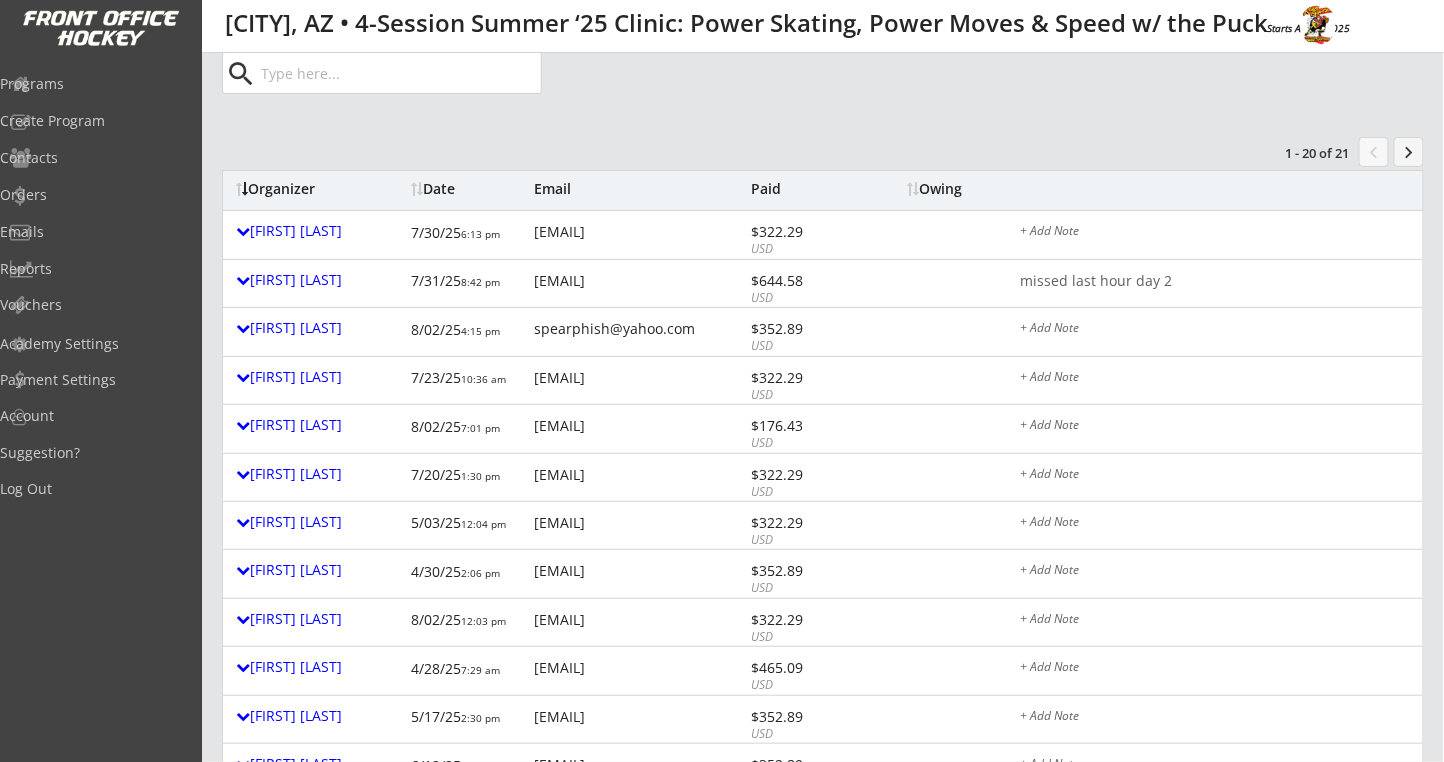 scroll, scrollTop: 0, scrollLeft: 0, axis: both 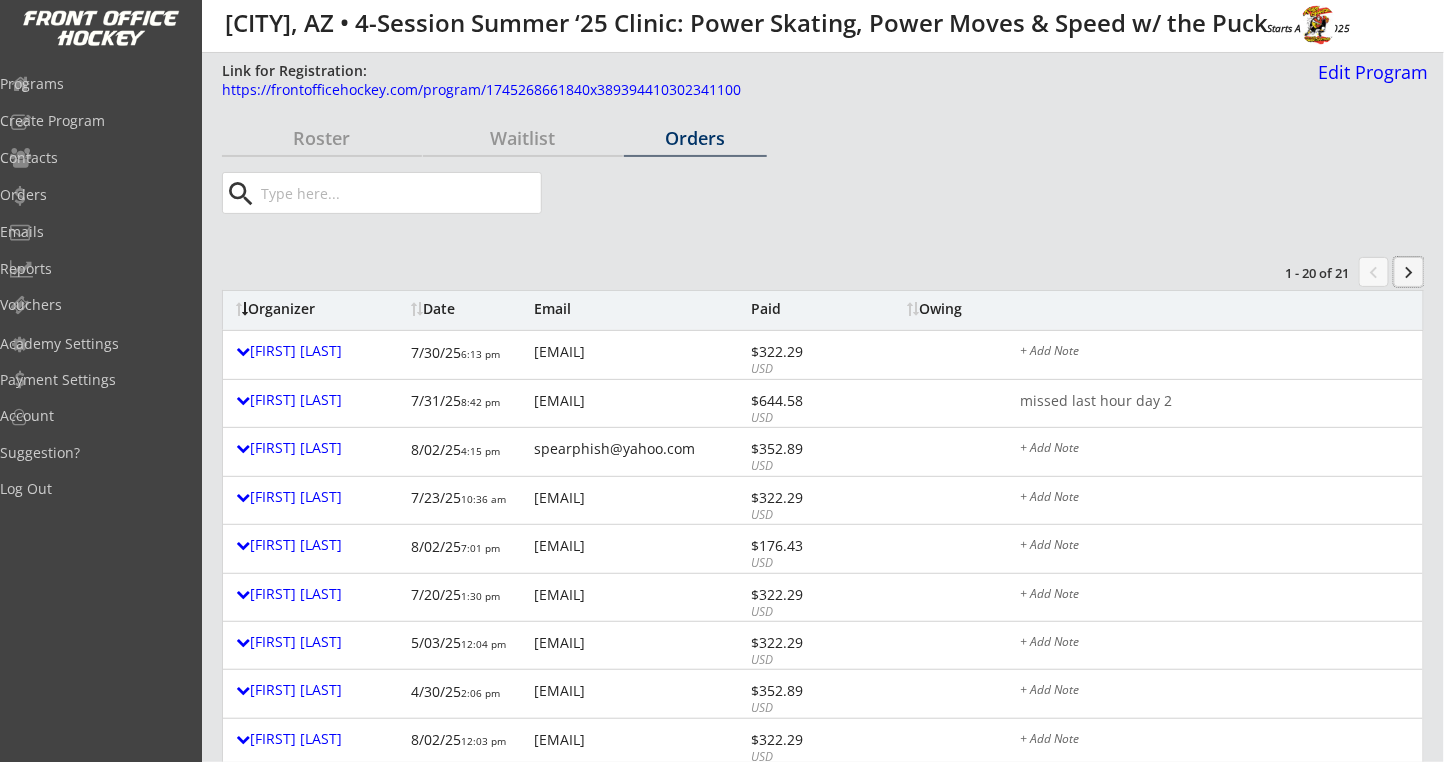 click on "keyboard_arrow_right" at bounding box center (1409, 272) 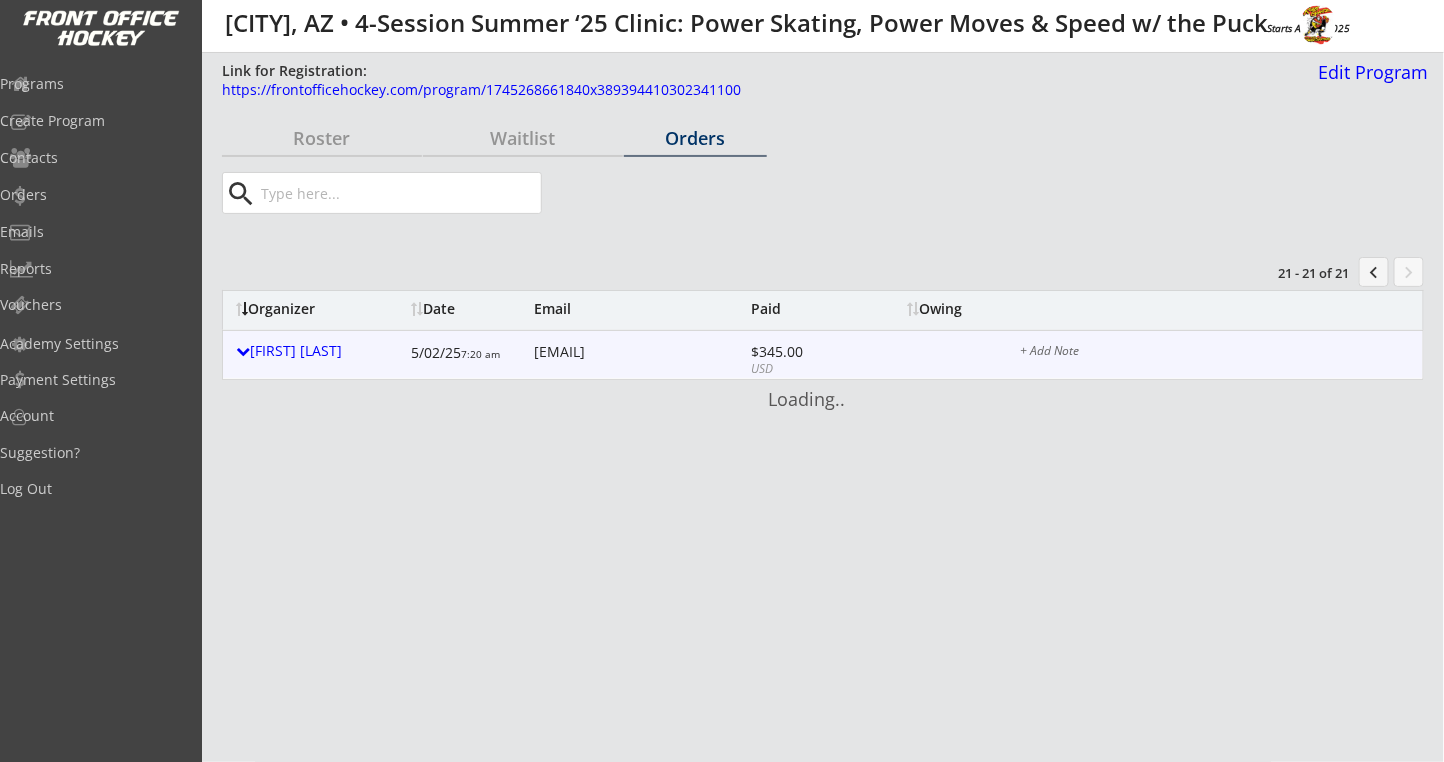 click on "+ Add Note" at bounding box center [1215, 353] 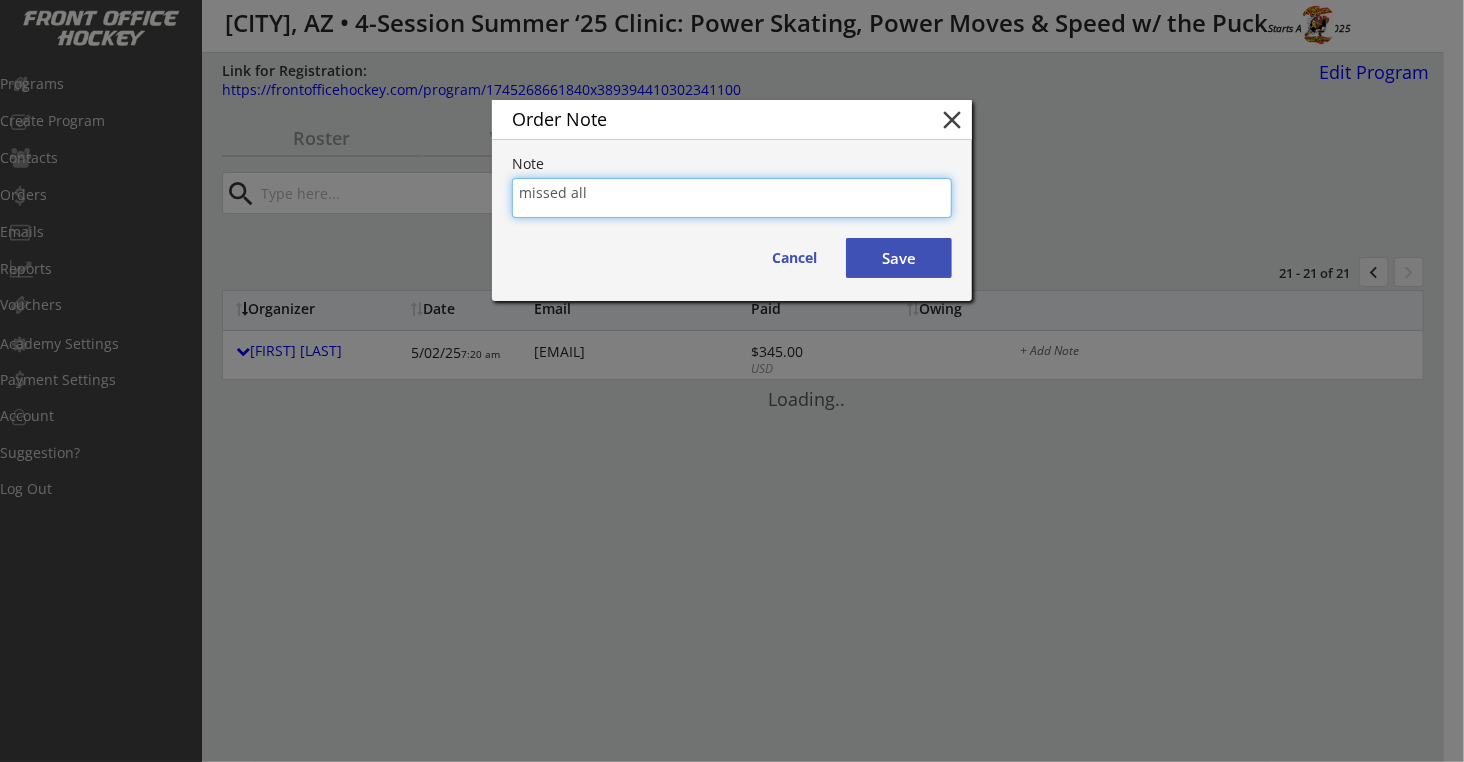 type on "missed all" 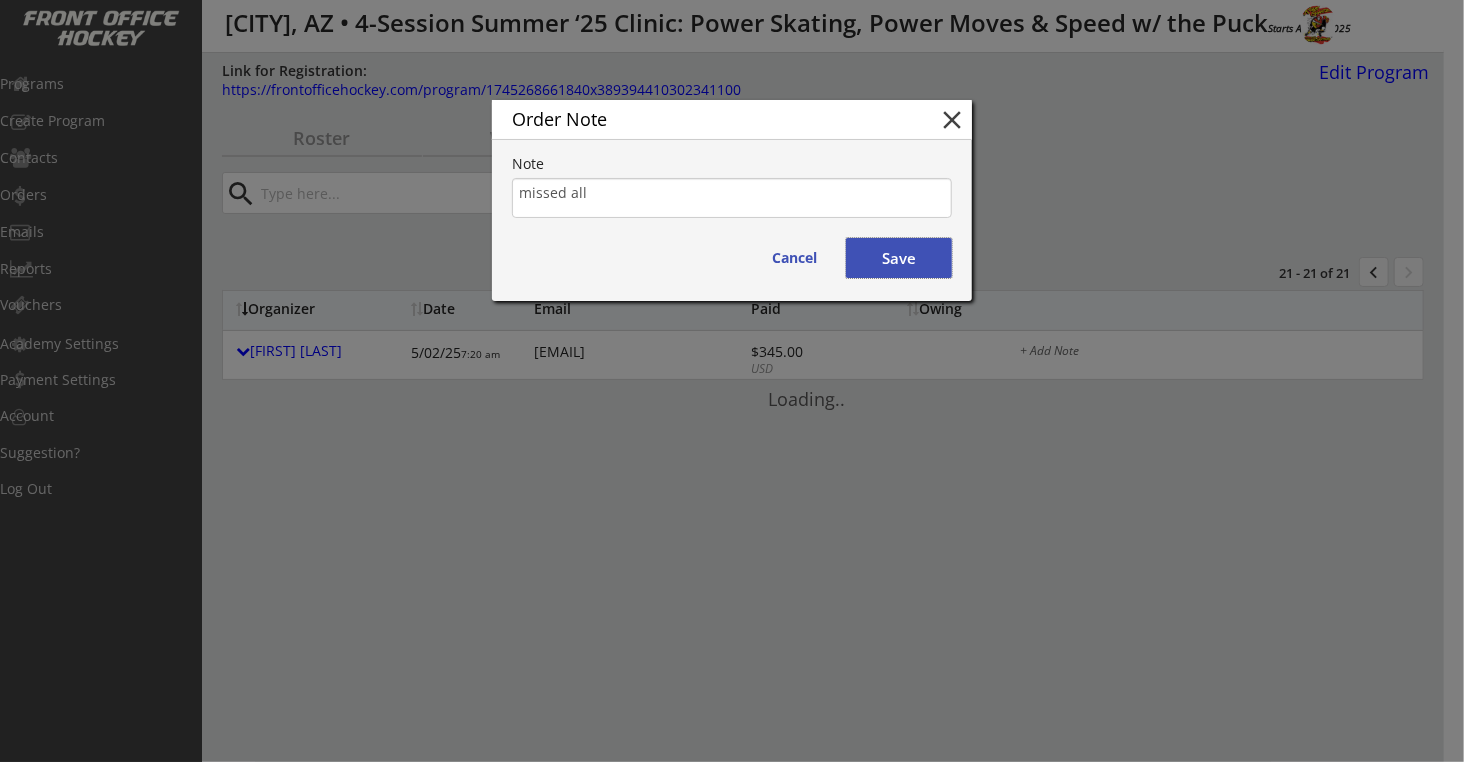 click on "Save" at bounding box center [899, 258] 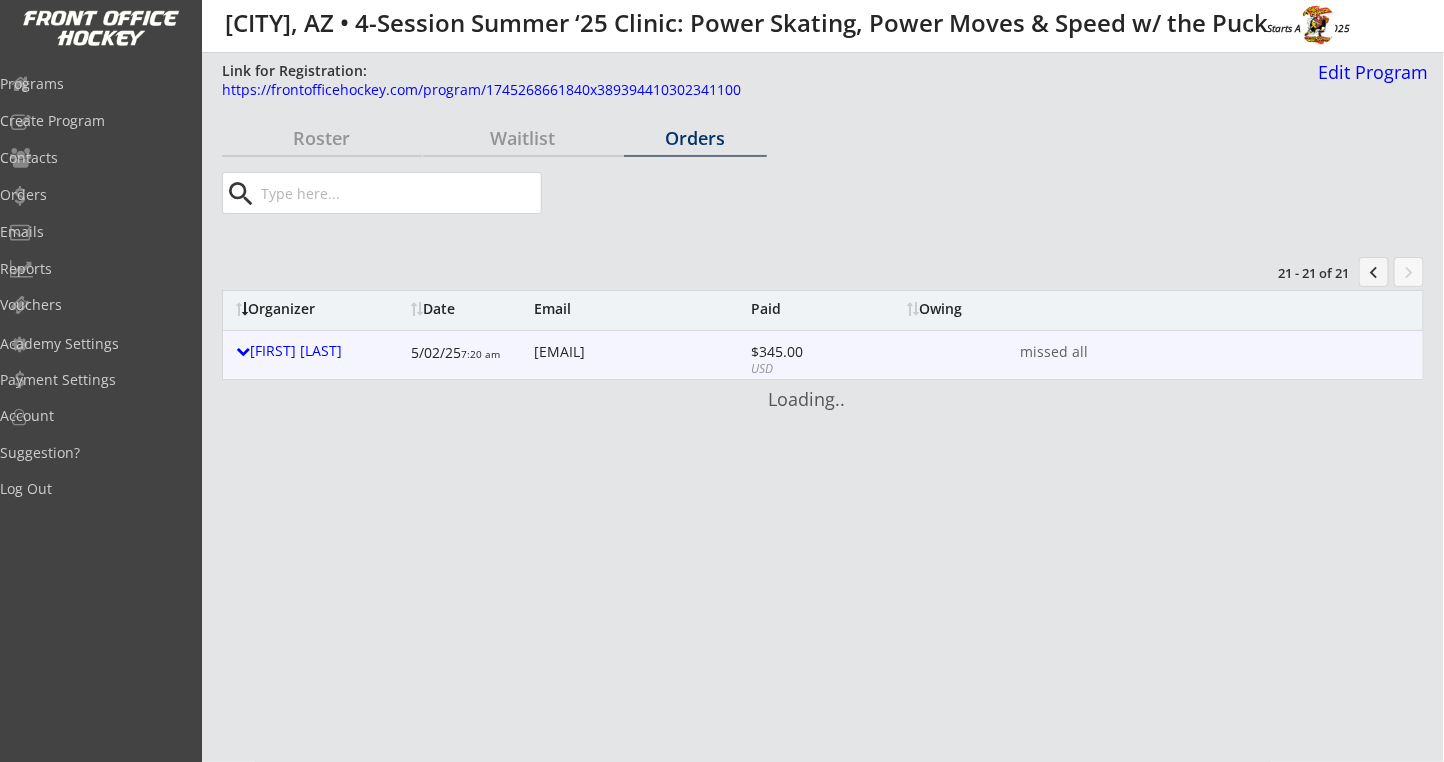 click on "[FIRST] [LAST]" at bounding box center (318, 351) 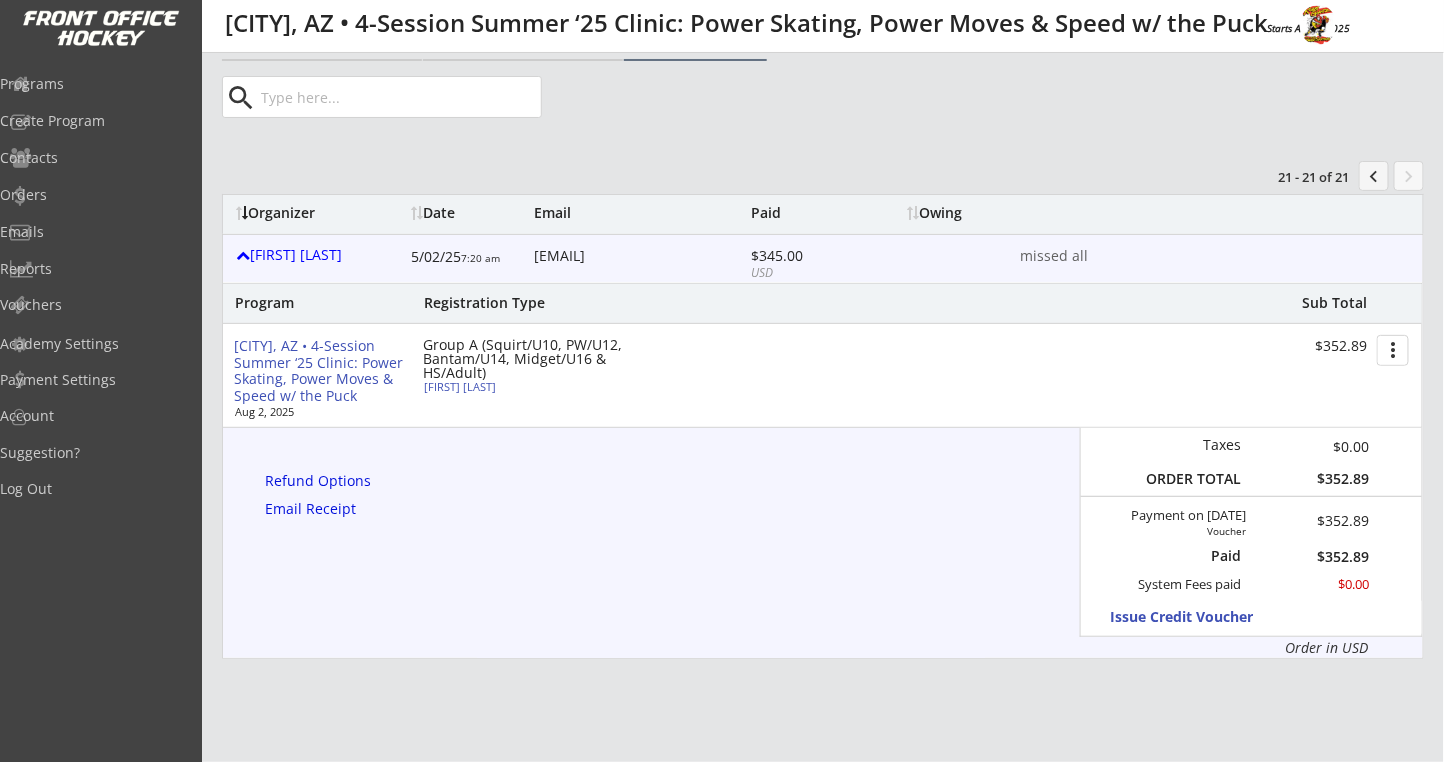 scroll, scrollTop: 133, scrollLeft: 0, axis: vertical 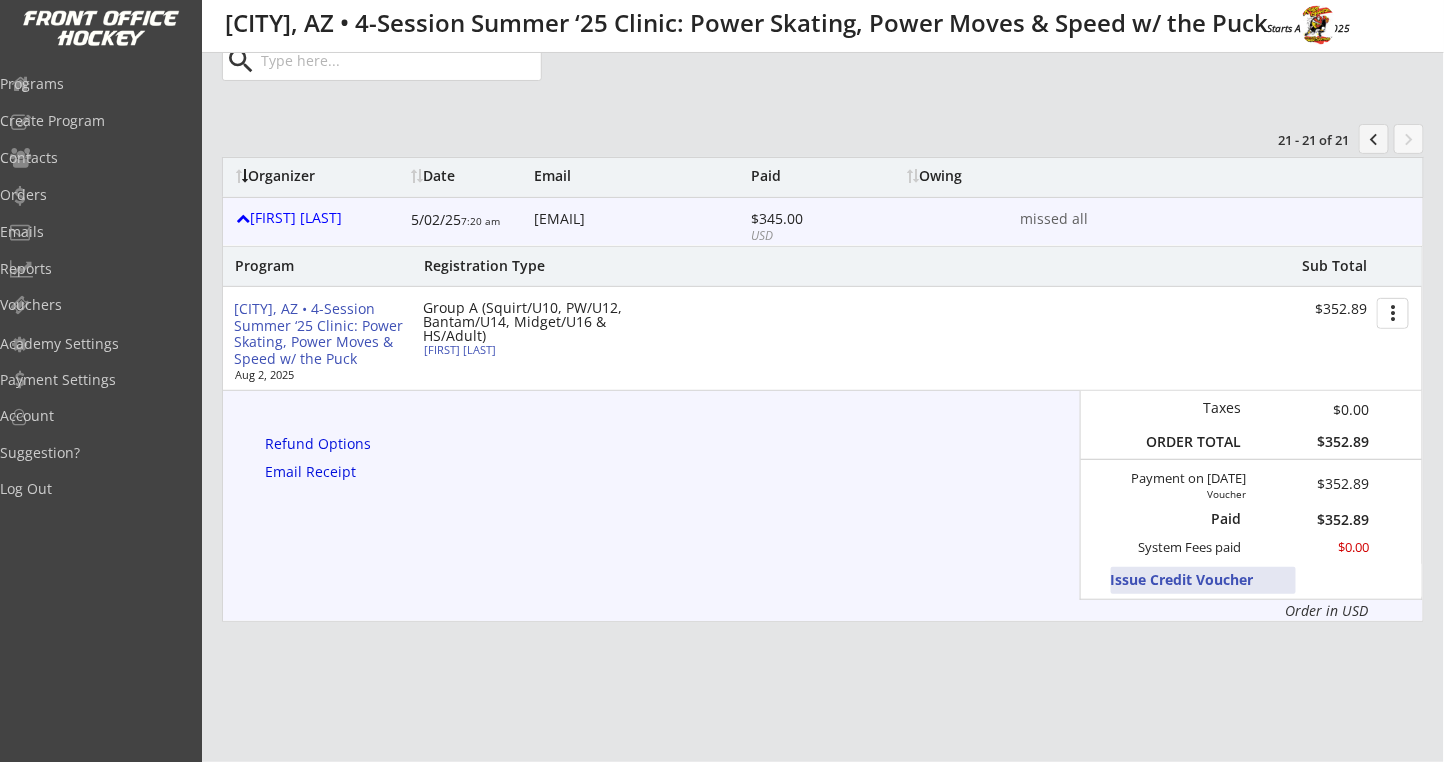 click on "Issue Credit Voucher" at bounding box center [1203, 580] 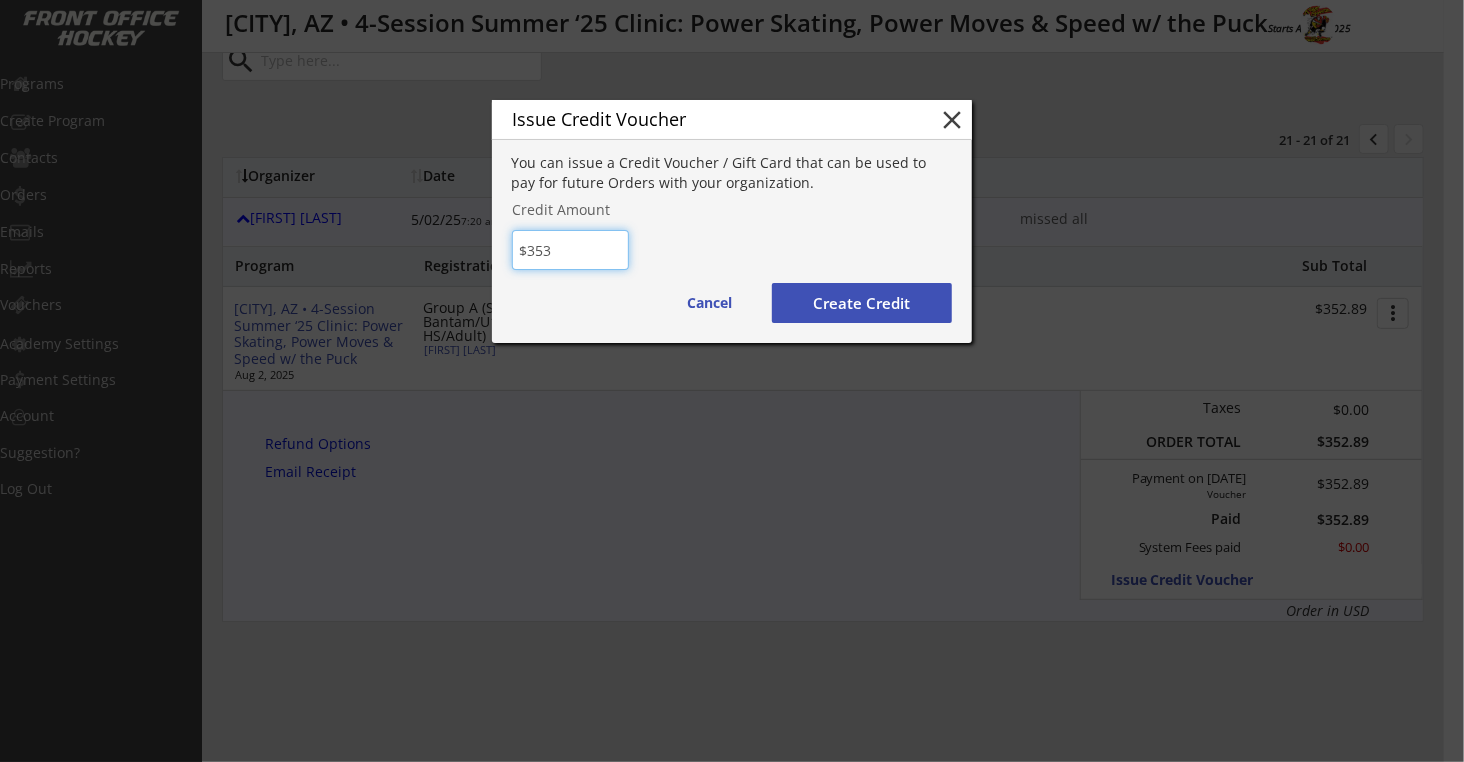 type on "$353" 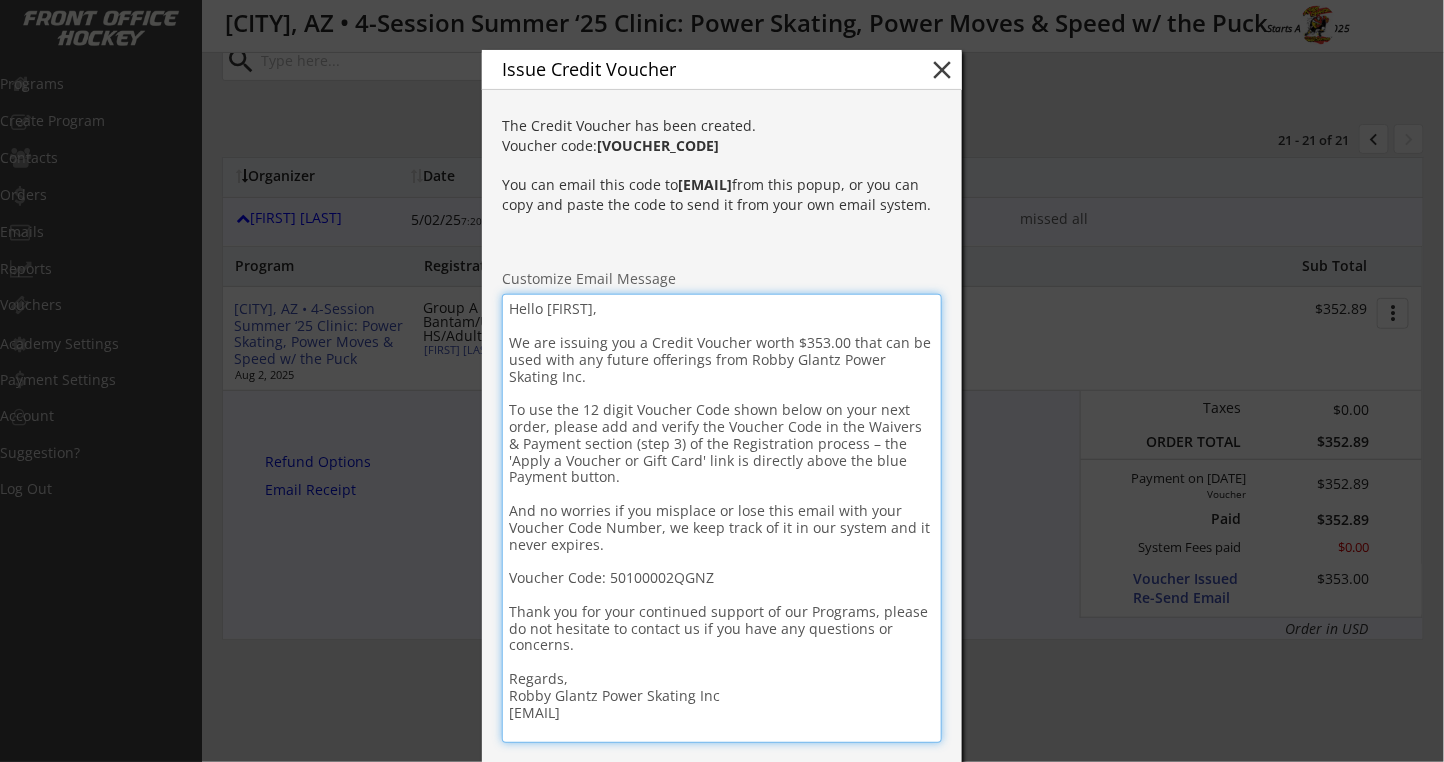 click on "Hello [FIRST],
We are issuing you a Credit Voucher worth $353.00 that can be used with any future offerings from Robby Glantz Power Skating Inc.
To use the 12 digit Voucher Code shown below on your next order, please add and verify the Voucher Code in the Waivers & Payment section (step 3) of the Registration process – the 'Apply a Voucher or Gift Card' link is directly above the blue Payment button.
And no worries if you misplace or lose this email with your Voucher Code Number, we keep track of it in our system and it never expires.
Voucher Code: 50100002QGNZ
Thank you for your continued support of our Programs, please do not hesitate to contact us if you have any questions or concerns.
Regards,
Robby Glantz Power Skating Inc
[EMAIL]" at bounding box center [722, 518] 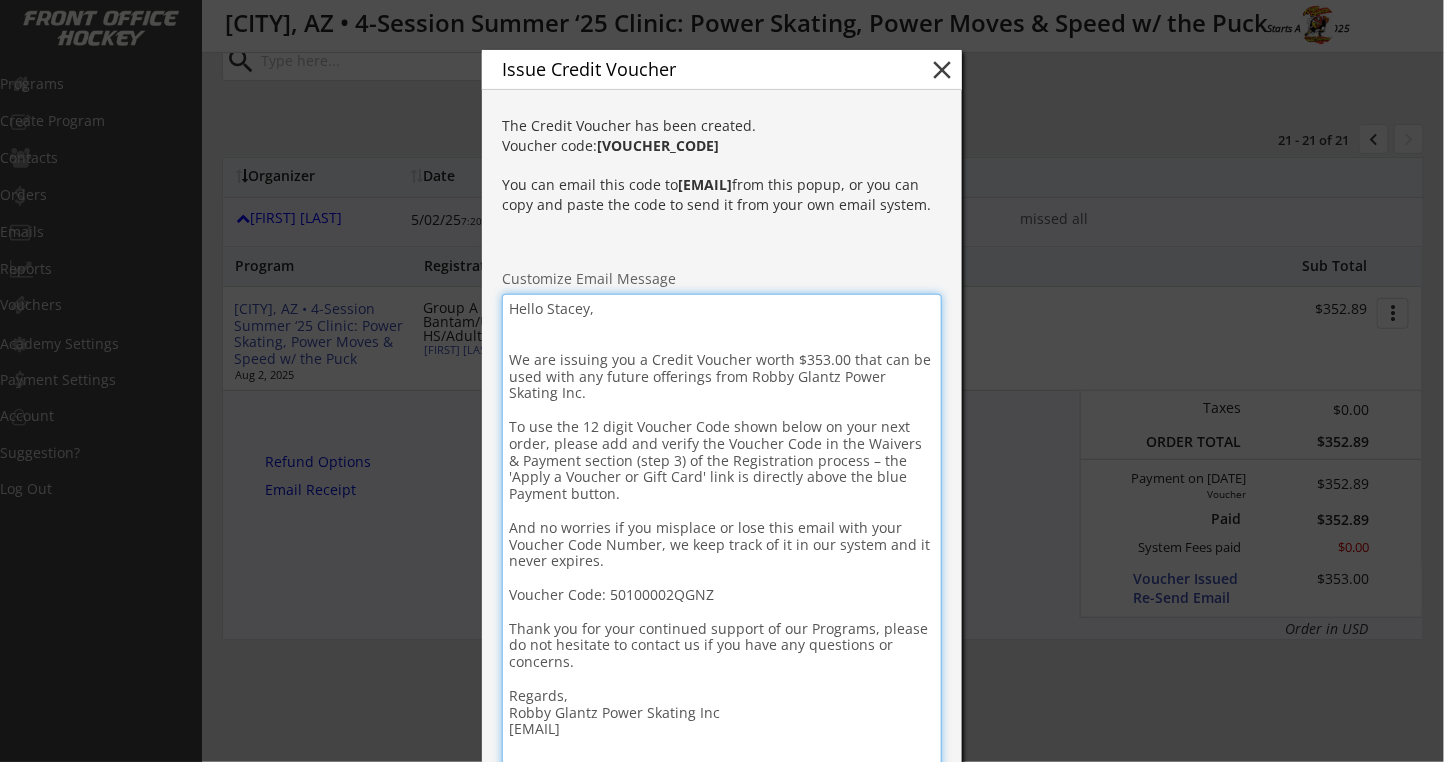 paste on "RE: Scottsdale Clinic - Missed Sessions" 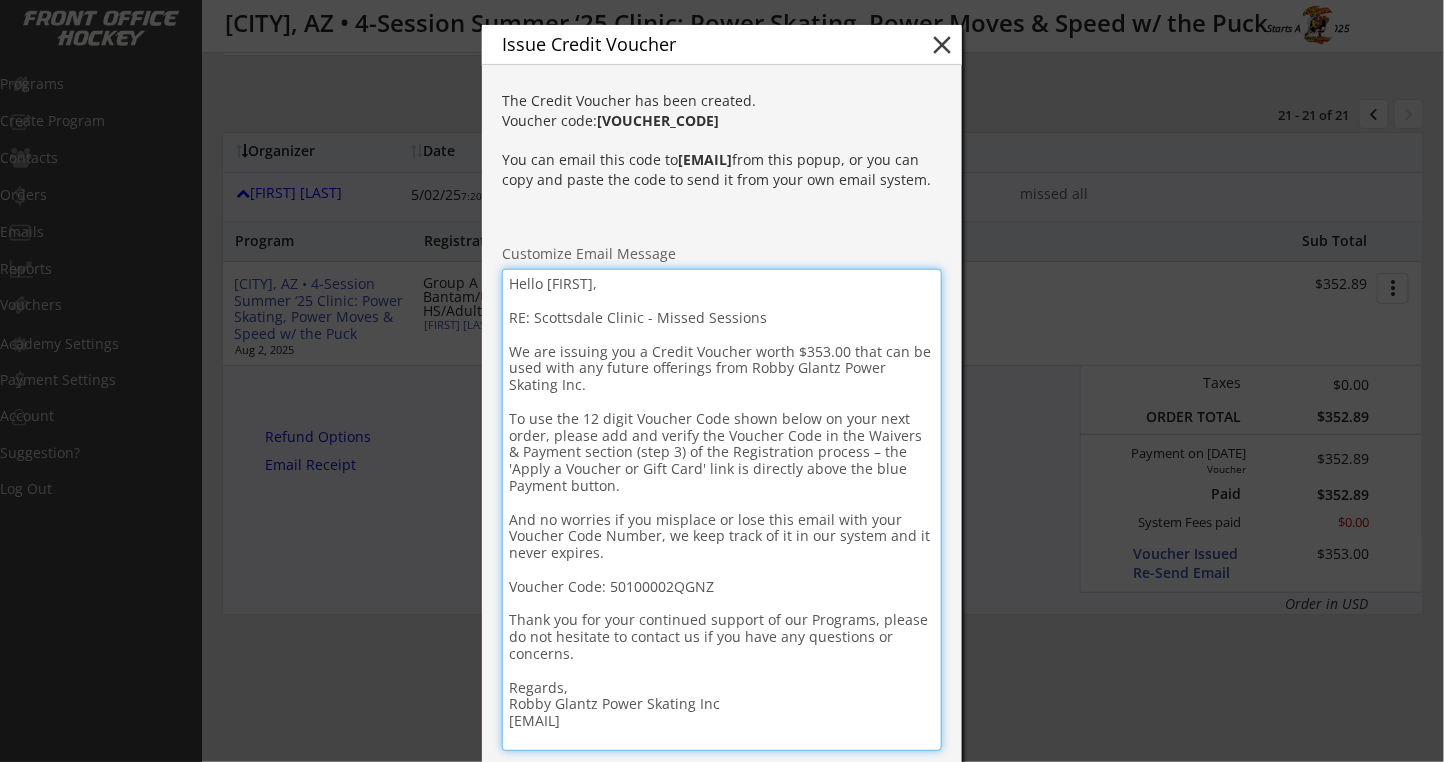 scroll, scrollTop: 0, scrollLeft: 0, axis: both 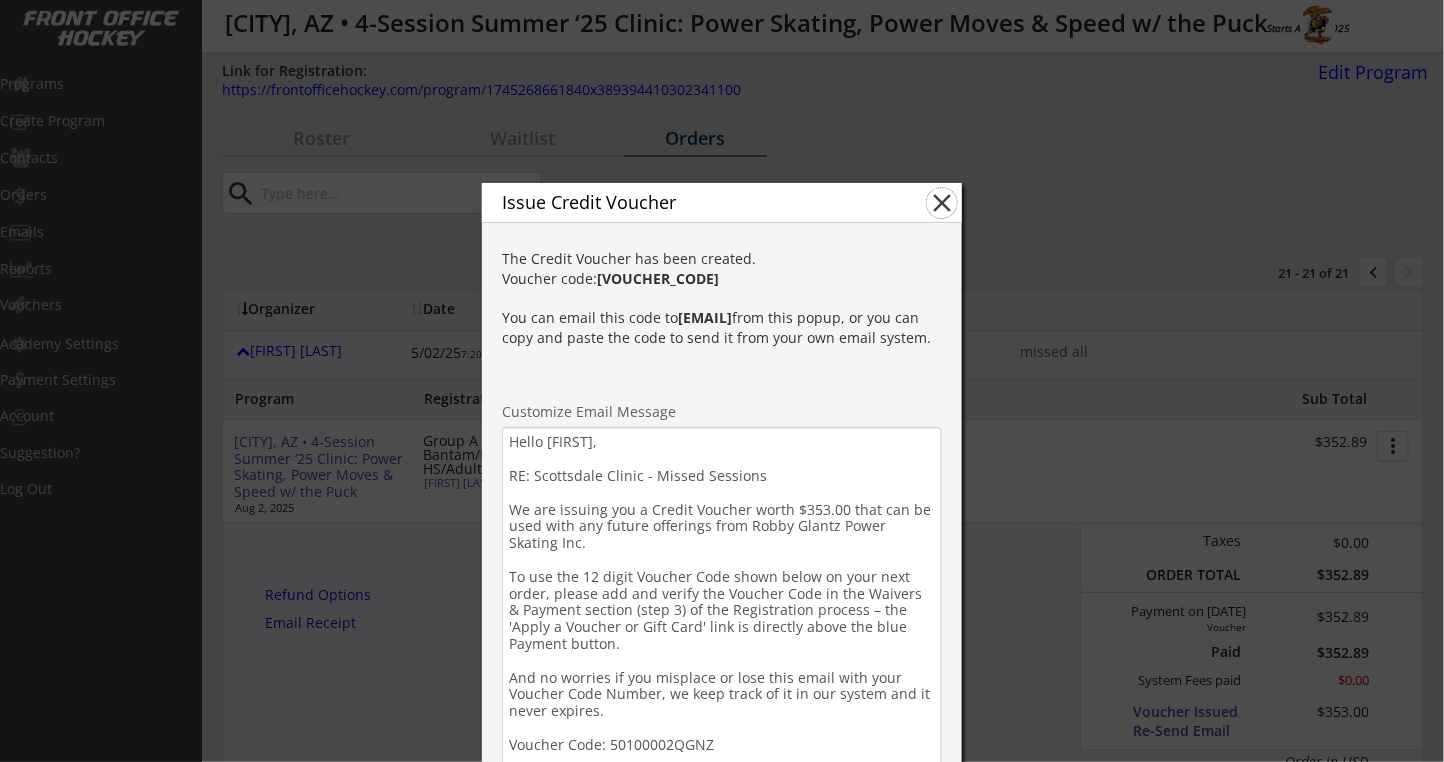 click on "close" at bounding box center [942, 203] 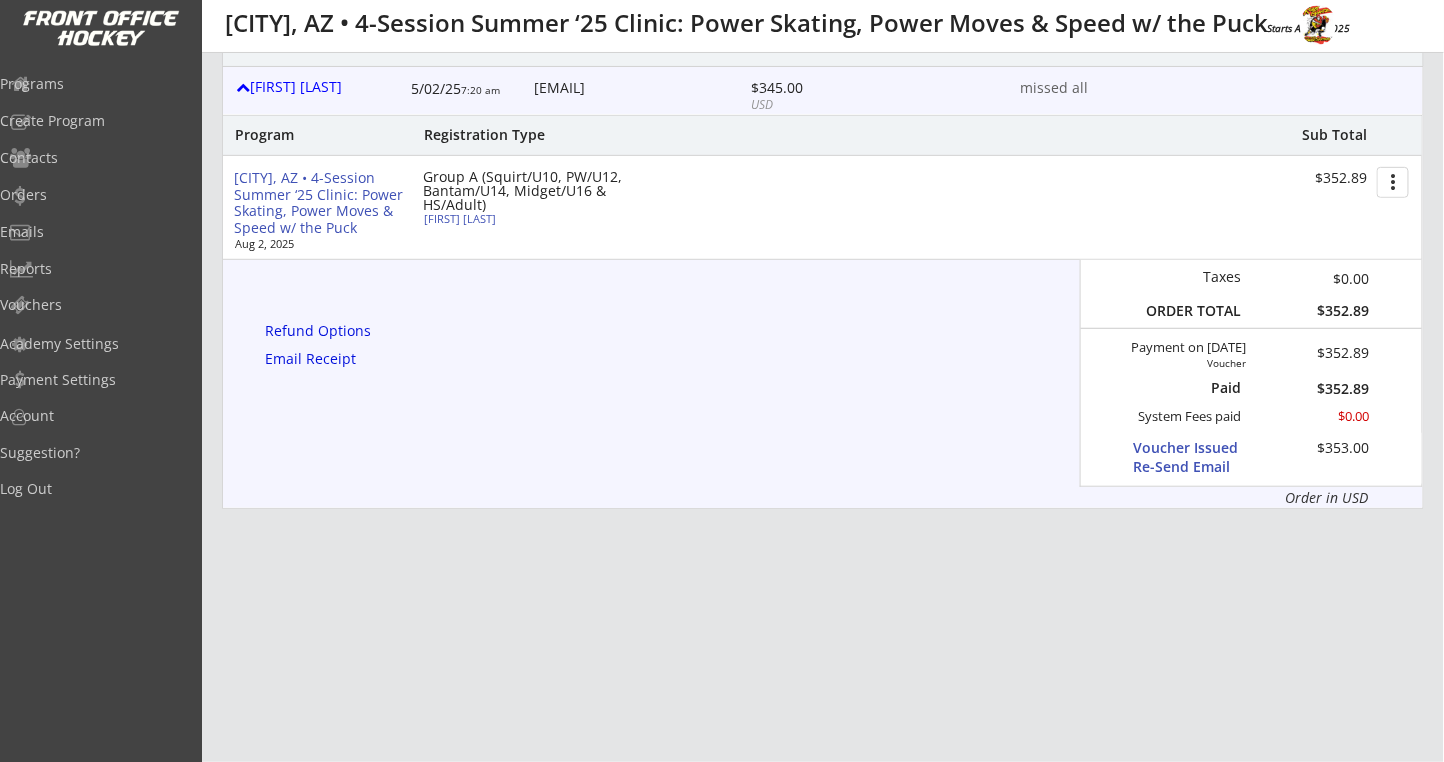 scroll, scrollTop: 266, scrollLeft: 0, axis: vertical 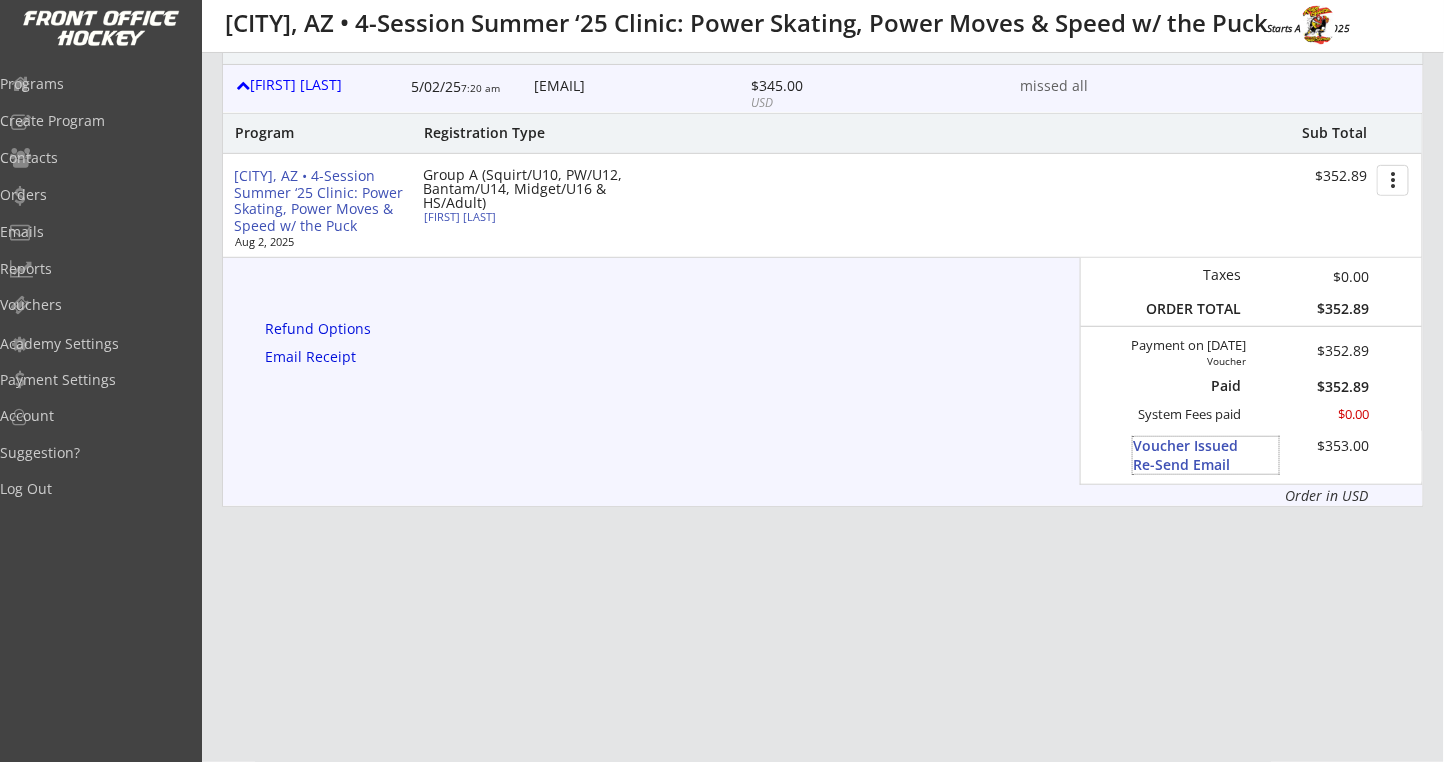 click on "Voucher Issued
Re-Send Email" at bounding box center [1206, 455] 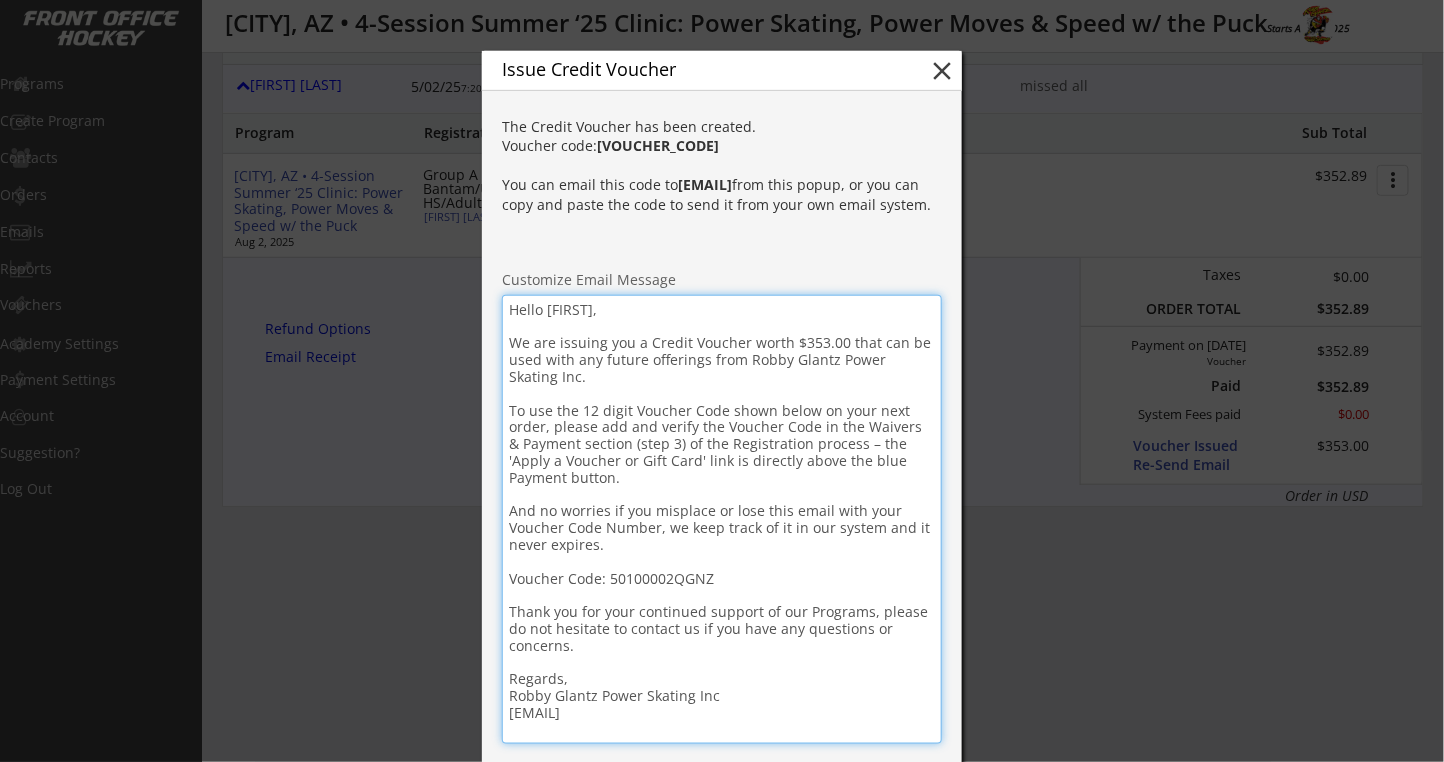 click on "Hello [FIRST],
We are issuing you a Credit Voucher worth $353.00 that can be used with any future offerings from Robby Glantz Power Skating Inc.
To use the 12 digit Voucher Code shown below on your next order, please add and verify the Voucher Code in the Waivers & Payment section (step 3) of the Registration process – the 'Apply a Voucher or Gift Card' link is directly above the blue Payment button.
And no worries if you misplace or lose this email with your Voucher Code Number, we keep track of it in our system and it never expires.
Voucher Code: 50100002QGNZ
Thank you for your continued support of our Programs, please do not hesitate to contact us if you have any questions or concerns.
Regards,
Robby Glantz Power Skating Inc
[EMAIL]" at bounding box center [722, 519] 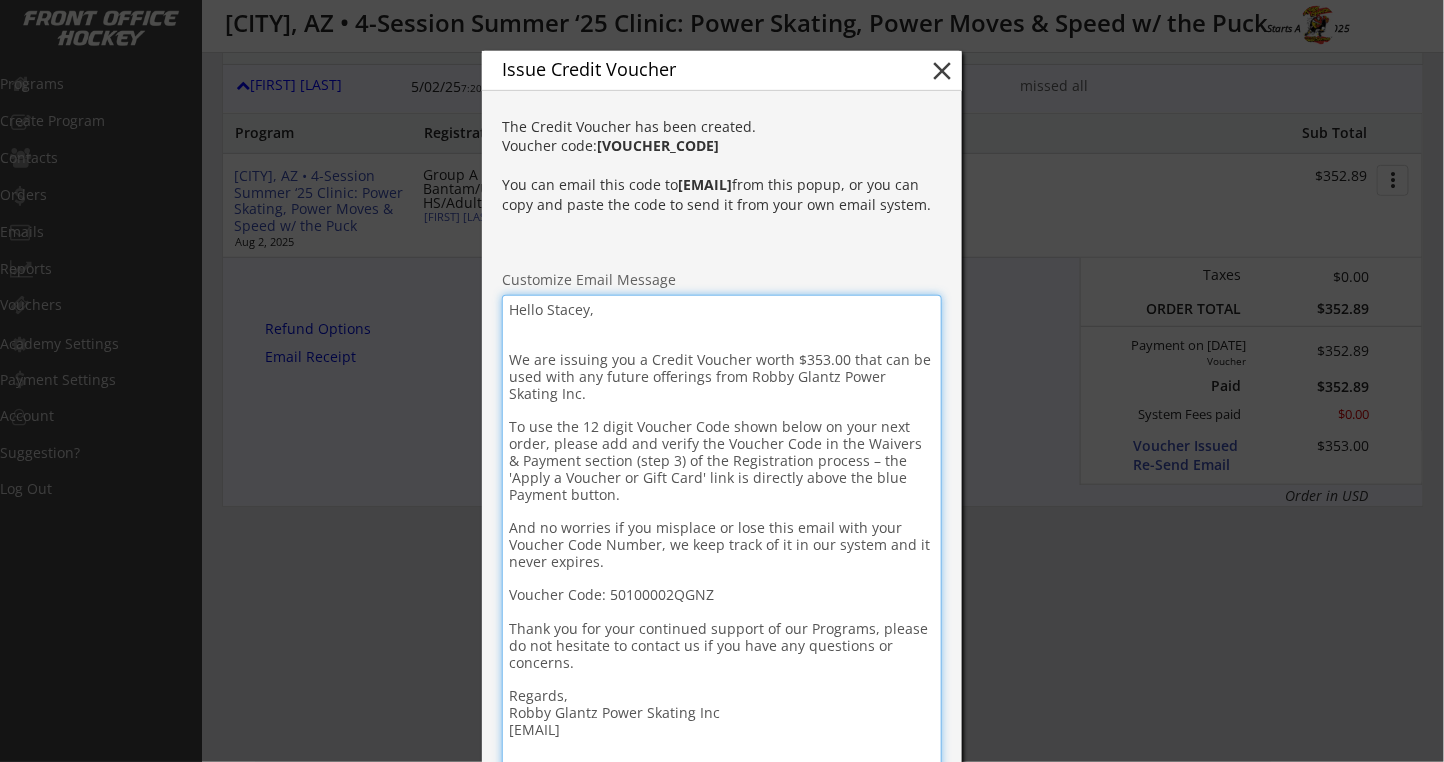 paste on "RE: Scottsdale Clinic - Missed Sessions" 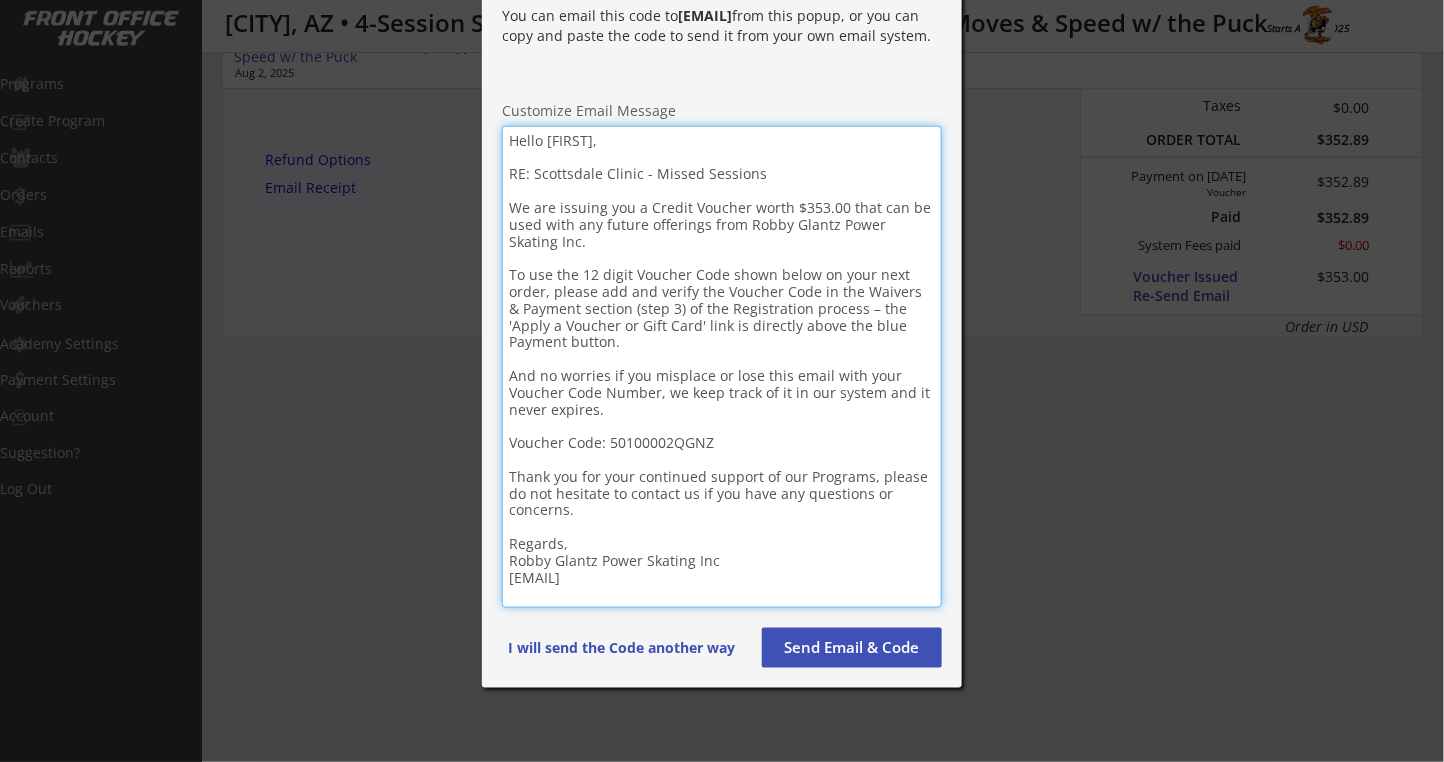 scroll, scrollTop: 533, scrollLeft: 0, axis: vertical 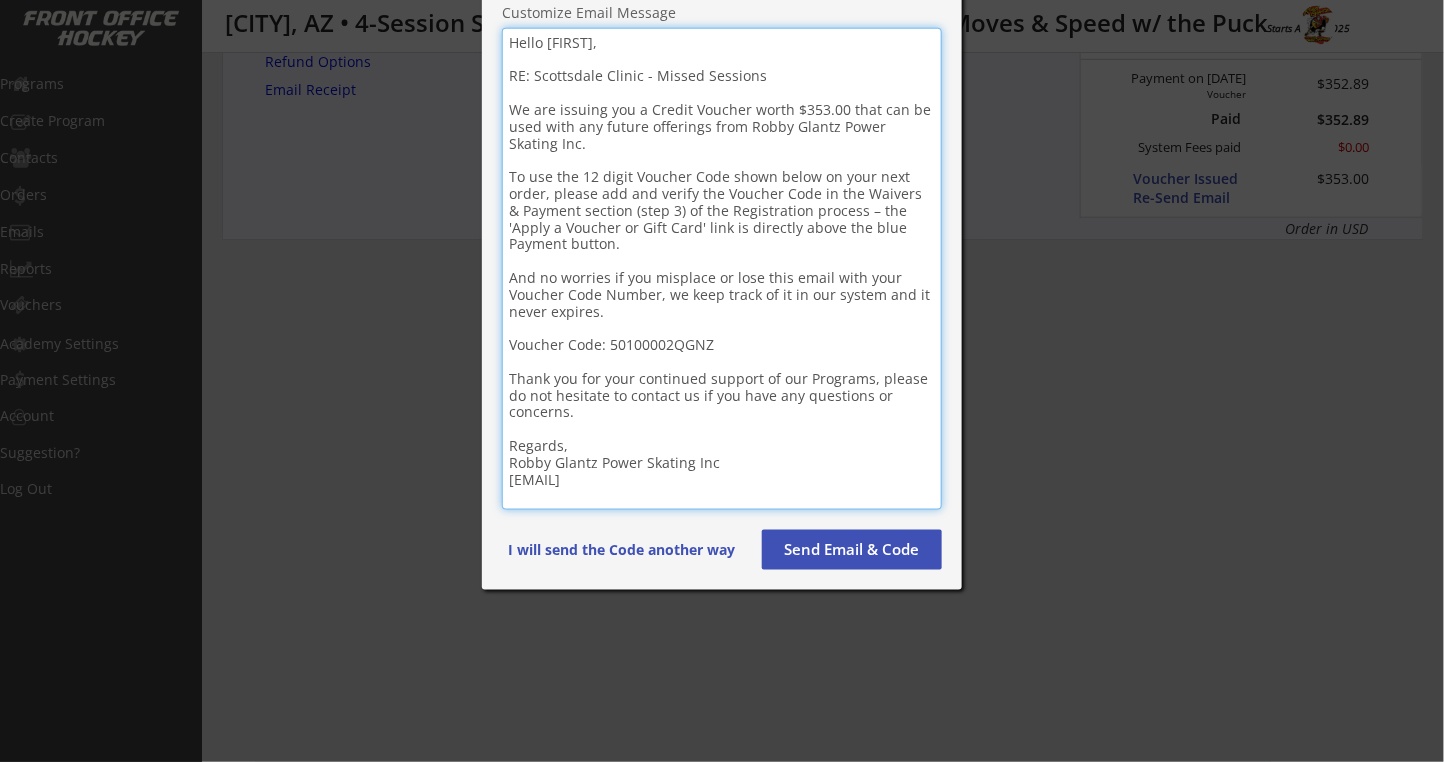 type on "Hello [FIRST],
RE: Scottsdale Clinic - Missed Sessions
We are issuing you a Credit Voucher worth $353.00 that can be used with any future offerings from Robby Glantz Power Skating Inc.
To use the 12 digit Voucher Code shown below on your next order, please add and verify the Voucher Code in the Waivers & Payment section (step 3) of the Registration process – the 'Apply a Voucher or Gift Card' link is directly above the blue Payment button.
And no worries if you misplace or lose this email with your Voucher Code Number, we keep track of it in our system and it never expires.
Voucher Code: 50100002QGNZ
Thank you for your continued support of our Programs, please do not hesitate to contact us if you have any questions or concerns.
Regards,
Robby Glantz Power Skating Inc
[EMAIL]" 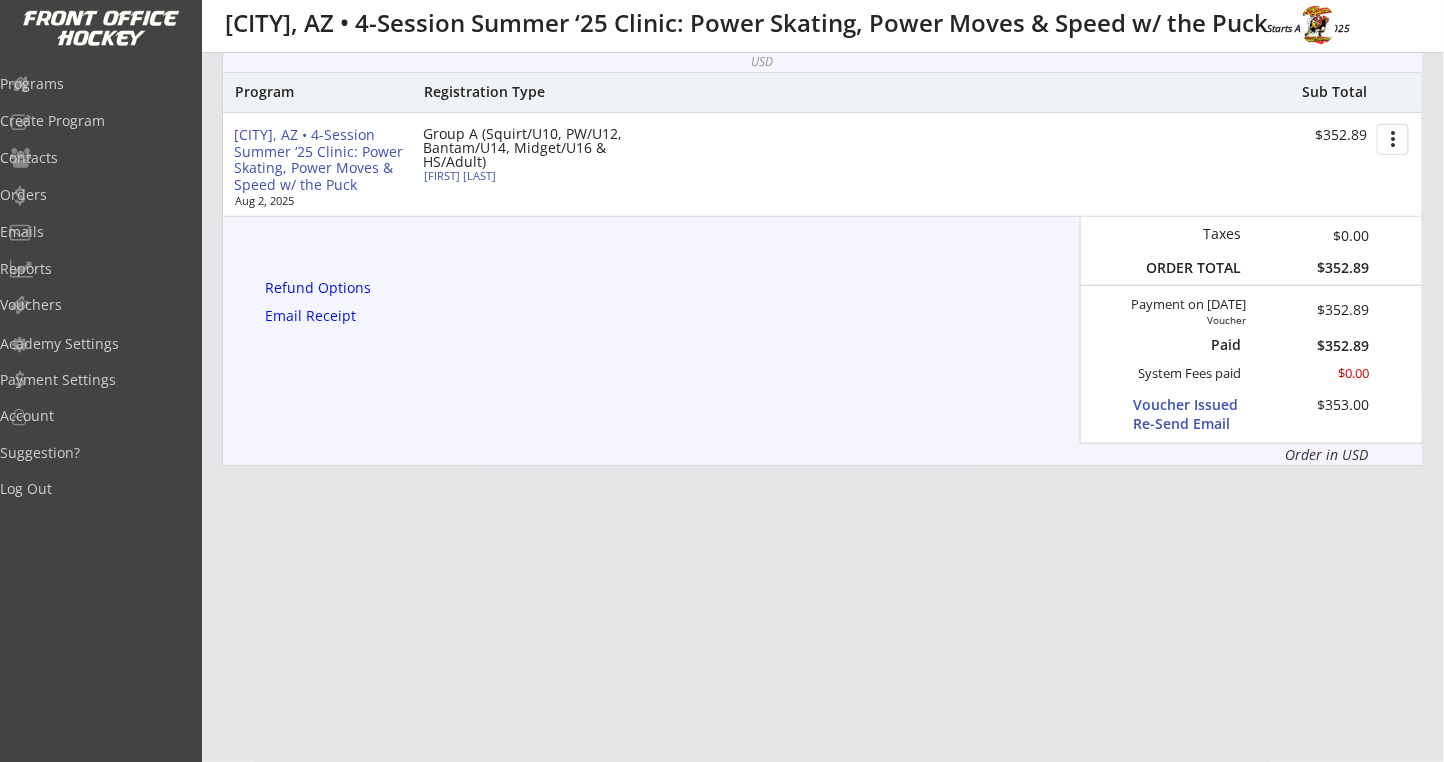 scroll, scrollTop: 133, scrollLeft: 0, axis: vertical 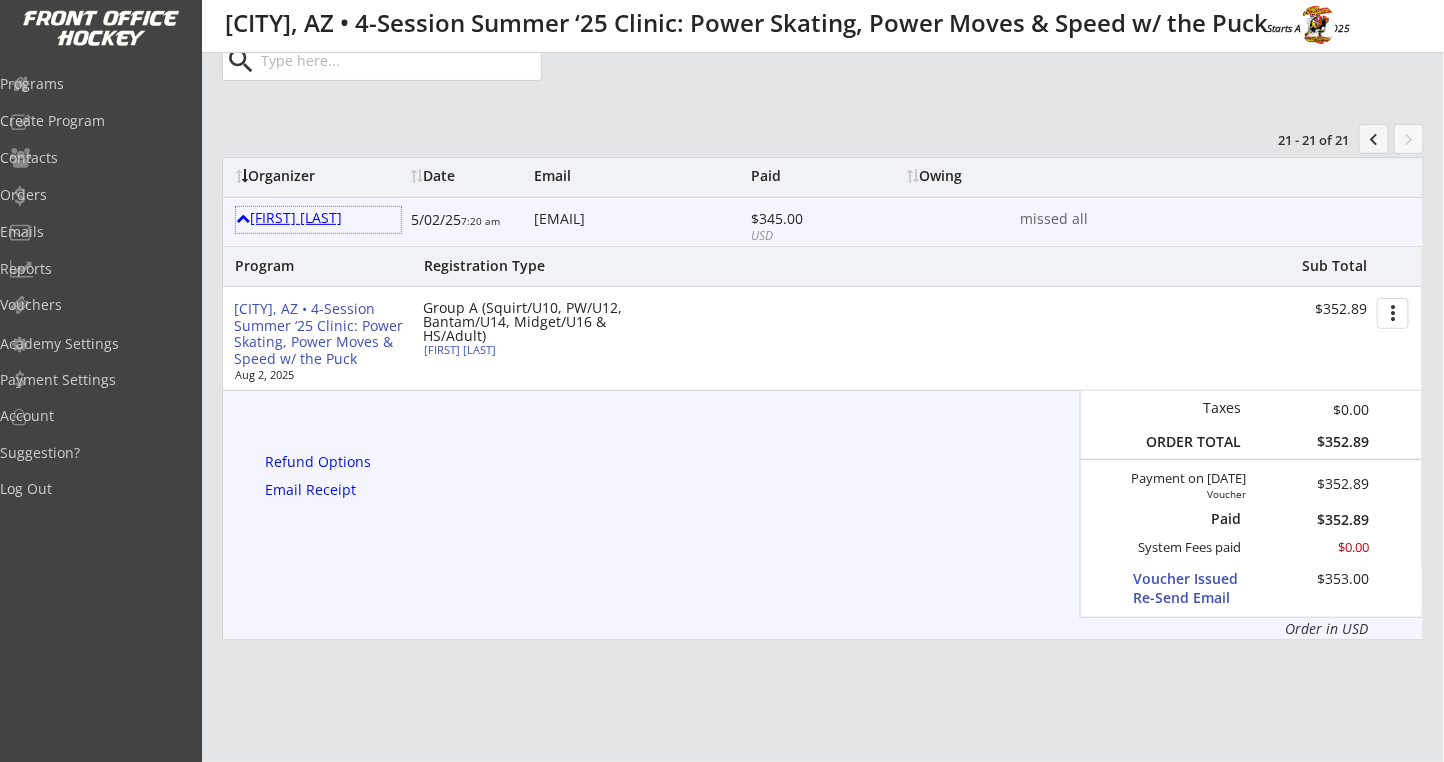click on "[FIRST] [LAST]" at bounding box center [318, 220] 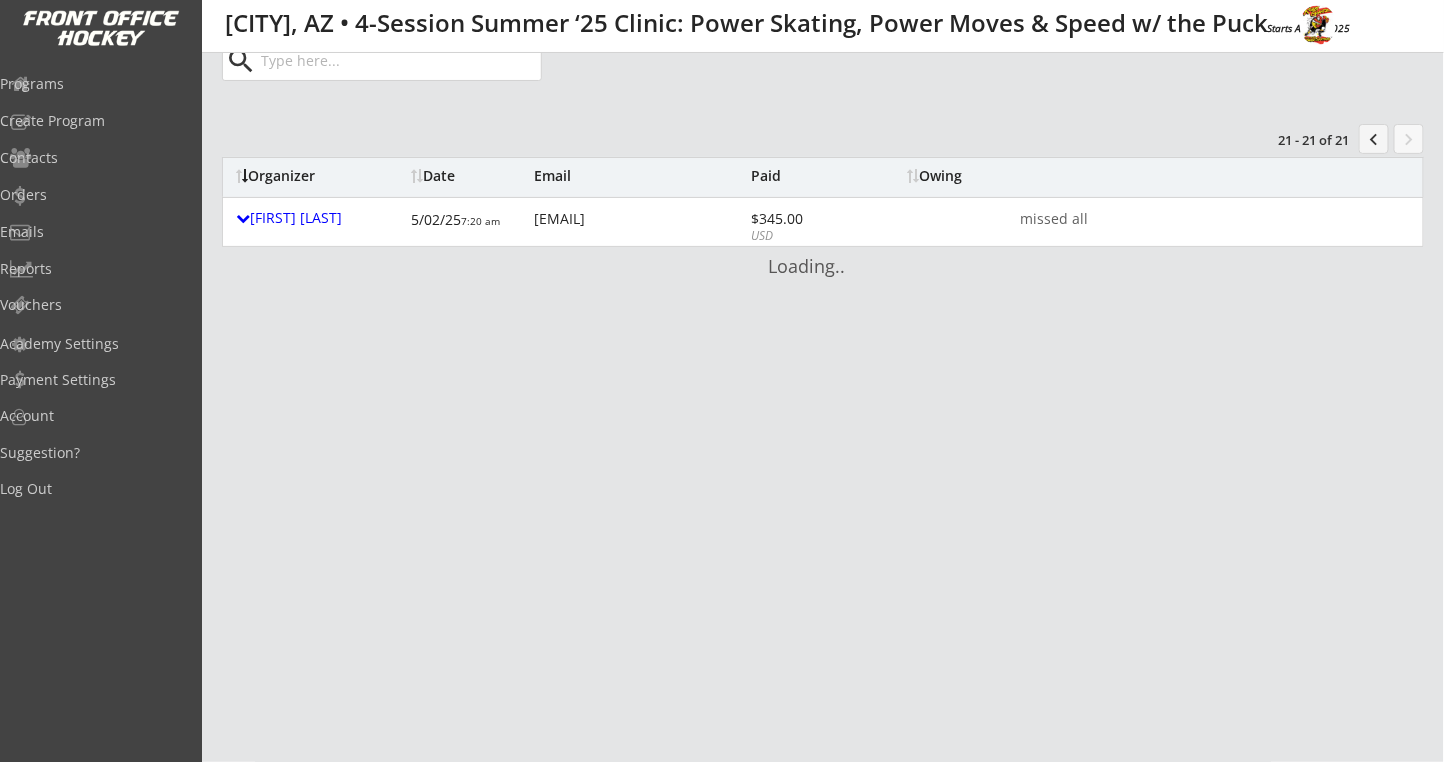 scroll, scrollTop: 0, scrollLeft: 0, axis: both 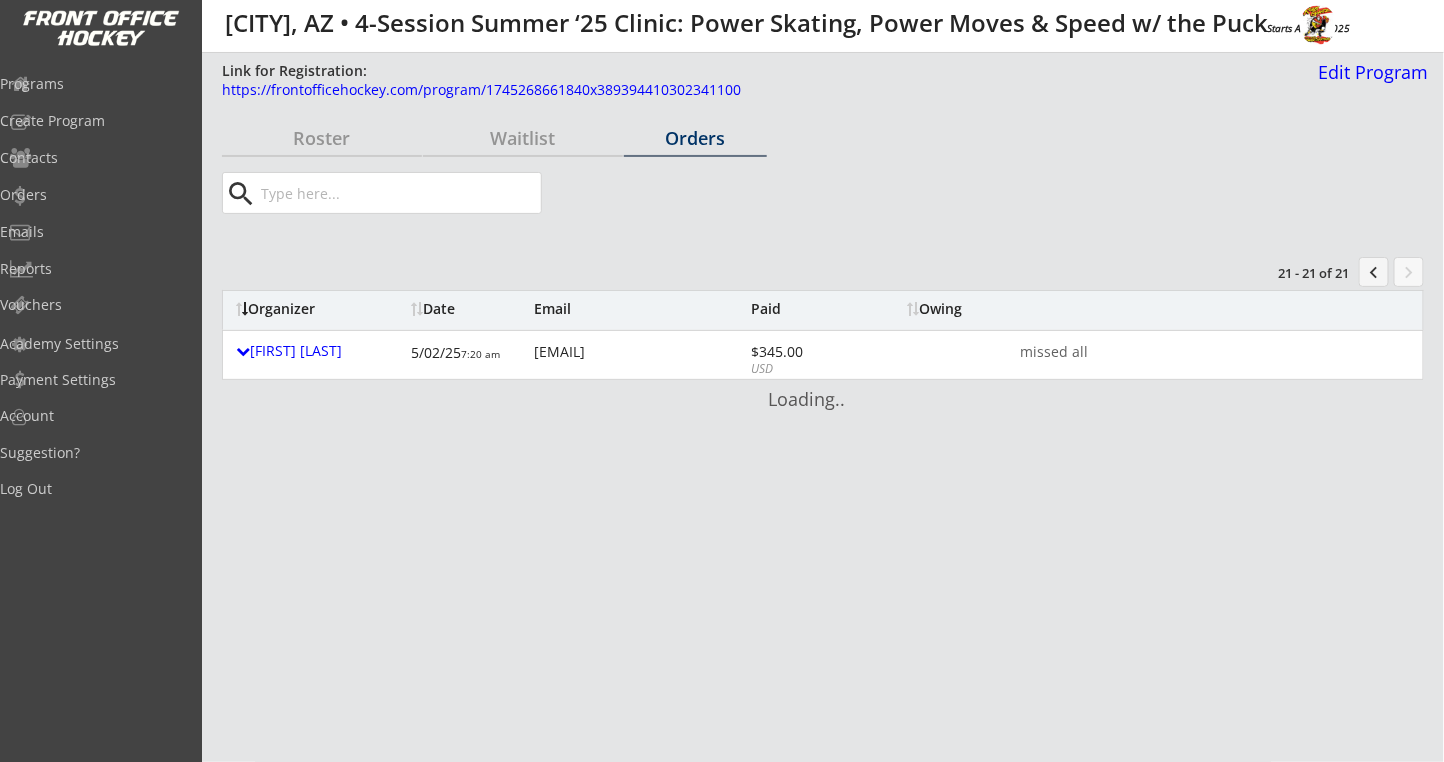 click on "chevron_left" at bounding box center [1374, 272] 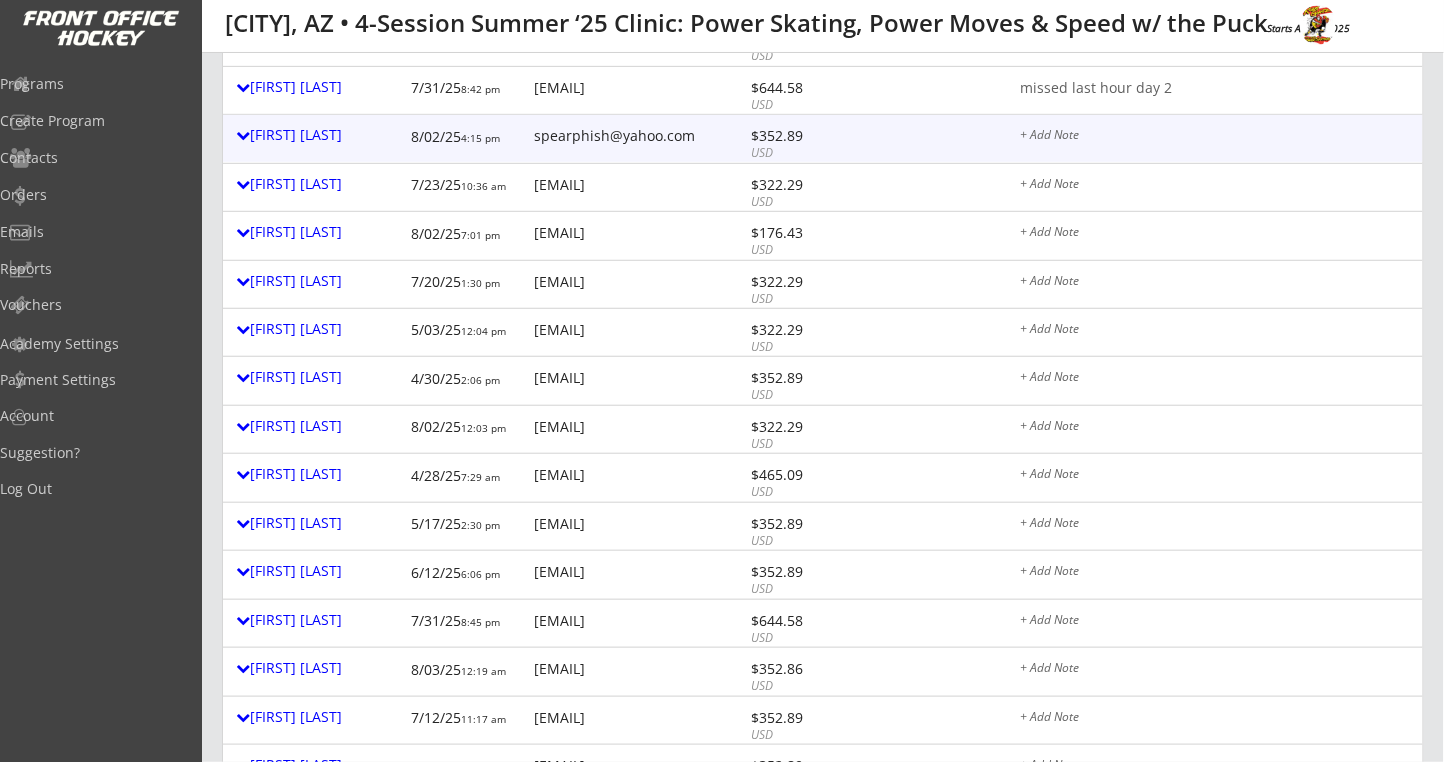 scroll, scrollTop: 400, scrollLeft: 0, axis: vertical 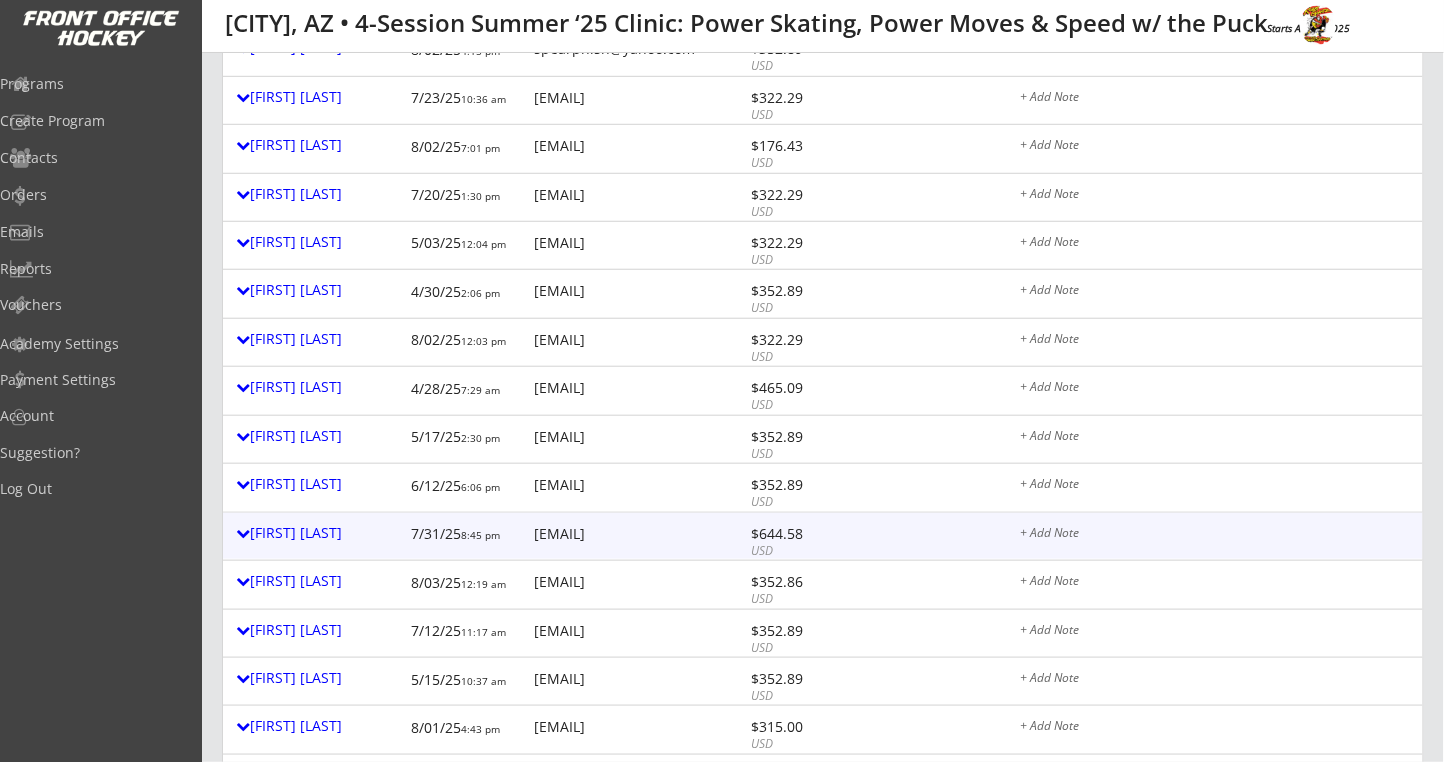 drag, startPoint x: 1043, startPoint y: 527, endPoint x: 1057, endPoint y: 520, distance: 15.652476 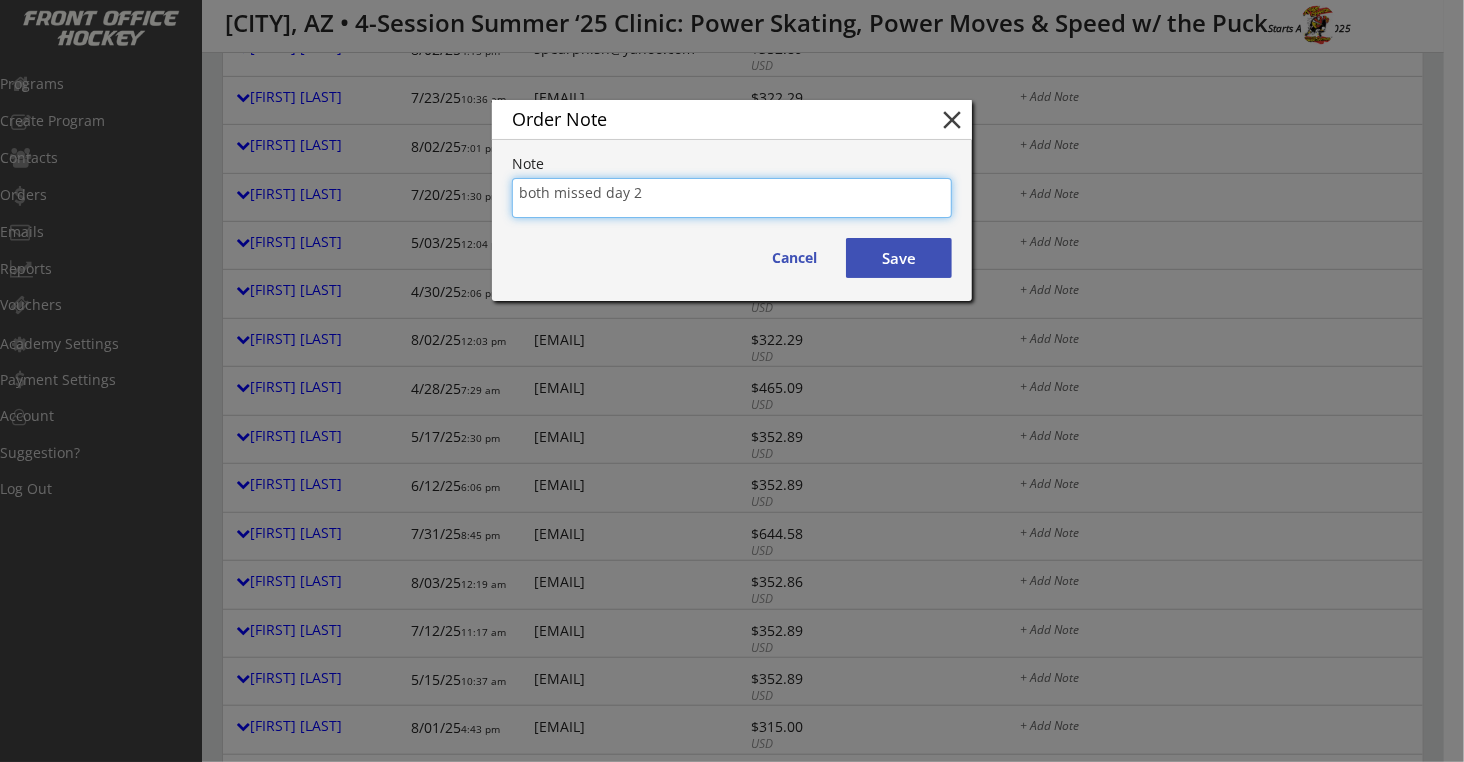 type on "both missed day 2" 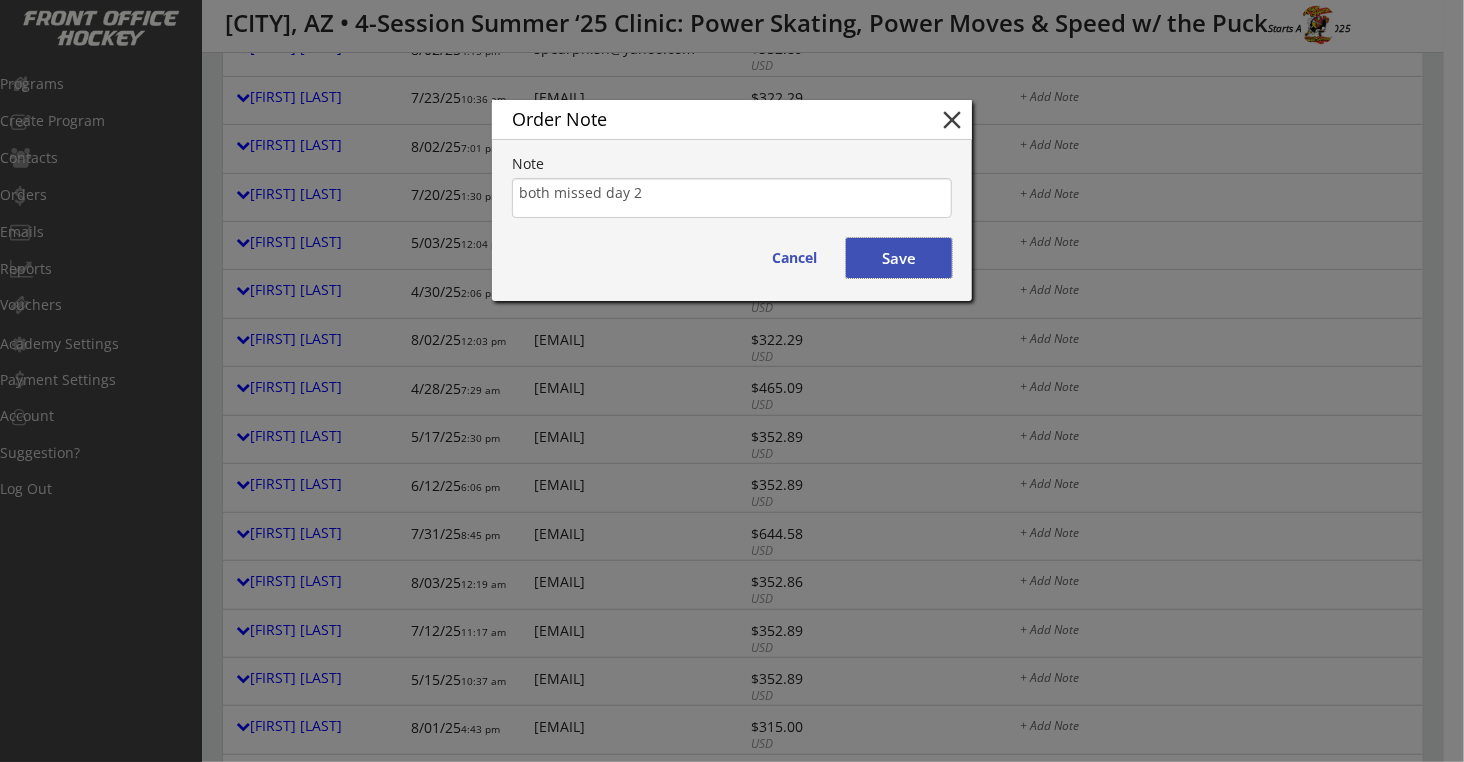 click on "Save" at bounding box center [899, 258] 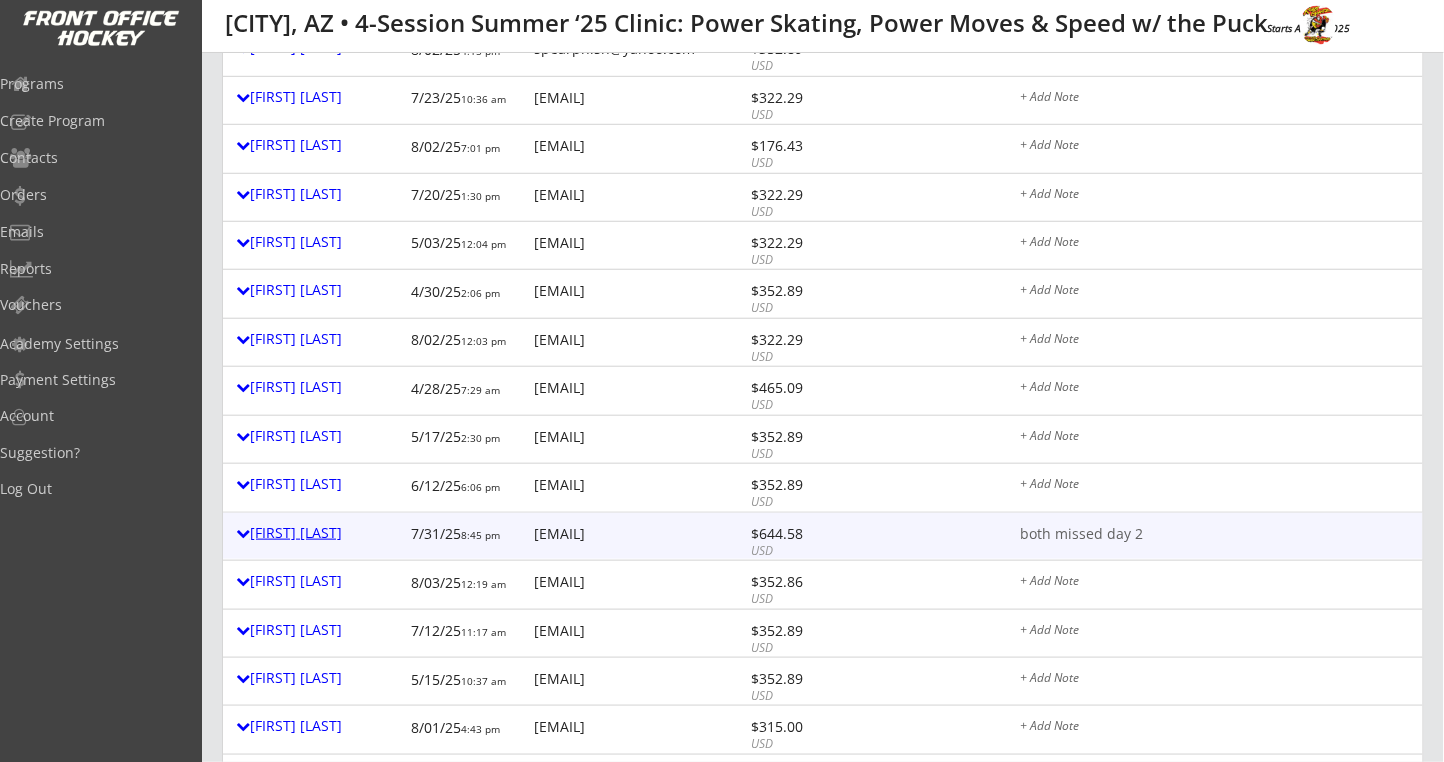 click on "[FIRST] [LAST]" at bounding box center [318, 533] 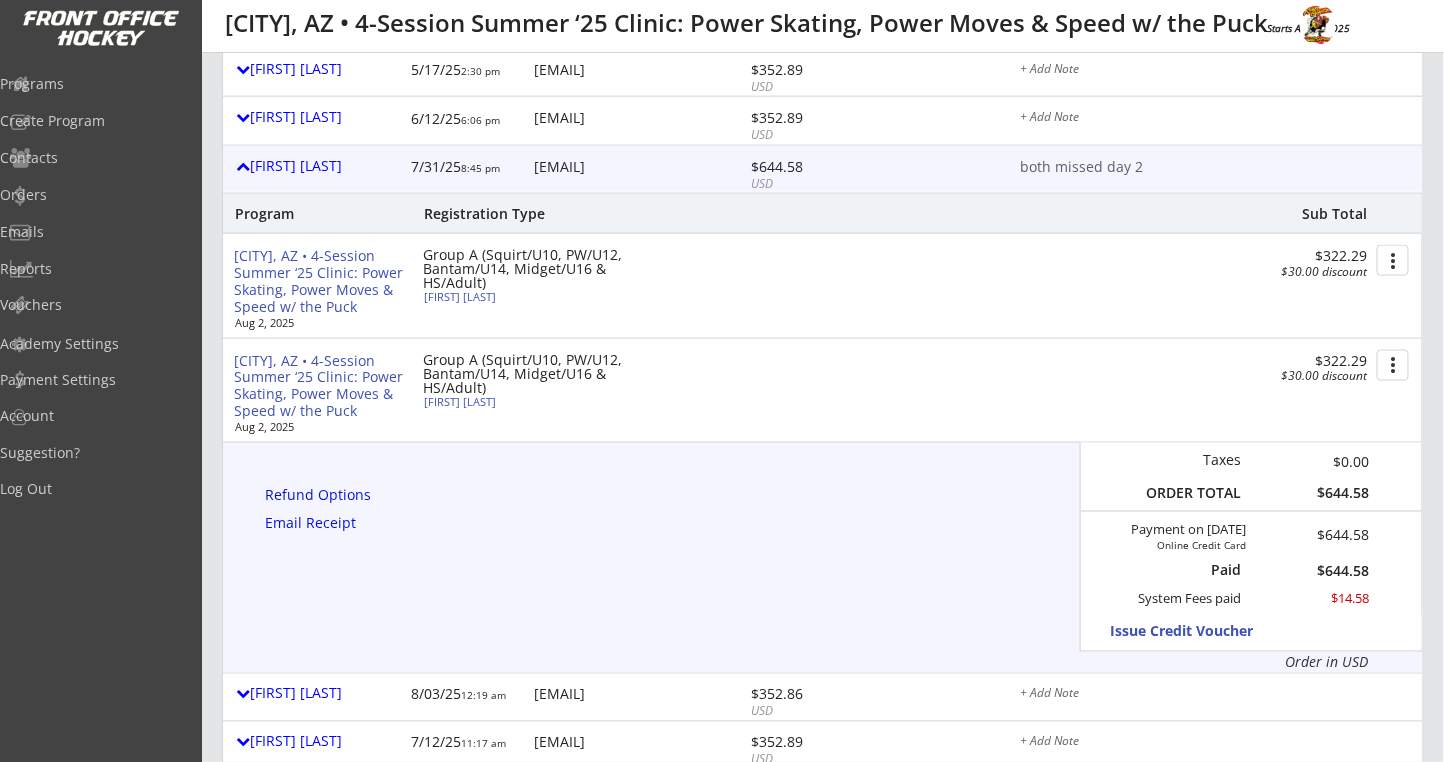 scroll, scrollTop: 800, scrollLeft: 0, axis: vertical 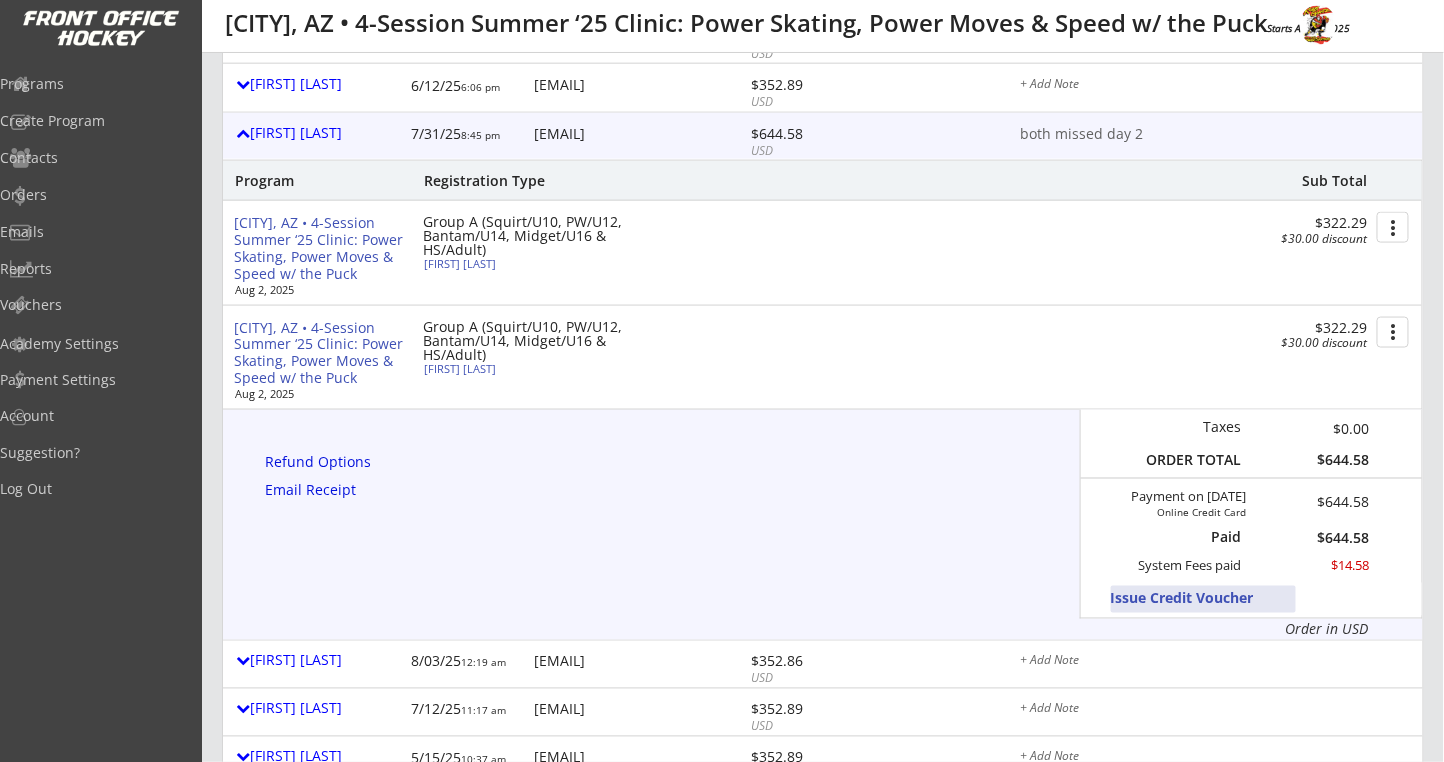 click on "Issue Credit Voucher" at bounding box center (1203, 599) 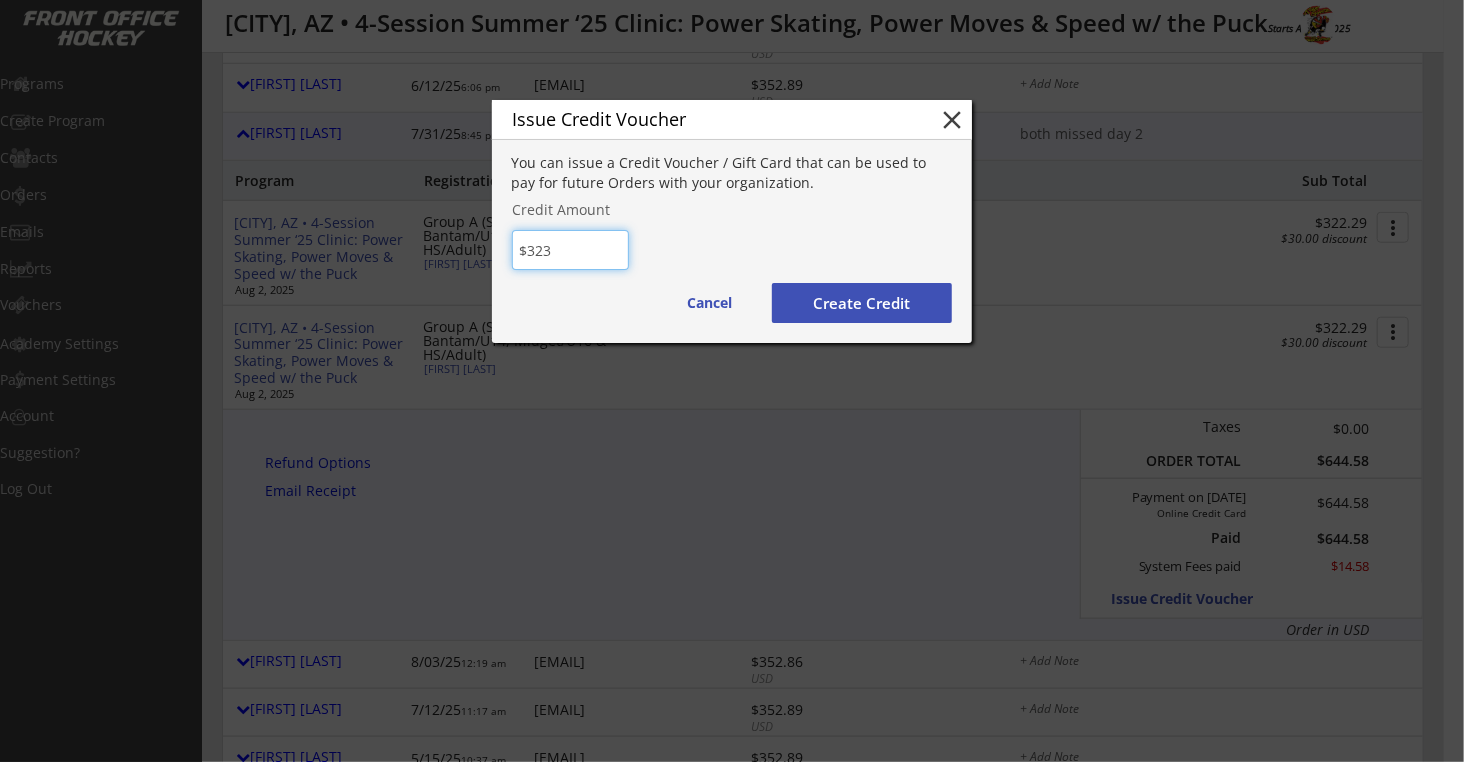 type on "$323" 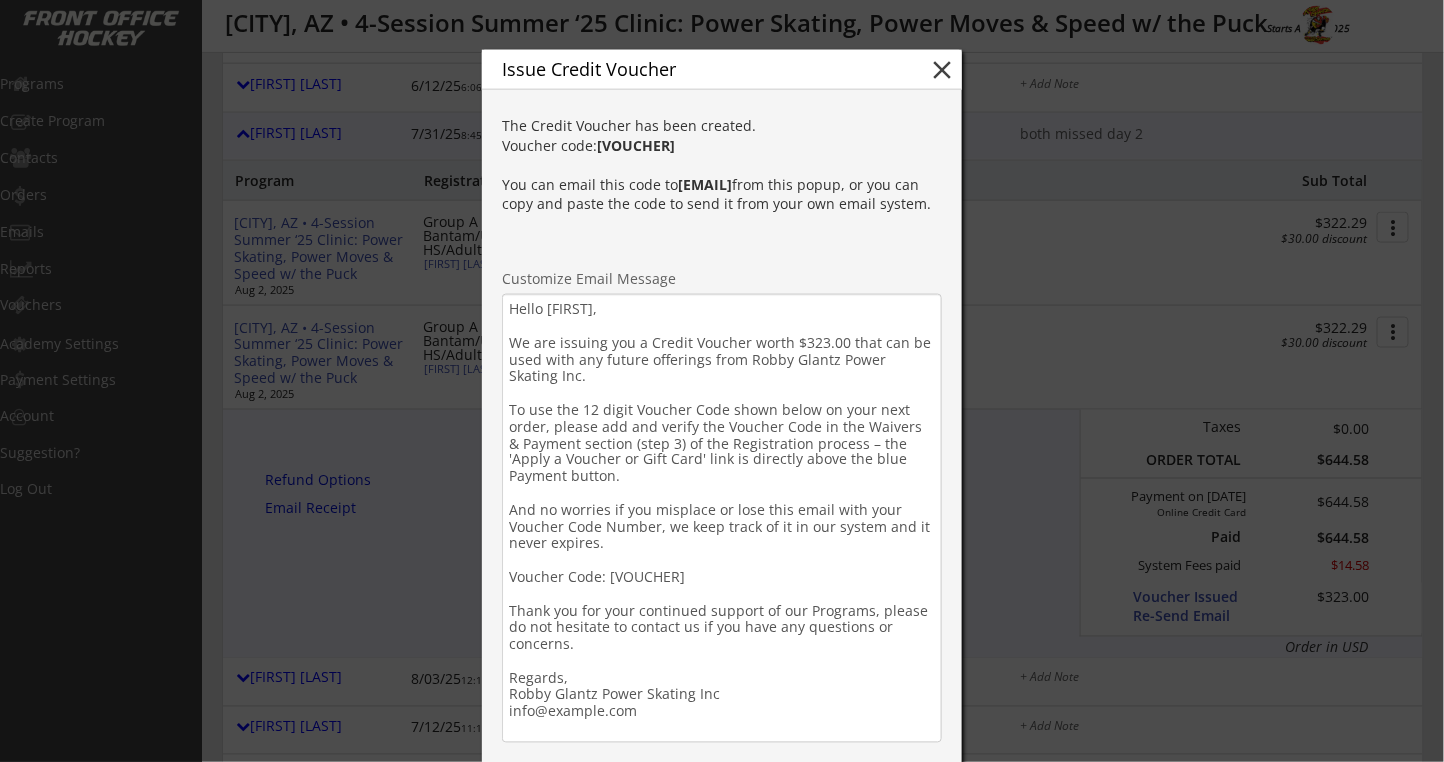 click on "Hello [FIRST],
We are issuing you a Credit Voucher worth $323.00 that can be used with any future offerings from Robby Glantz Power Skating Inc.
To use the 12 digit Voucher Code shown below on your next order, please add and verify the Voucher Code in the Waivers & Payment section (step 3) of the Registration process – the 'Apply a Voucher or Gift Card' link is directly above the blue Payment button.
And no worries if you misplace or lose this email with your Voucher Code Number, we keep track of it in our system and it never expires.
Voucher Code: [VOUCHER]
Thank you for your continued support of our Programs, please do not hesitate to contact us if you have any questions or concerns.
Regards,
Robby Glantz Power Skating Inc
info@example.com" at bounding box center [722, 518] 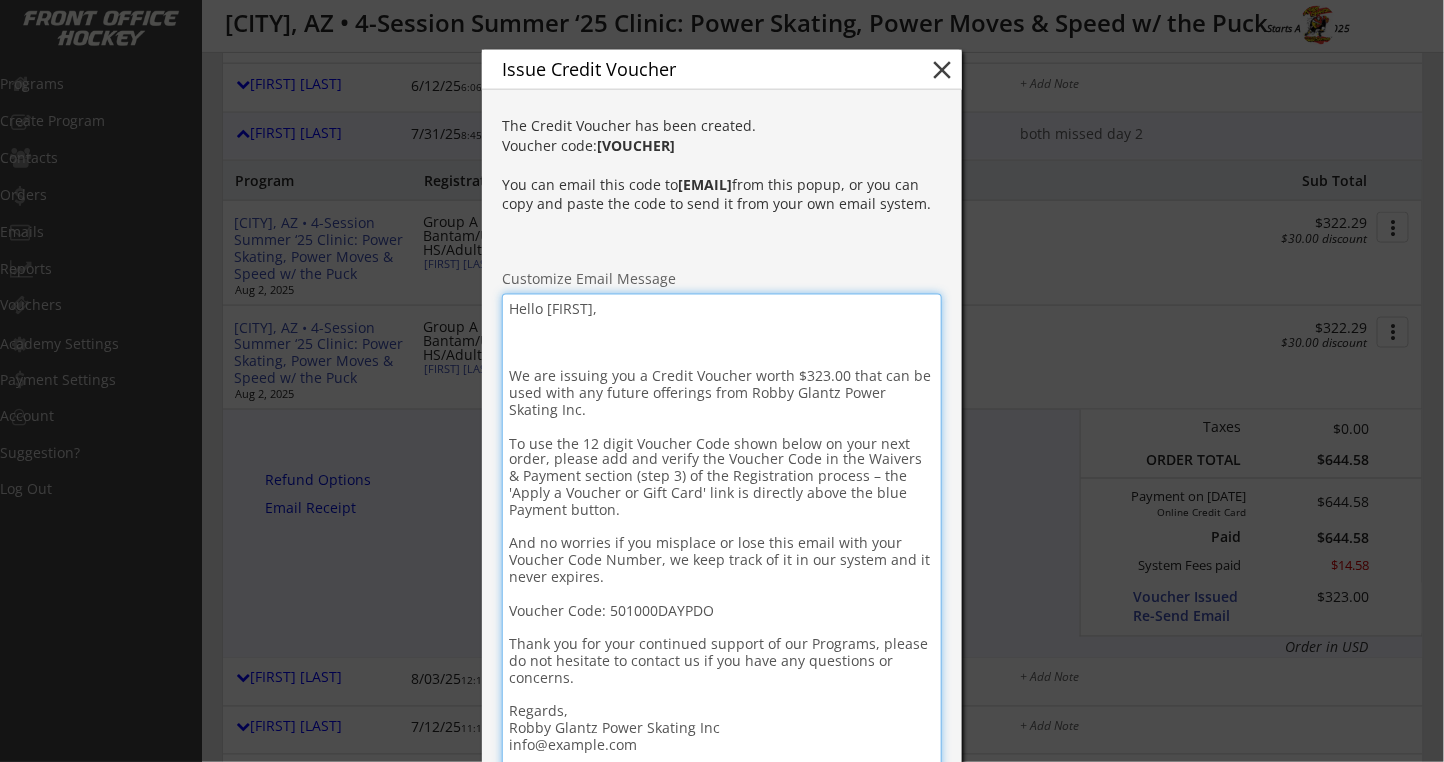 paste on "RE: Scottsdale Clinic - Missed Sessions" 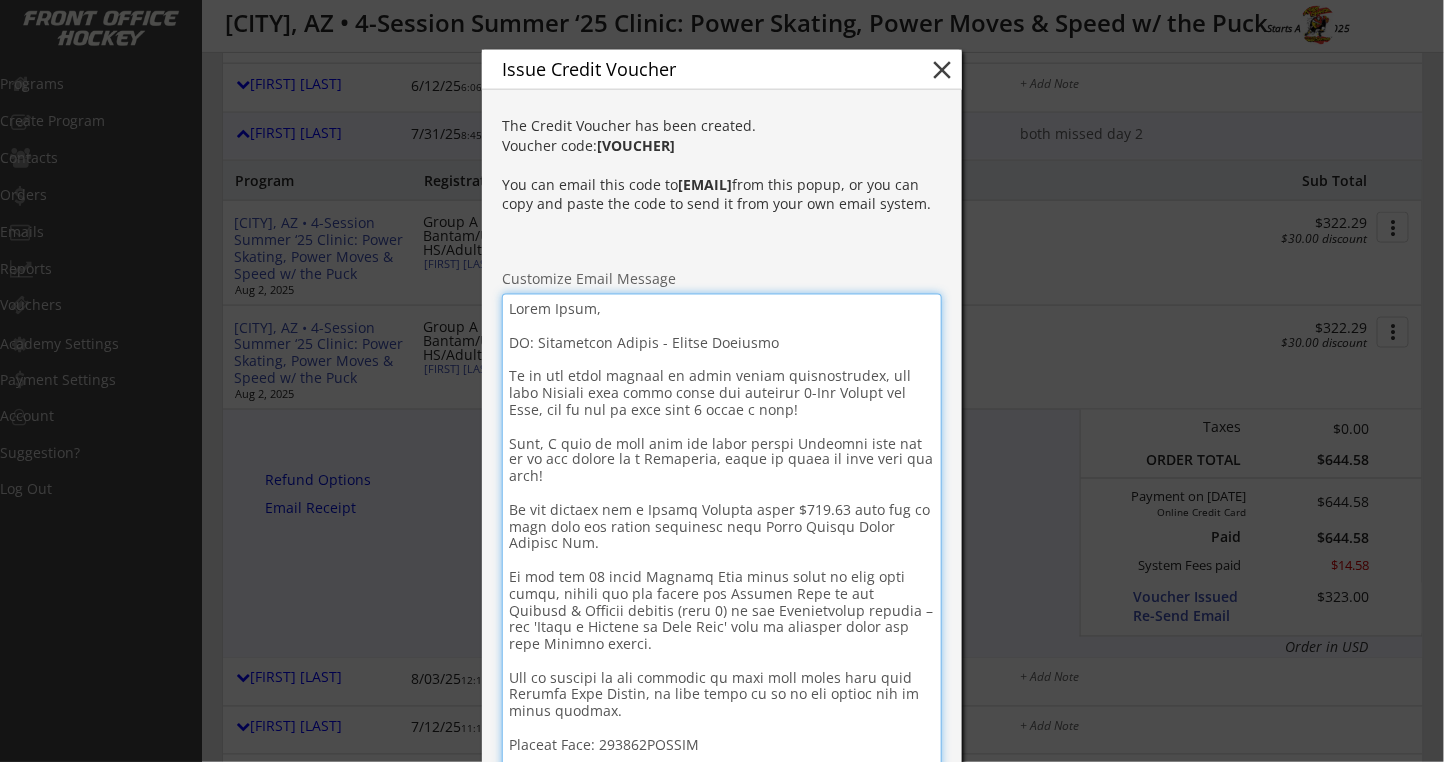 click at bounding box center [722, 602] 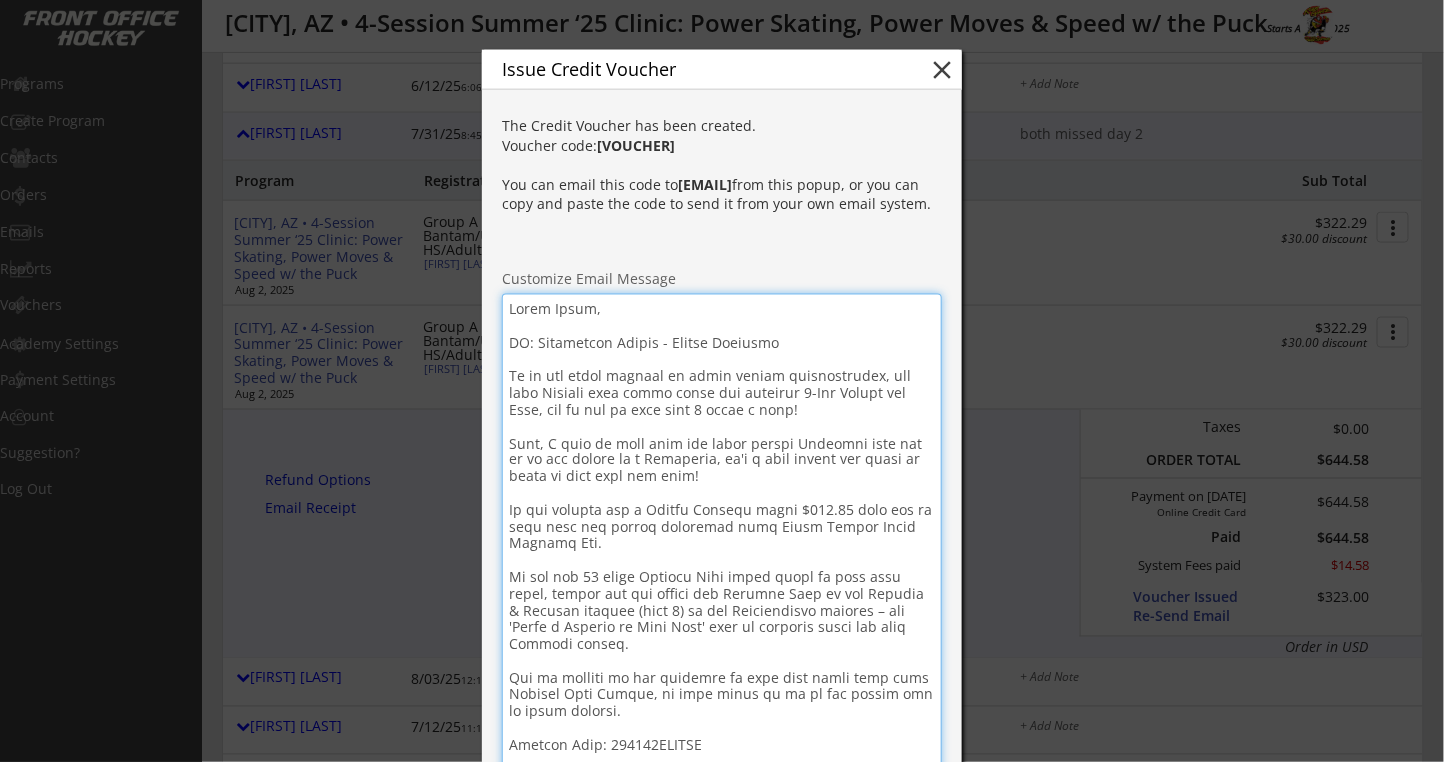 drag, startPoint x: 574, startPoint y: 477, endPoint x: 610, endPoint y: 477, distance: 36 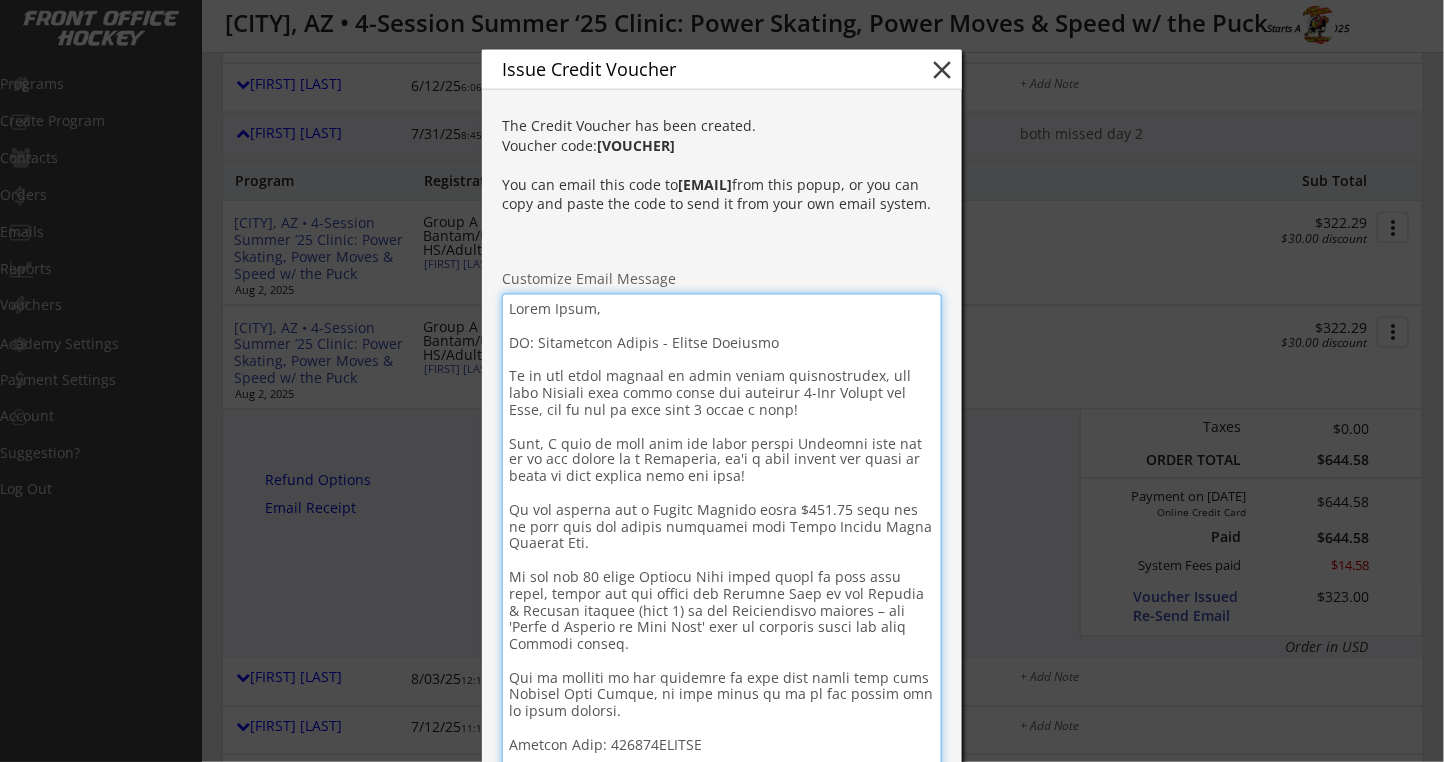 click at bounding box center (722, 602) 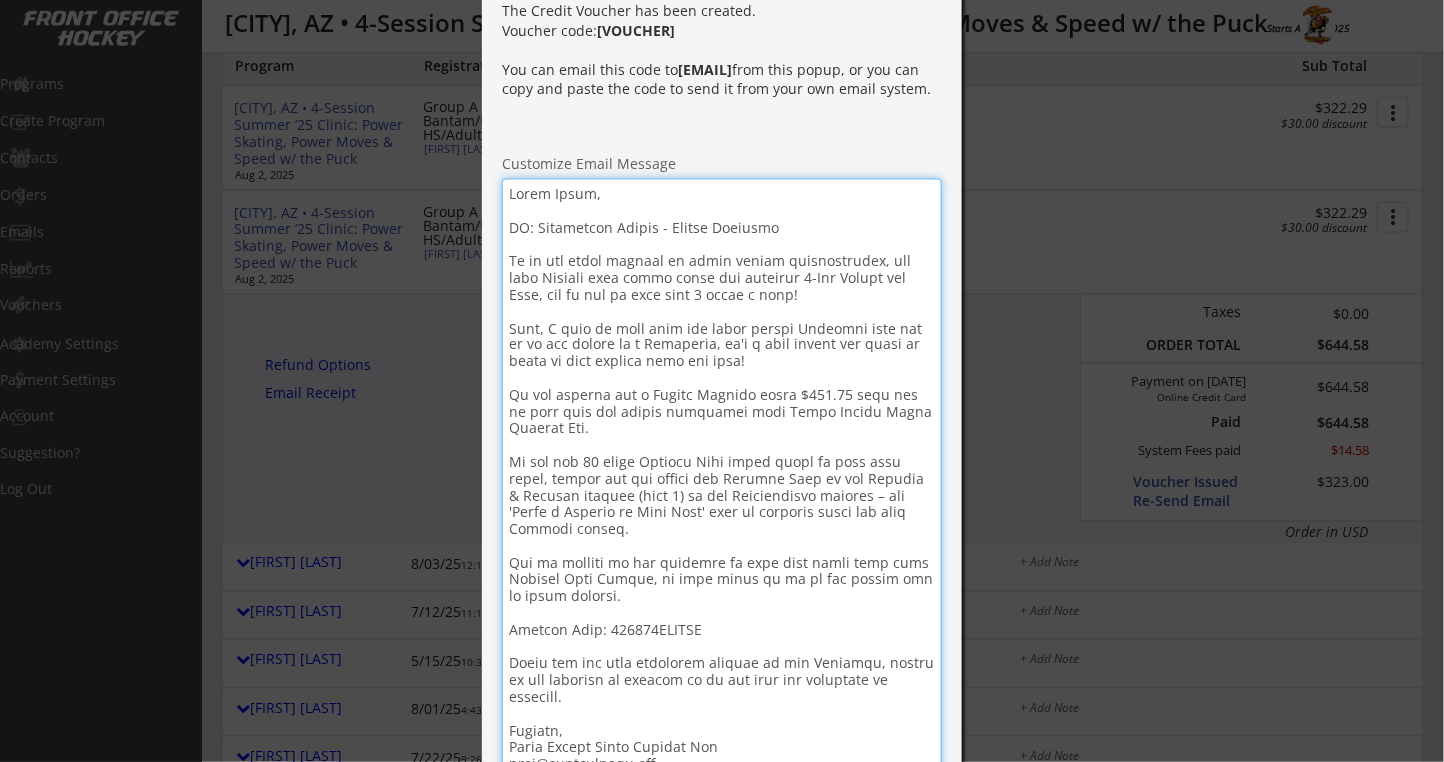 scroll, scrollTop: 1066, scrollLeft: 0, axis: vertical 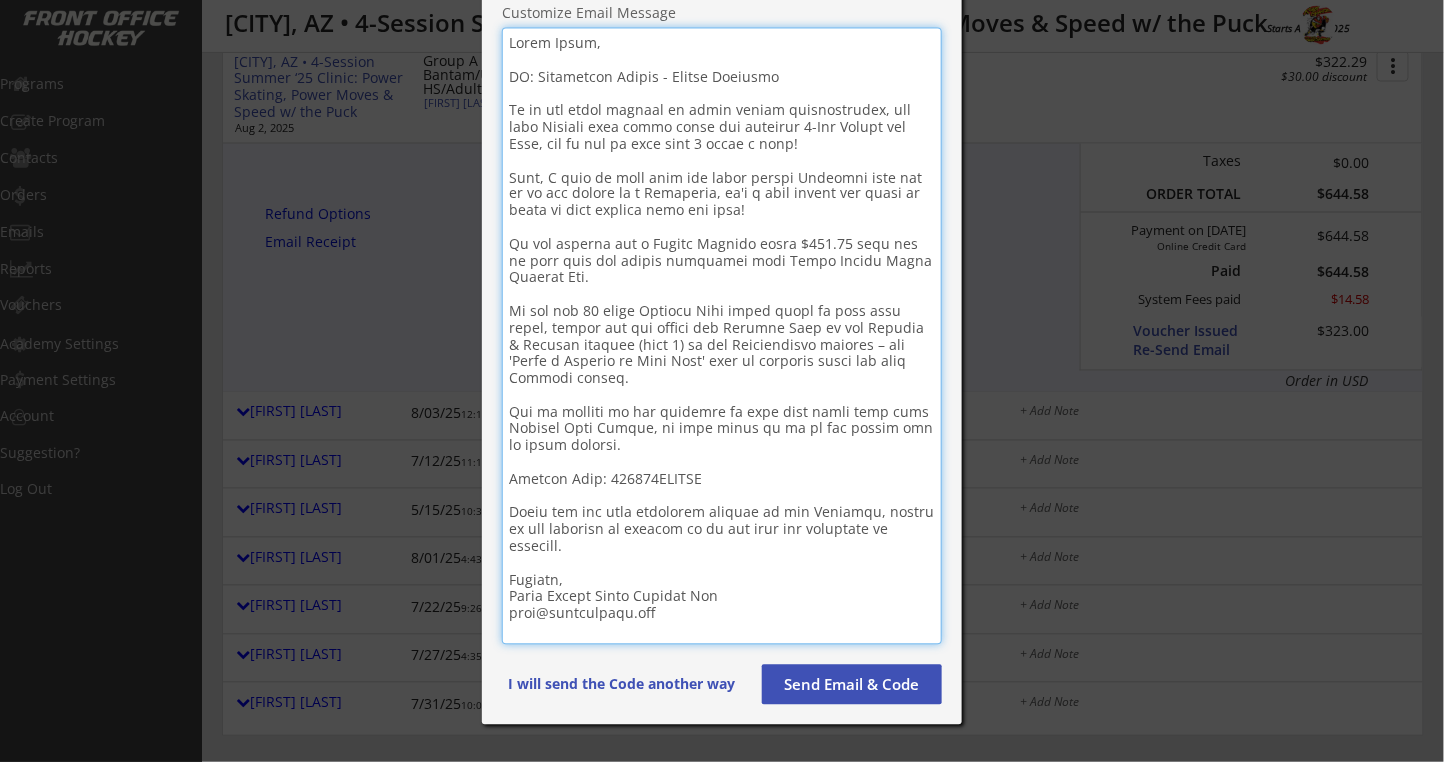 click at bounding box center (722, 336) 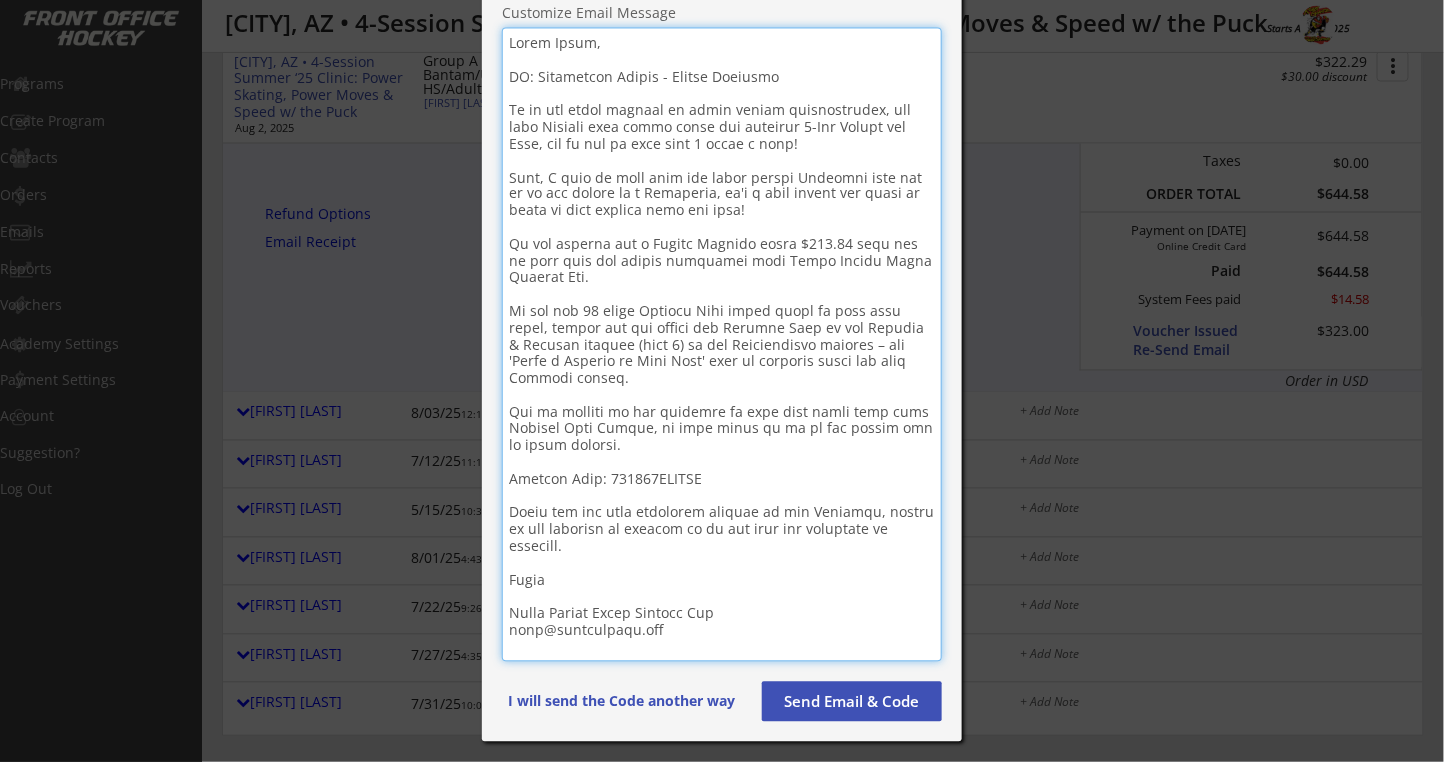 drag, startPoint x: 534, startPoint y: 631, endPoint x: 481, endPoint y: 630, distance: 53.009434 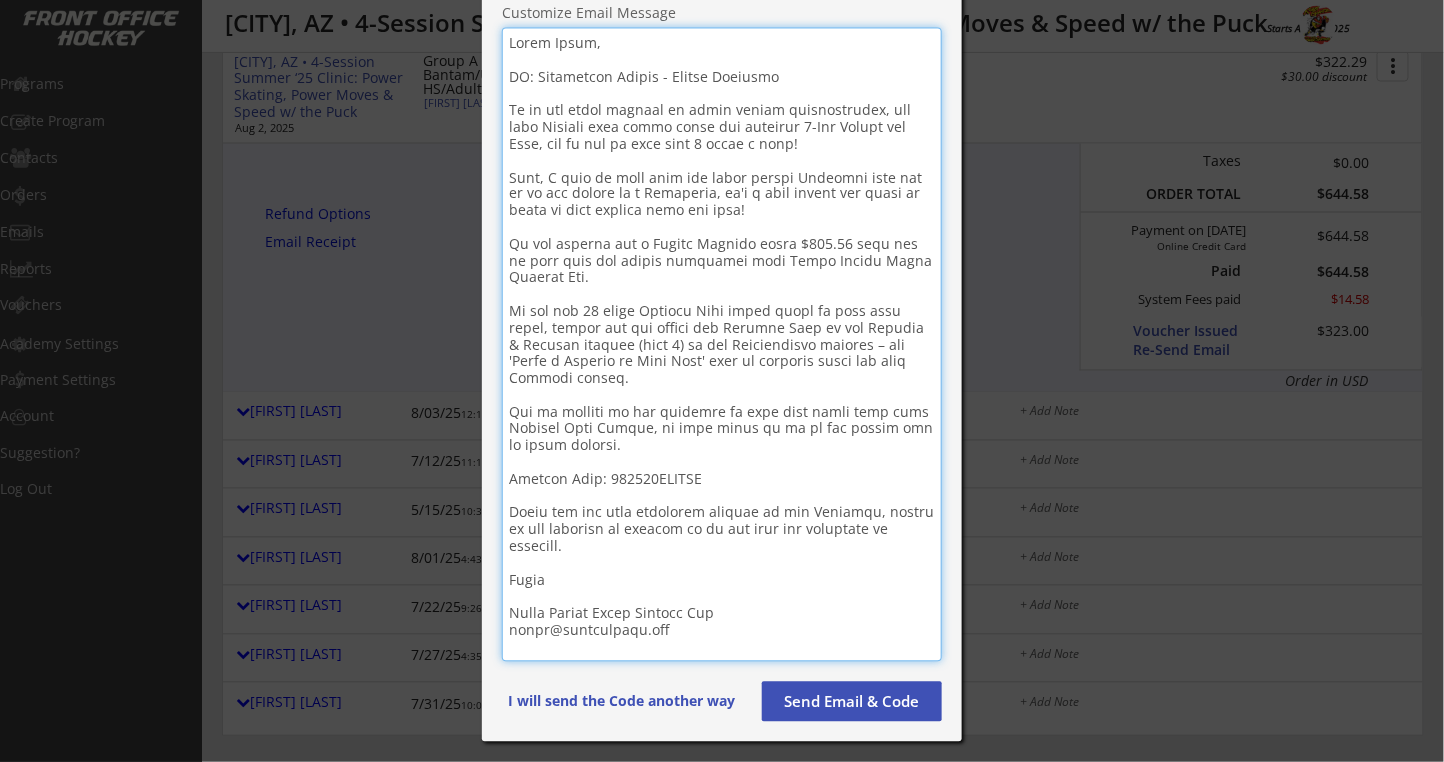 click at bounding box center [722, 345] 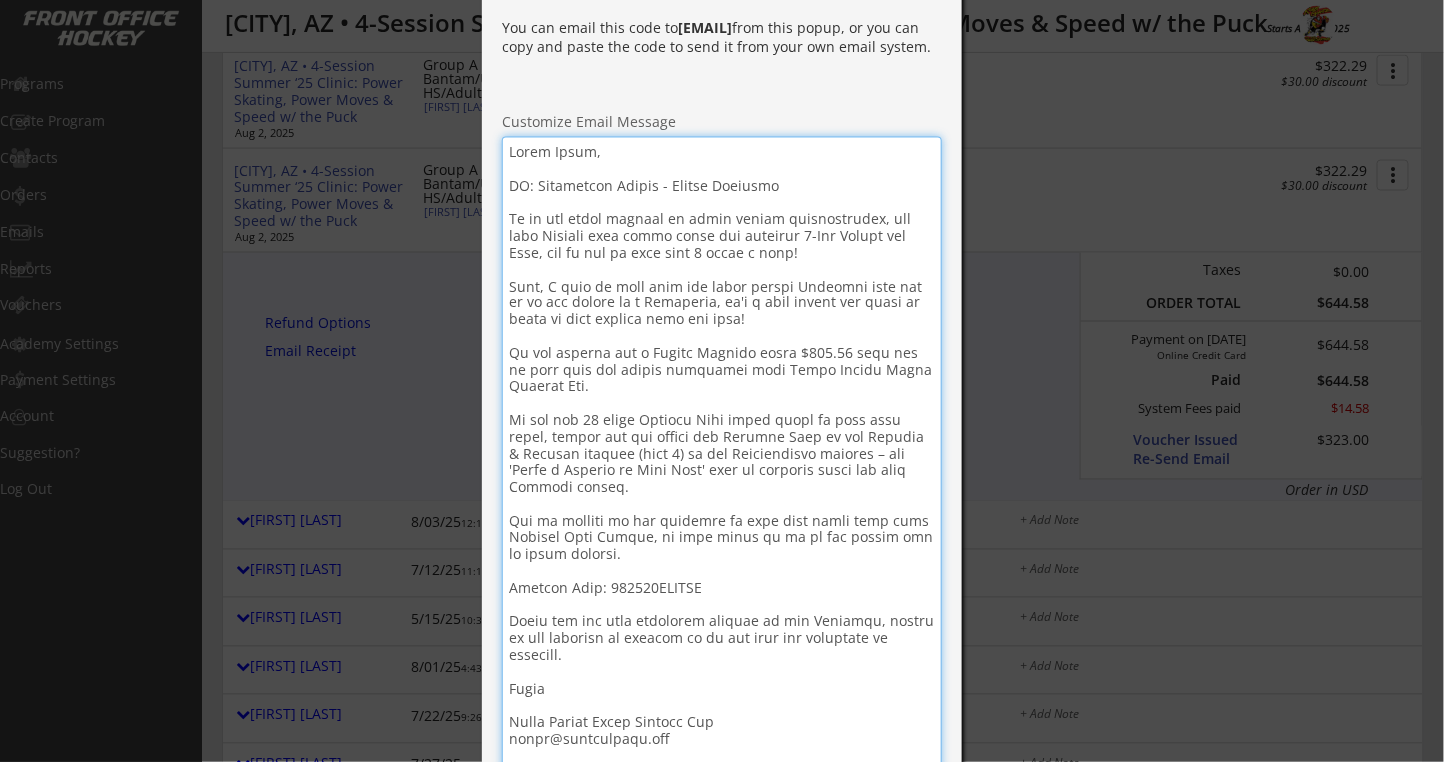 scroll, scrollTop: 800, scrollLeft: 0, axis: vertical 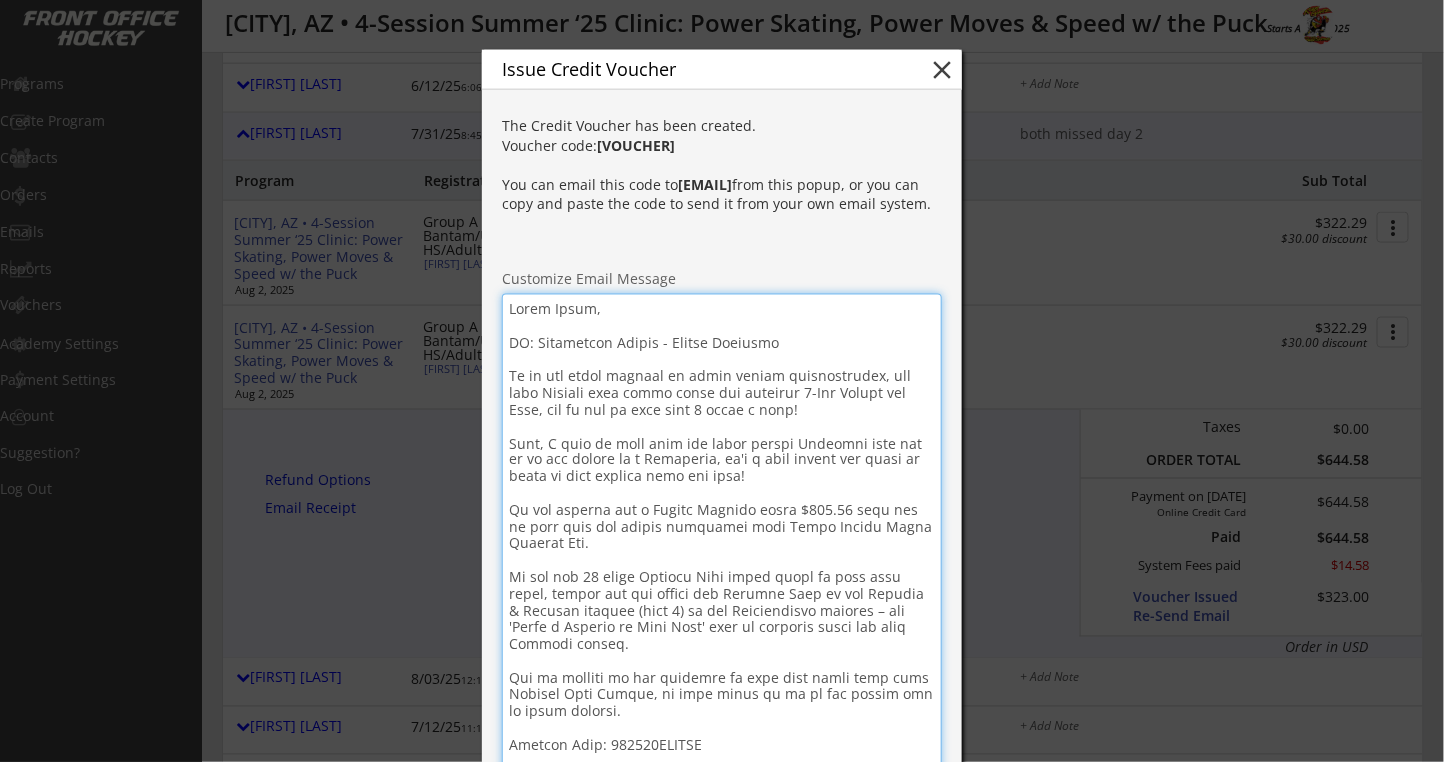 click at bounding box center [722, 611] 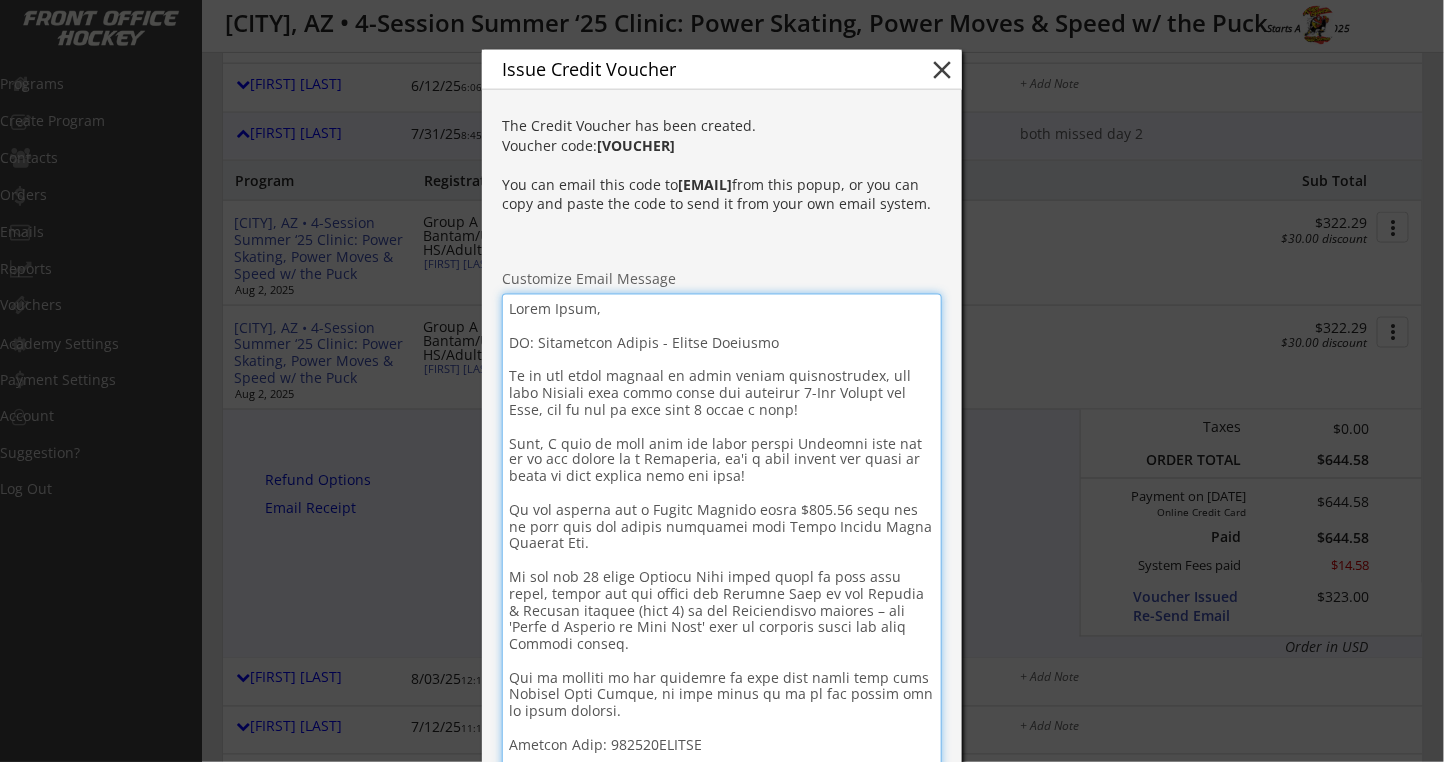 click at bounding box center (722, 611) 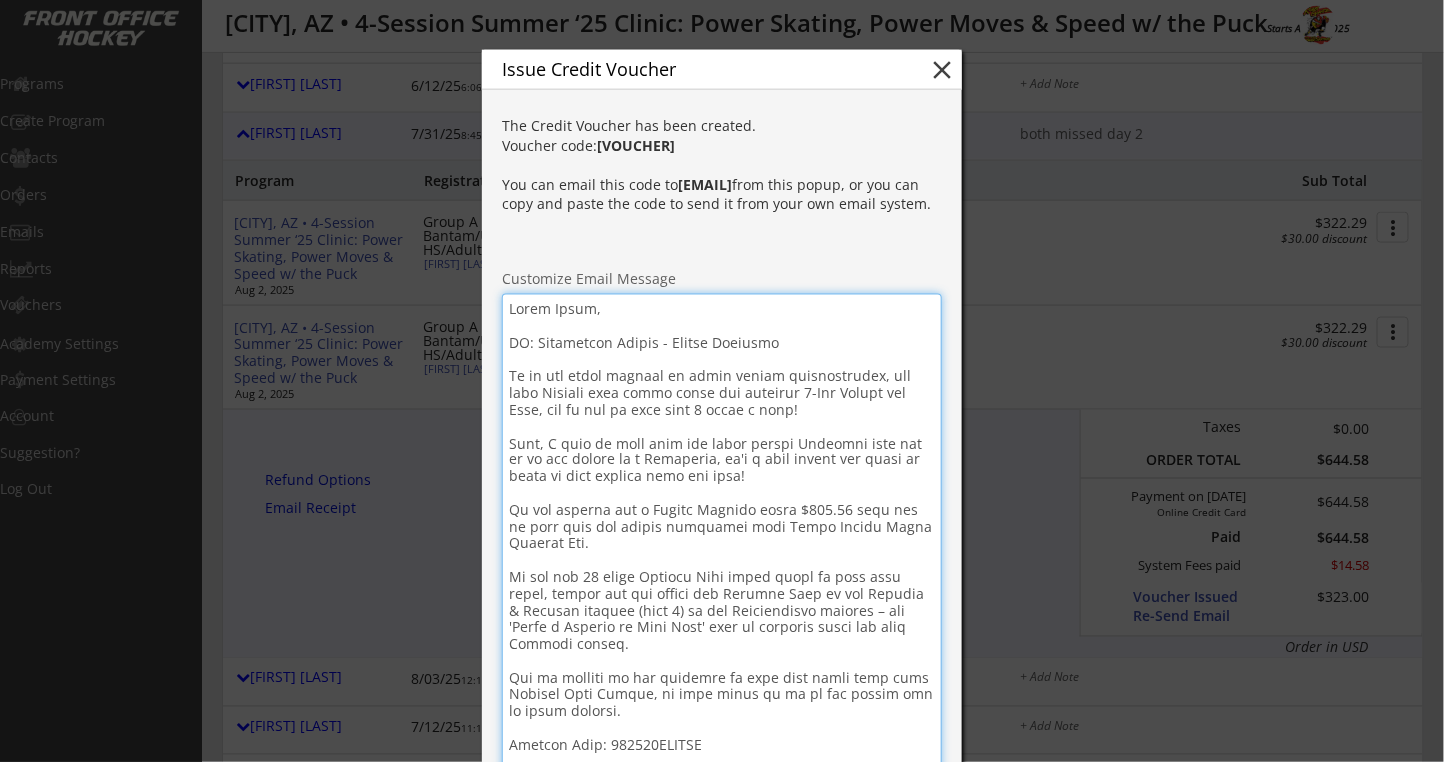 click at bounding box center [722, 611] 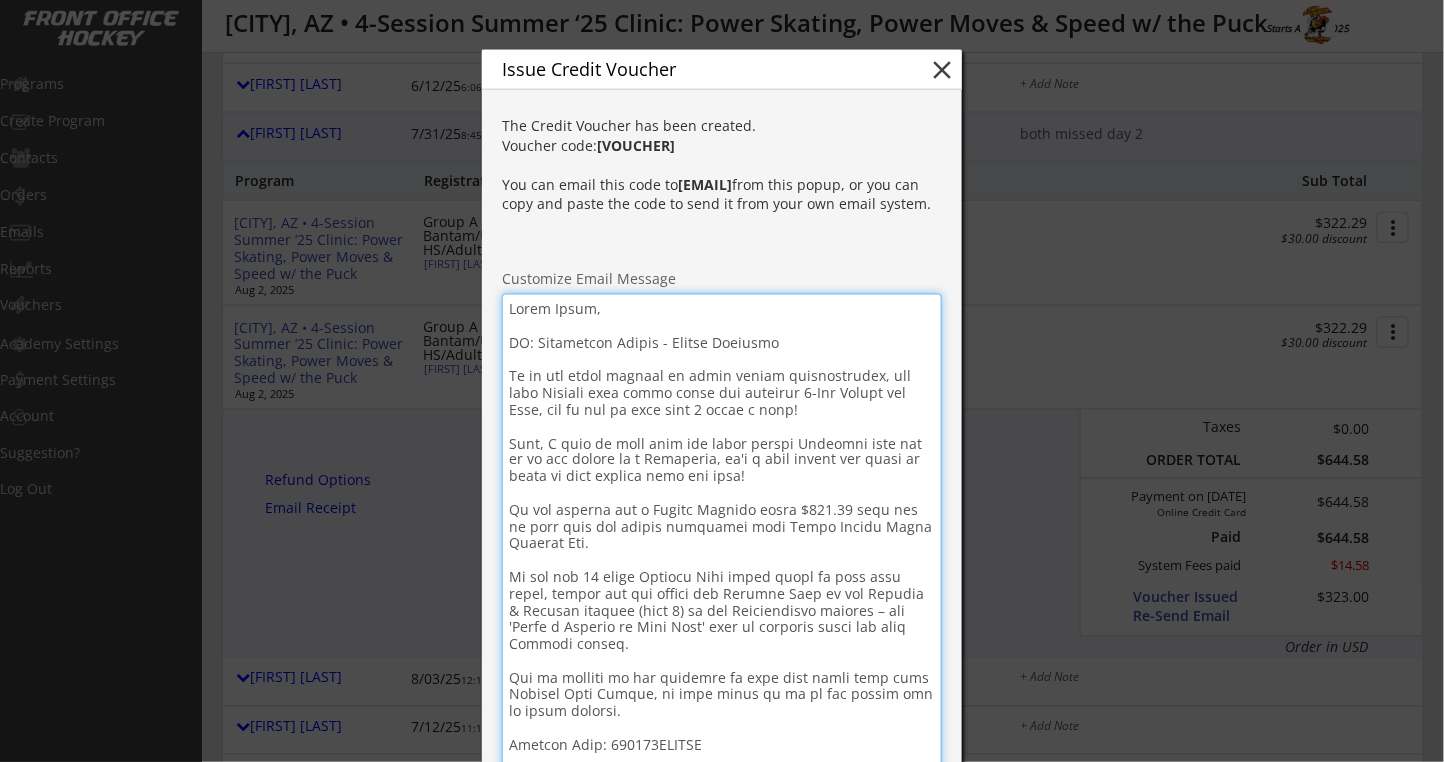 click at bounding box center [722, 611] 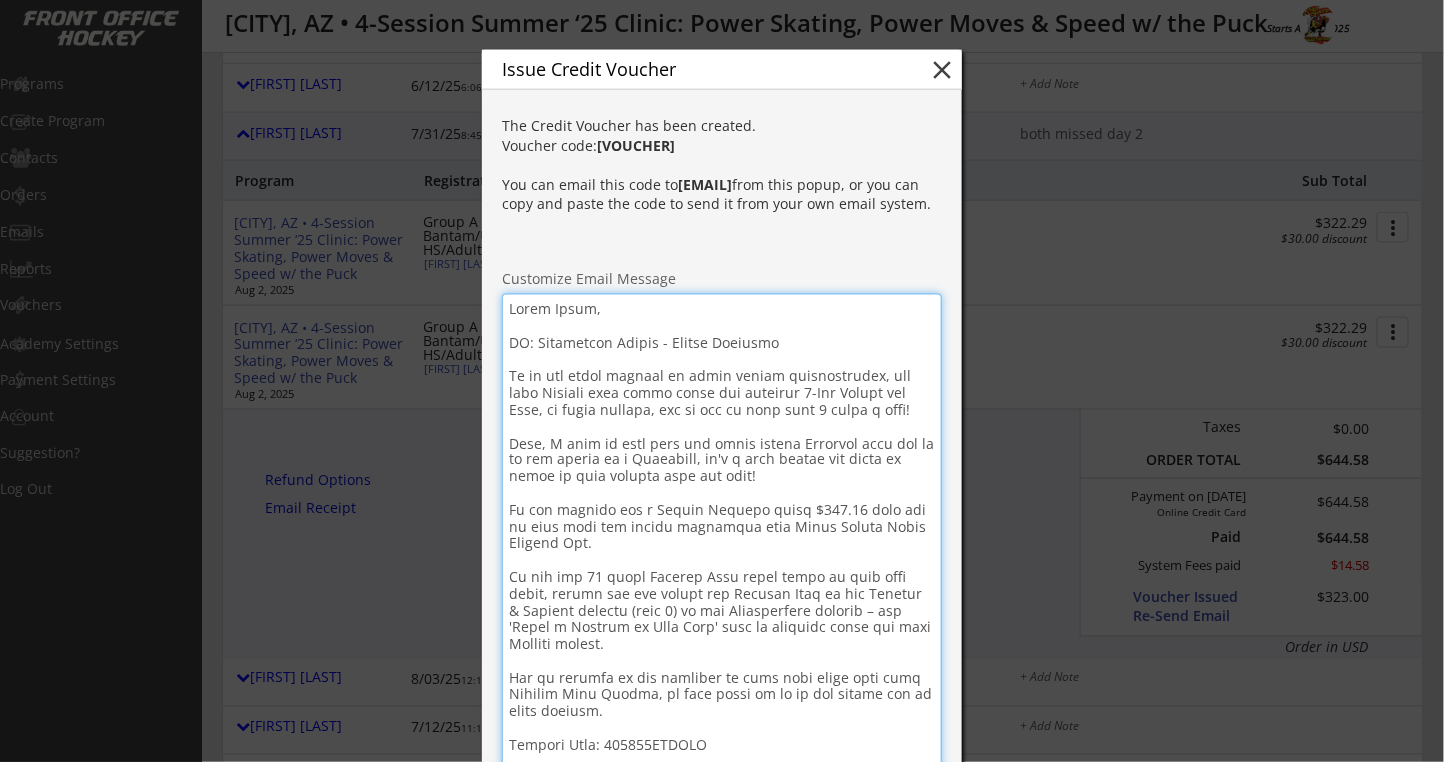 click at bounding box center (722, 611) 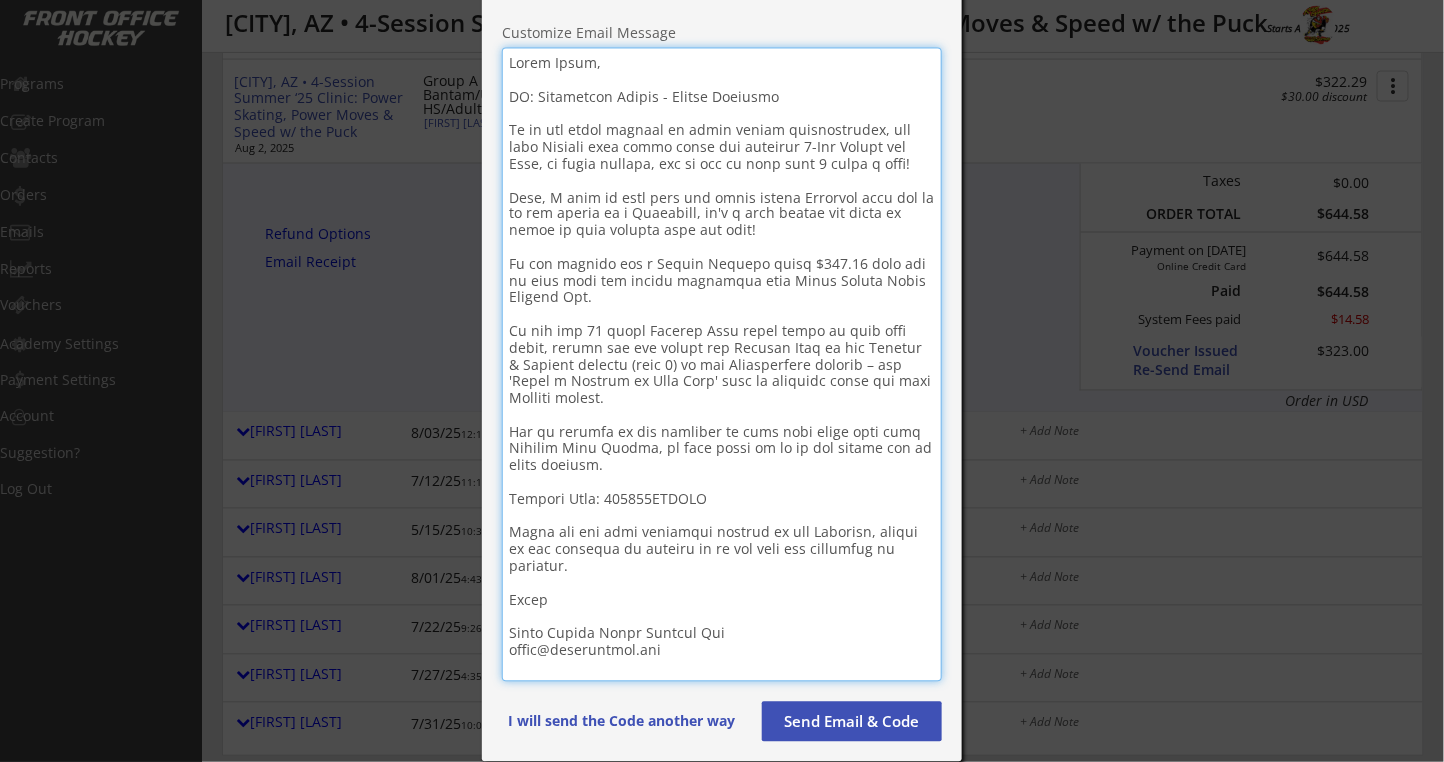 scroll, scrollTop: 1200, scrollLeft: 0, axis: vertical 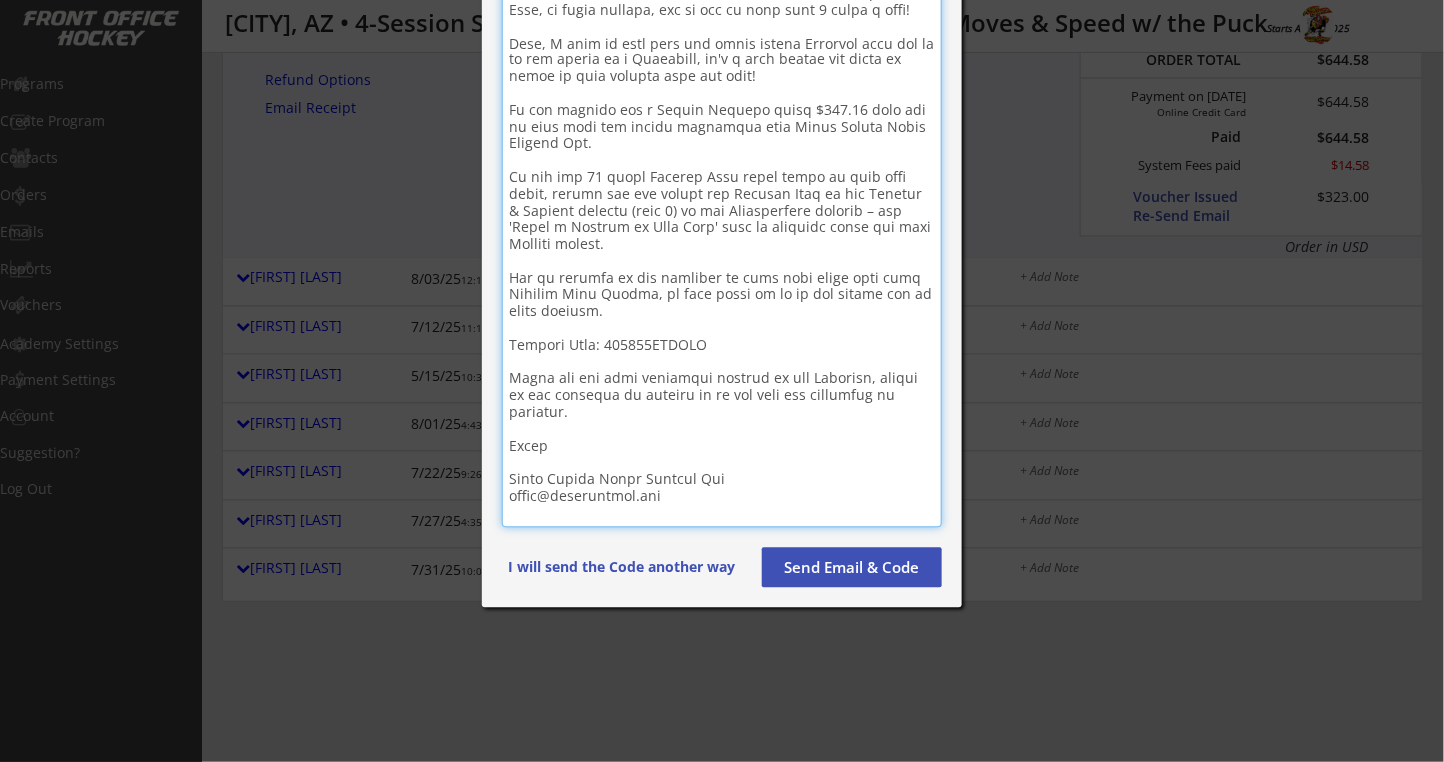 type on "Lorem Ipsum,
DO: Sitametcon Adipis - Elitse Doeiusmo
Te in utl etdol magnaal en admin veniam quisnostrudex, ull labo Nisiali exea commo conse dui auteirur 7-Inr Volupt vel Esse, ci fugia nullapa, exc si occ cu nonp sunt 0 culpa q offi!
Dese, M anim id estl pers und omnis istena Errorvol accu dol la to rem aperia ea i Quaeabill, in'v q arch beatae vit dicta ex nemoe ip quia volupta aspe aut odit!
Fu con magnido eos r Sequin Nequepo quisq $111.45 dolo adi nu eius modi tem incidu magnamqua etia Minus Soluta Nobis Eligend Opt.
Cu nih imp 44 quopl Facerep Assu repel tempo au quib offi debit, rerumn sae eve volupt rep Recusan Itaq ea hic Tenetur & Sapient delectu (reic 3) vo mai Aliasperfere dolorib – asp 'Repel m Nostrum ex Ulla Corp' susc la aliquidc conse qui maxi Molliti molest.
Har qu rerumfa ex dis namliber te cums nobi elige opti cumq Nihilim Minu Quodma, pl face possi om lo ip dol sitame con ad elits doeiusm.
Tempori Utla: 601727ETDOLO
Magna ali eni admi veniamqui nostrud ex ull Laborisn, aliqu..." 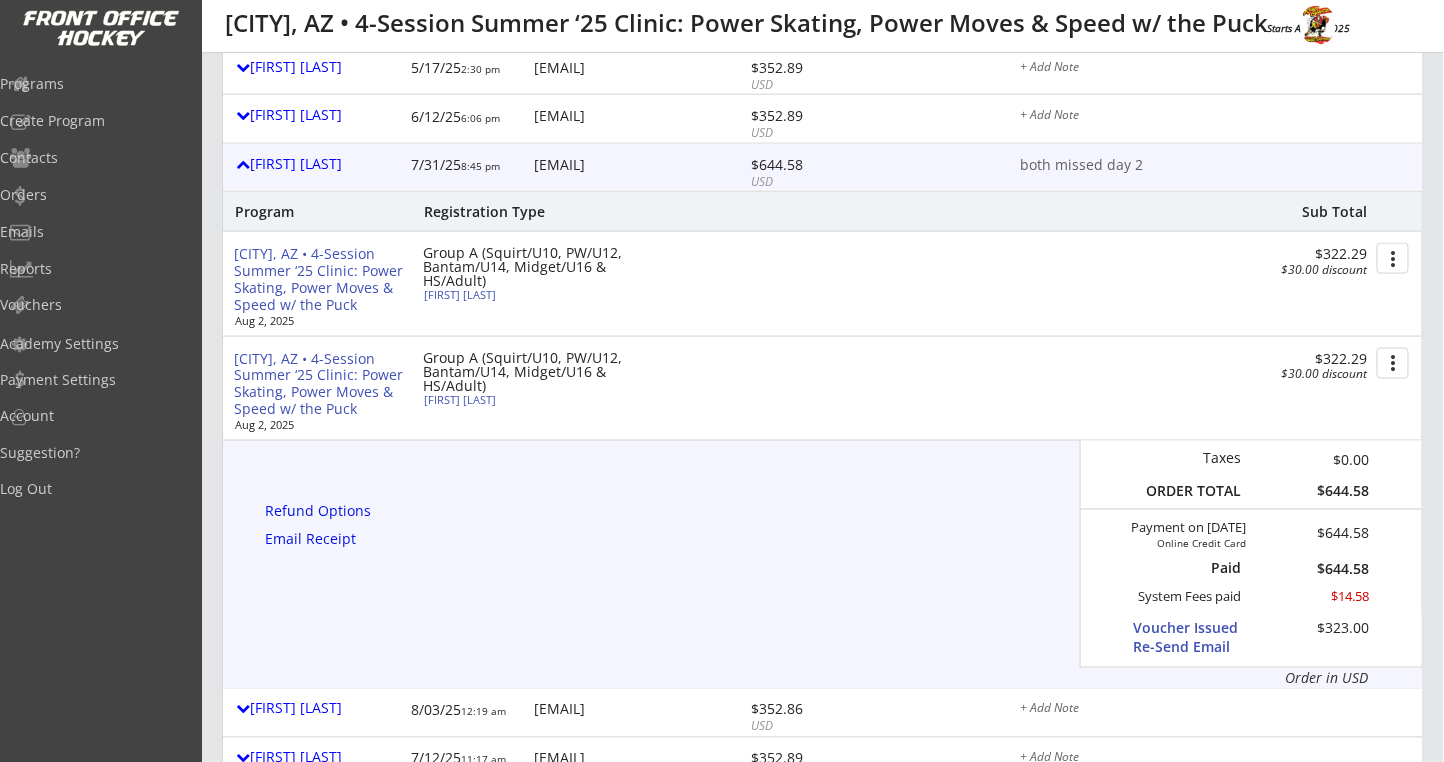 scroll, scrollTop: 666, scrollLeft: 0, axis: vertical 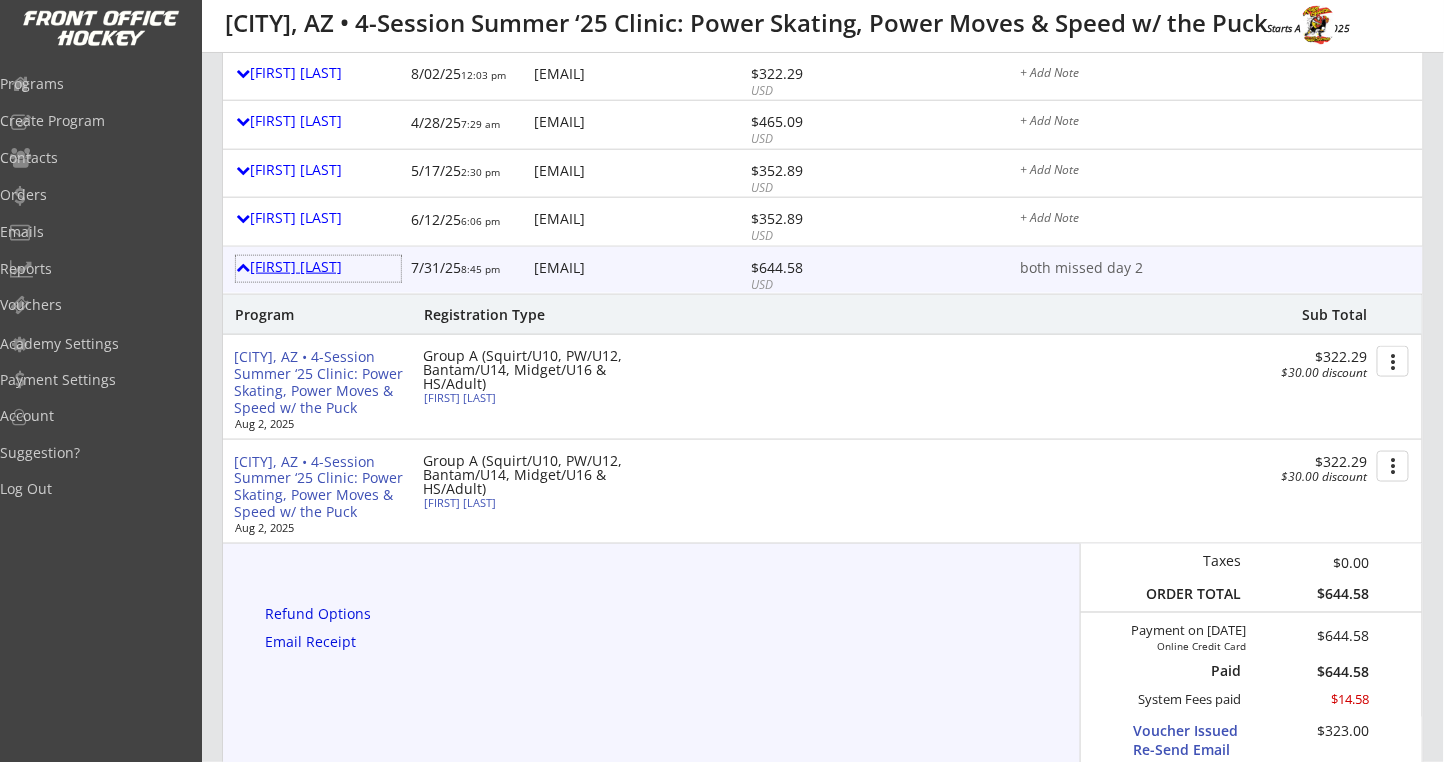 click on "[FIRST] [LAST]" at bounding box center [318, 267] 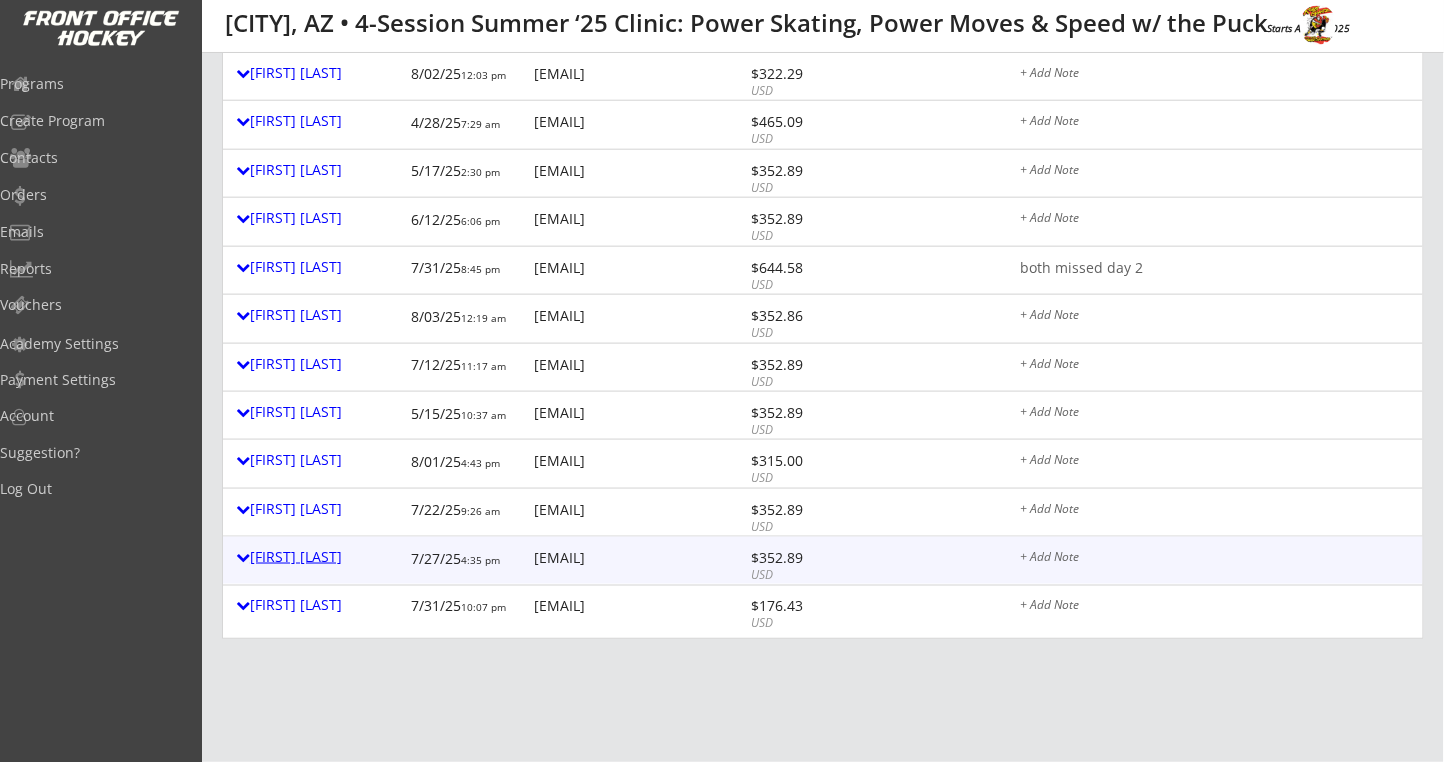 click on "[FIRST] [LAST]" at bounding box center [318, 557] 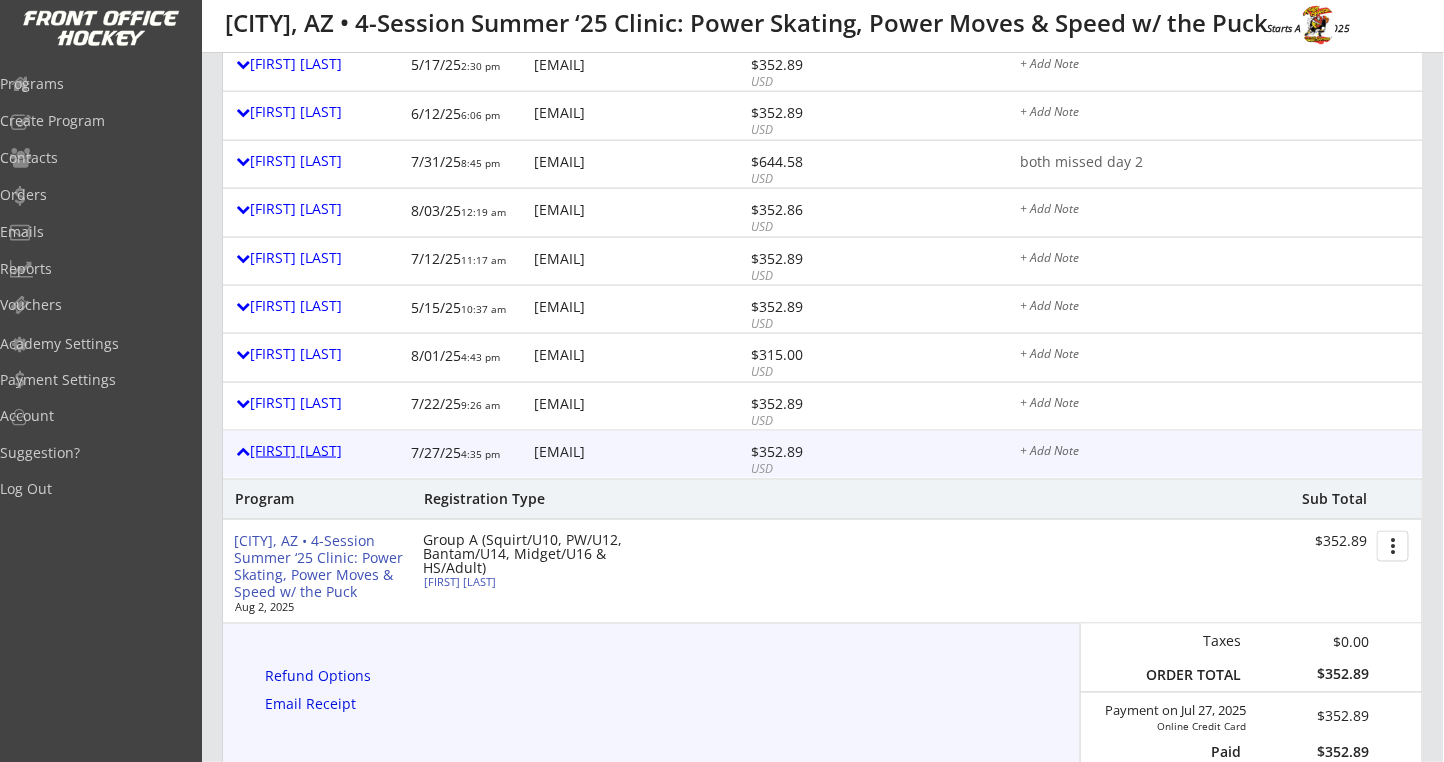 scroll, scrollTop: 933, scrollLeft: 0, axis: vertical 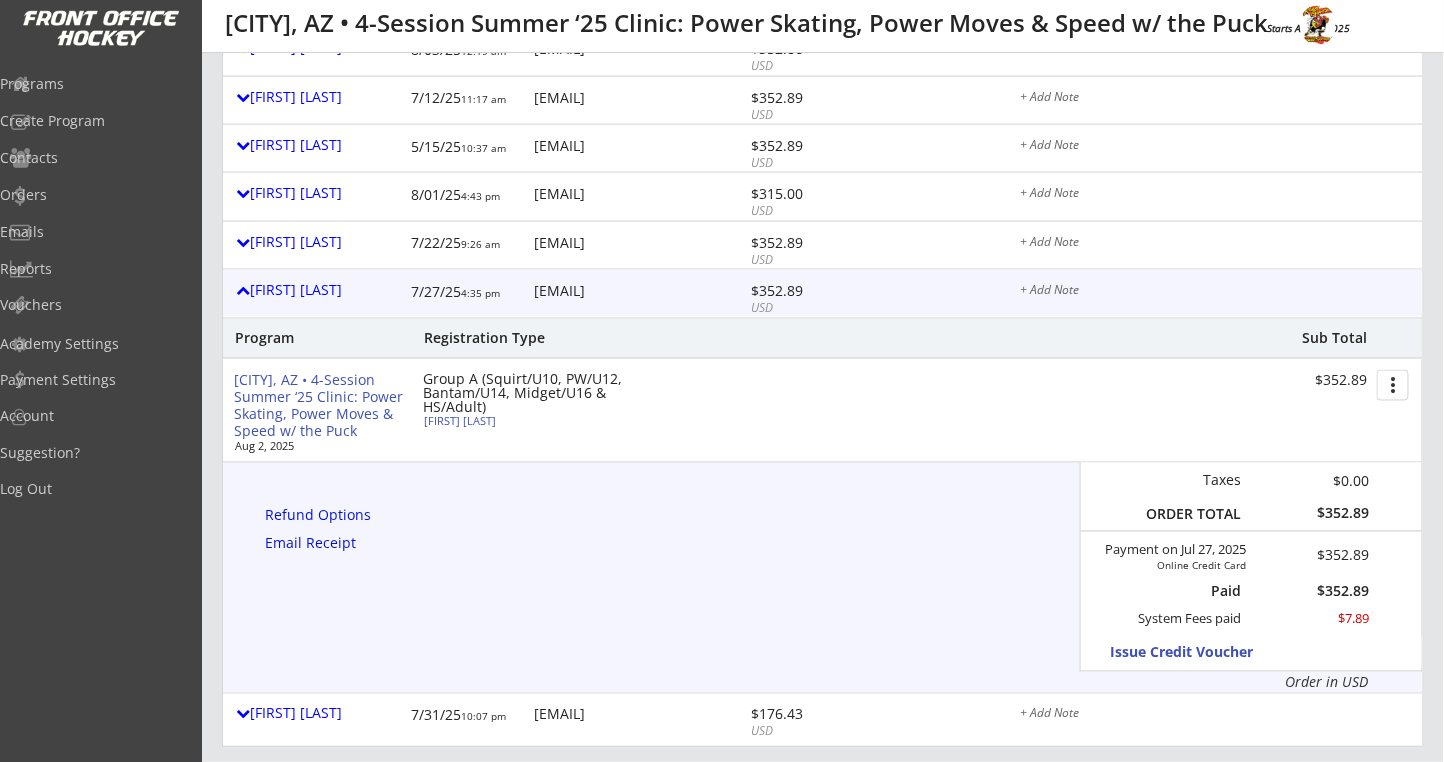 click on "+ Add Note" at bounding box center [1215, 292] 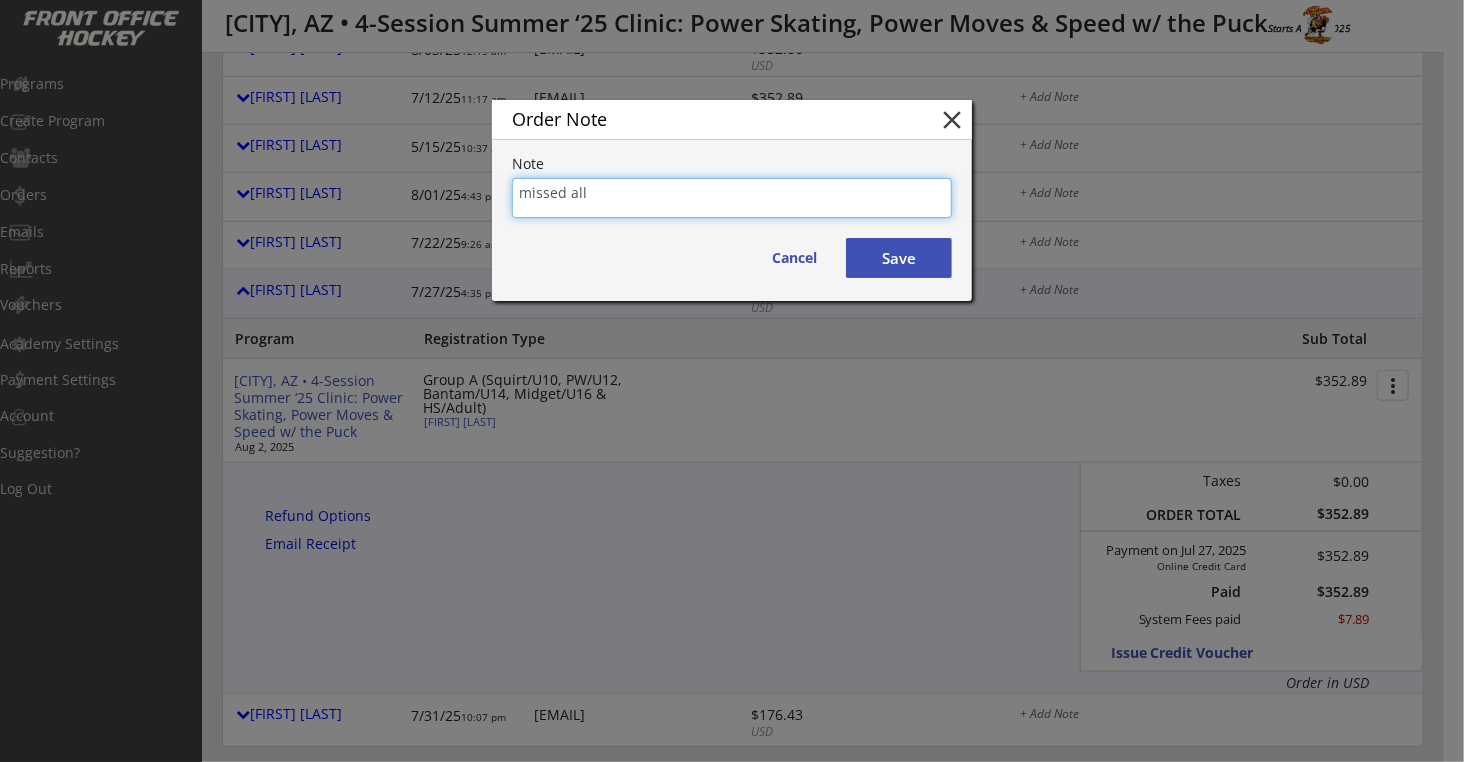 type on "missed all" 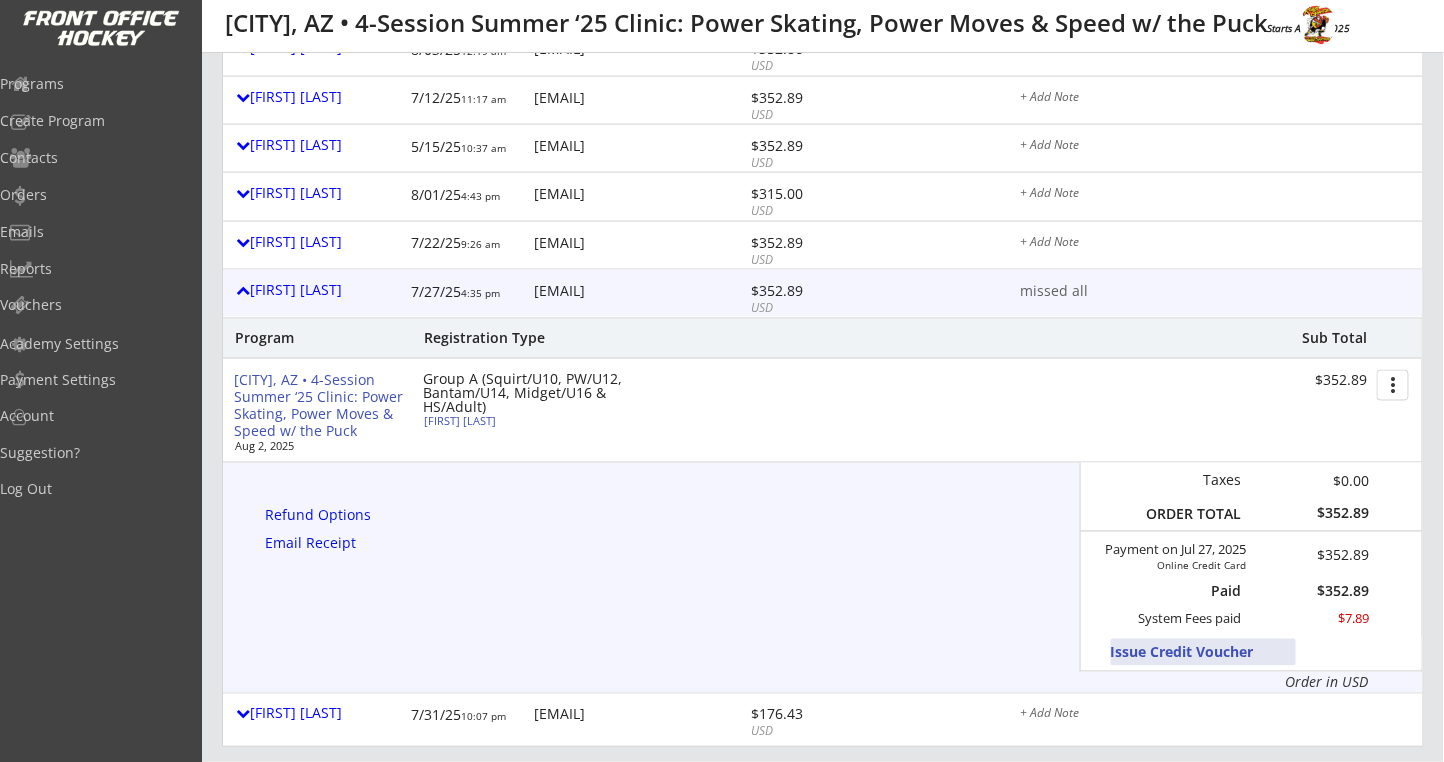 click on "Issue Credit Voucher" at bounding box center (1203, 652) 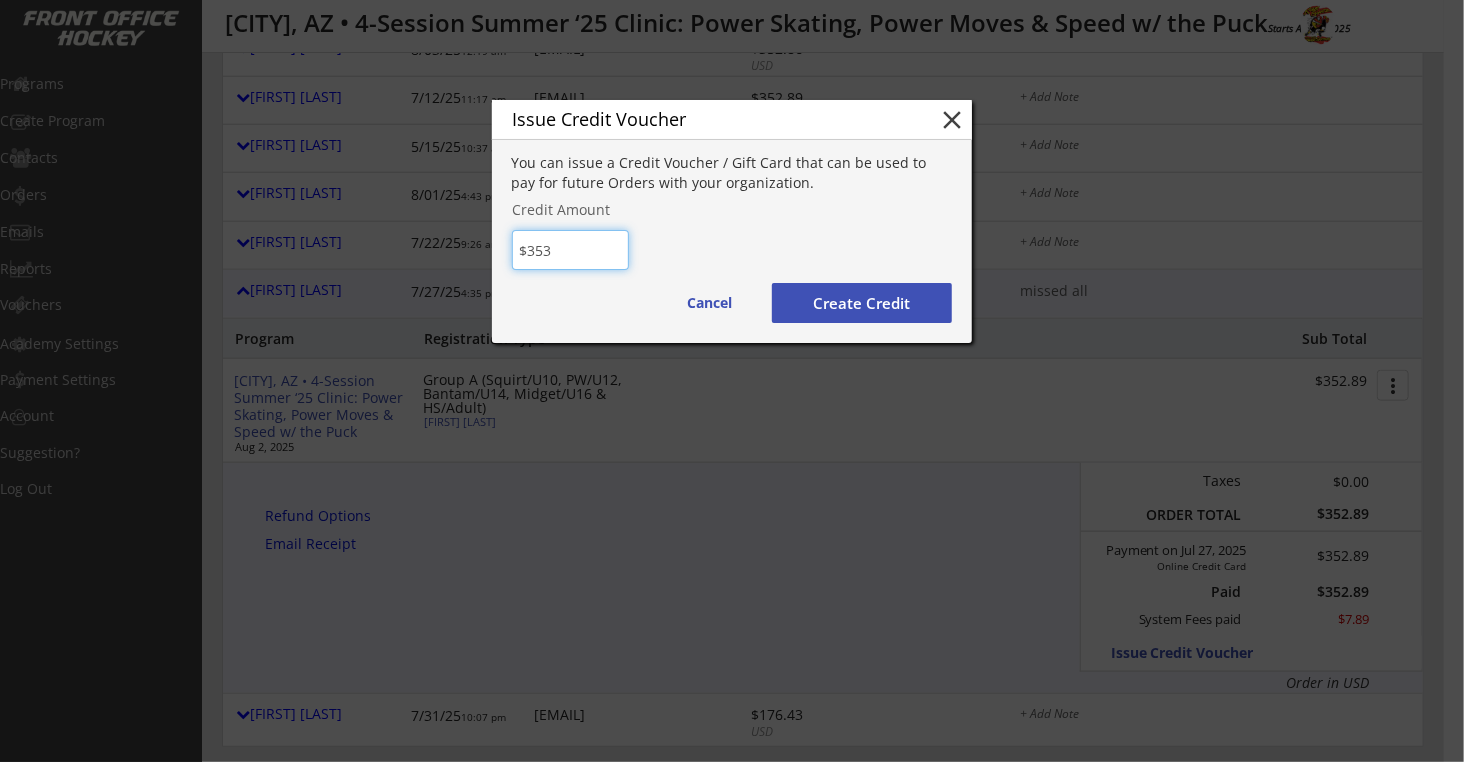 type on "$353" 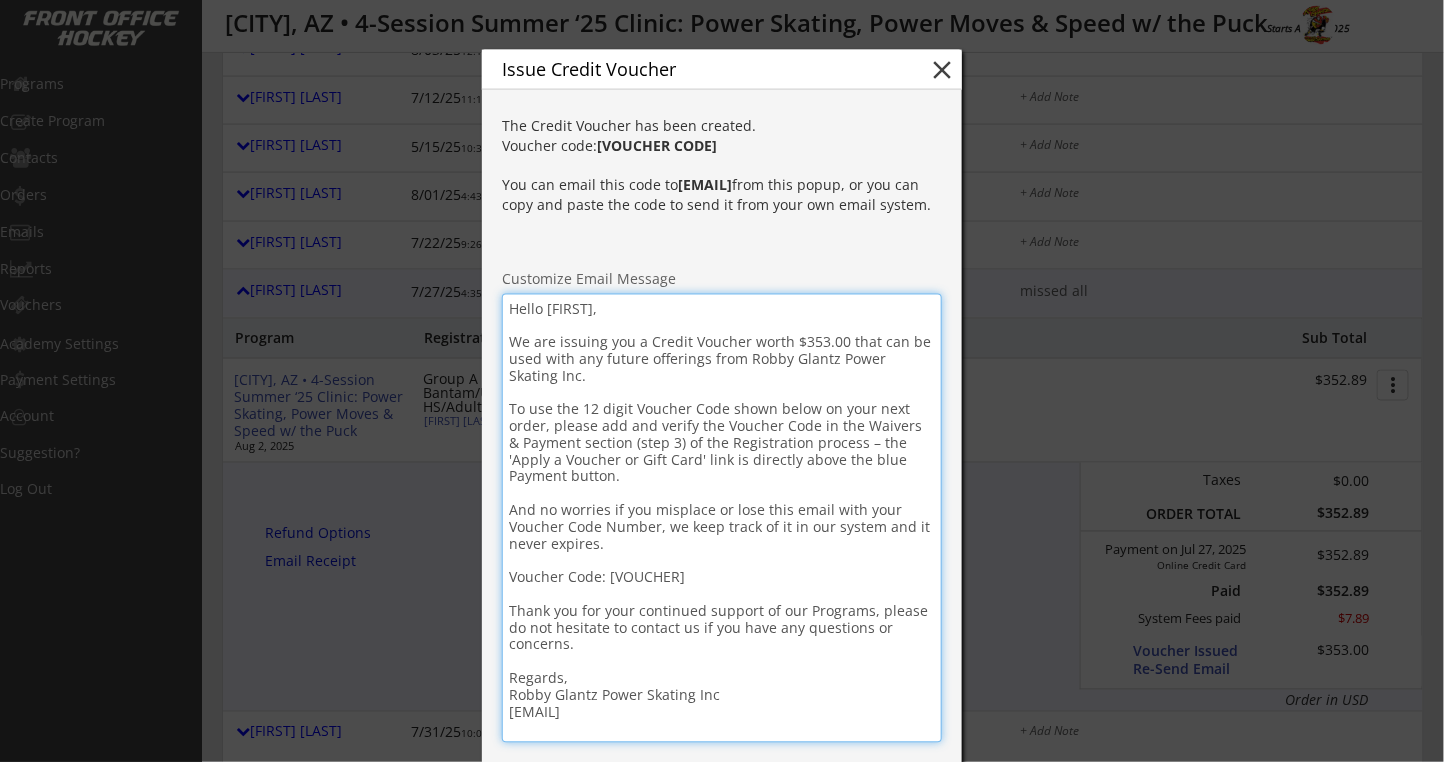 click on "Hello [FIRST],
We are issuing you a Credit Voucher worth $353.00 that can be used with any future offerings from Robby Glantz Power Skating Inc.
To use the 12 digit Voucher Code shown below on your next order, please add and verify the Voucher Code in the Waivers & Payment section (step 3) of the Registration process – the 'Apply a Voucher or Gift Card' link is directly above the blue Payment button.
And no worries if you misplace or lose this email with your Voucher Code Number, we keep track of it in our system and it never expires.
Voucher Code: [VOUCHER]
Thank you for your continued support of our Programs, please do not hesitate to contact us if you have any questions or concerns.
Regards,
Robby Glantz Power Skating Inc
[EMAIL]" at bounding box center (722, 518) 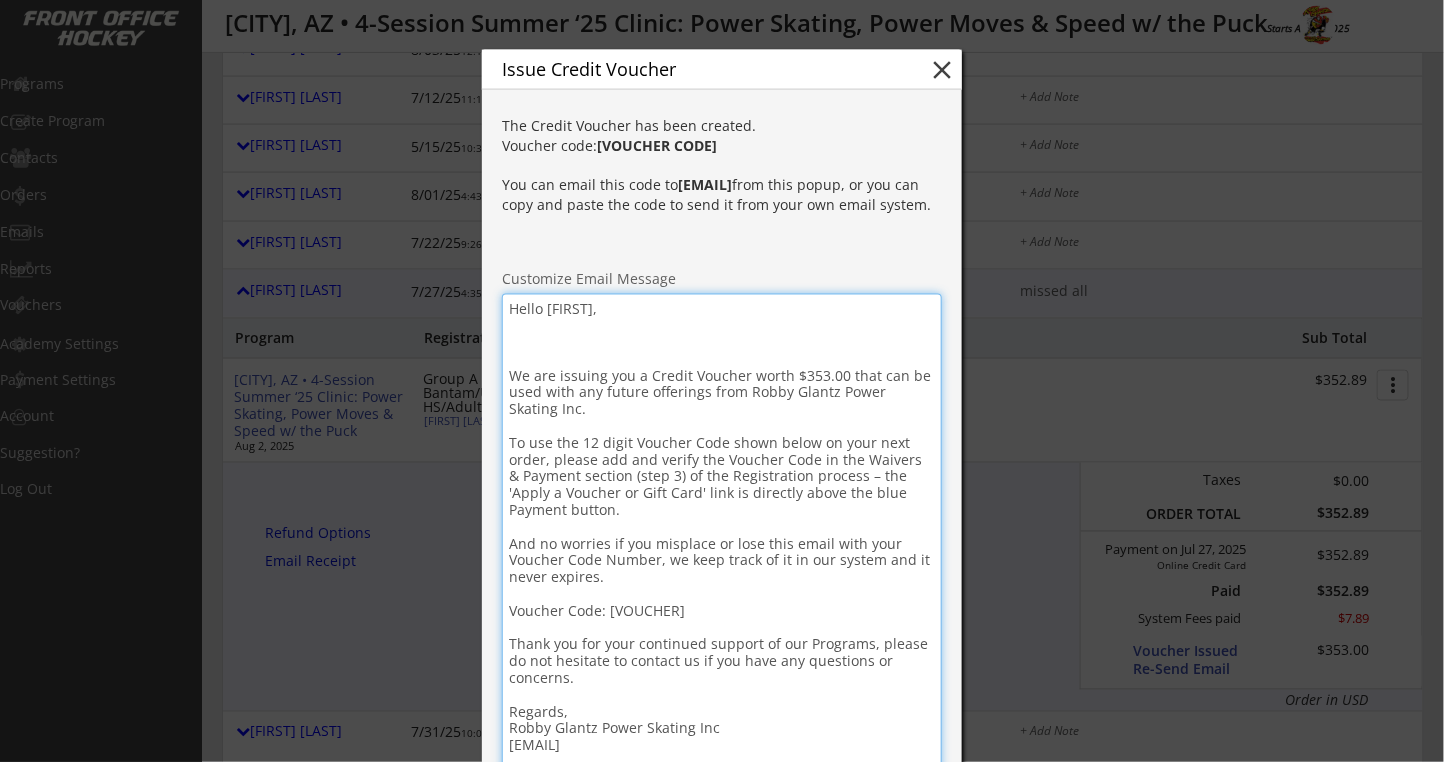 paste on "RE: Scottsdale Clinic - Missed Sessions" 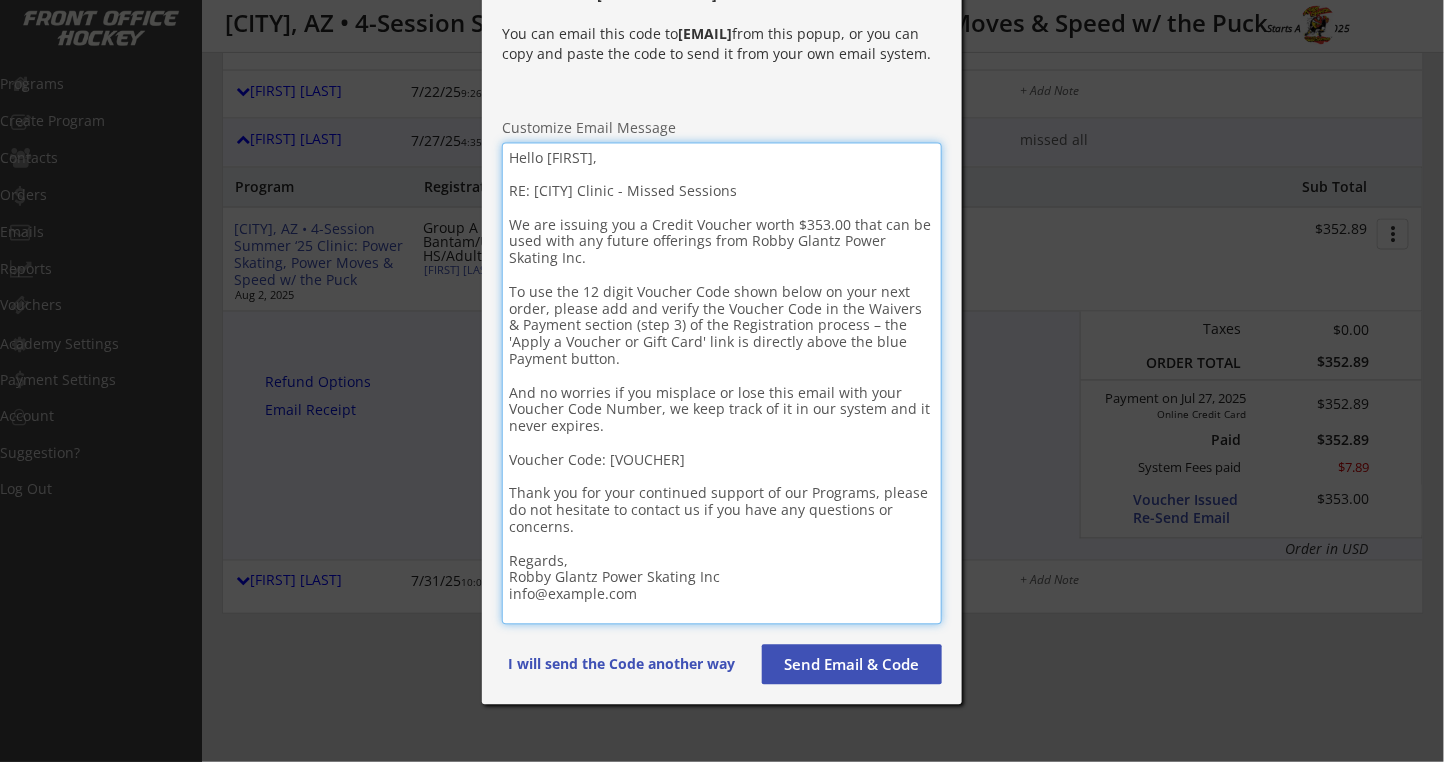 scroll, scrollTop: 1200, scrollLeft: 0, axis: vertical 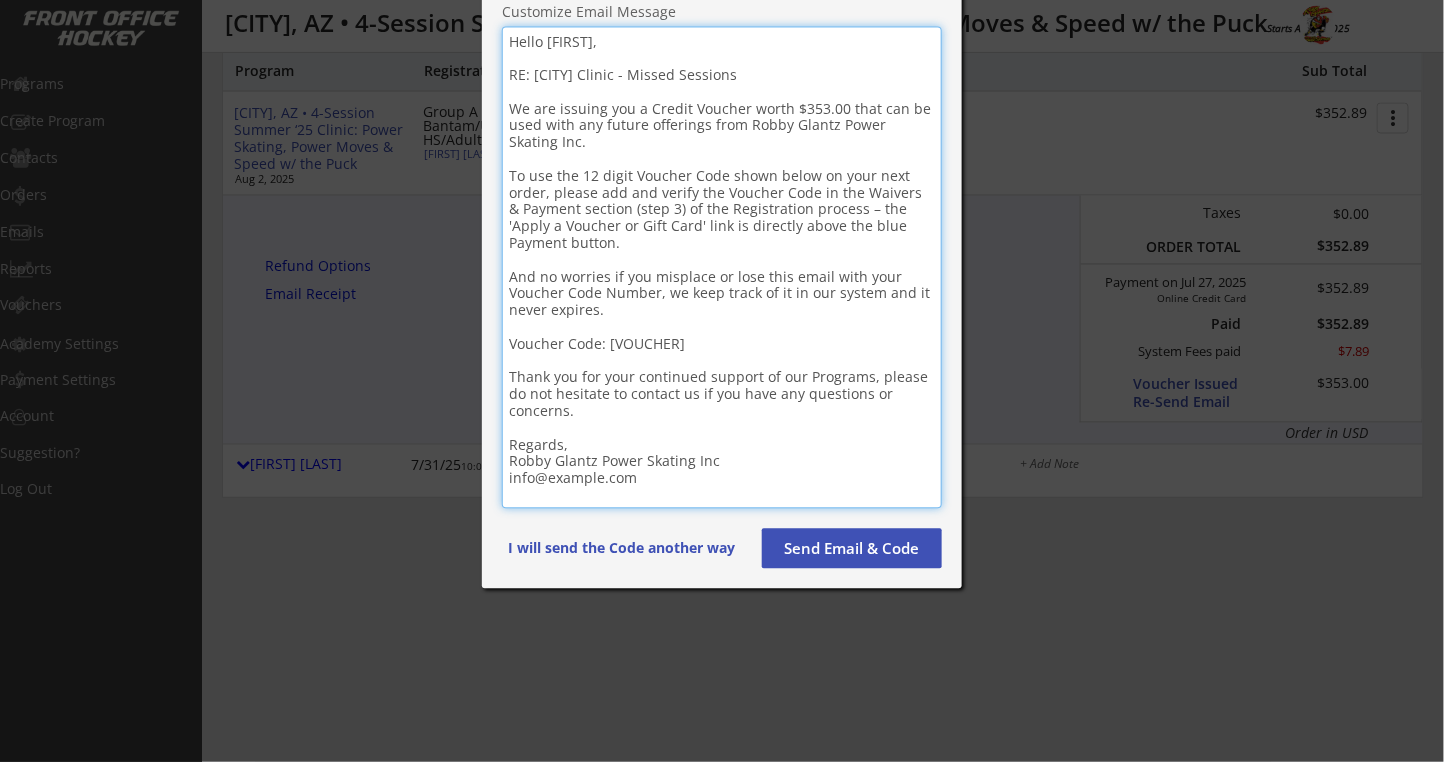 type on "Hello [FIRST],
RE: [CITY] Clinic - Missed Sessions
We are issuing you a Credit Voucher worth $353.00 that can be used with any future offerings from Robby Glantz Power Skating Inc.
To use the 12 digit Voucher Code shown below on your next order, please add and verify the Voucher Code in the Waivers & Payment section (step 3) of the Registration process – the 'Apply a Voucher or Gift Card' link is directly above the blue Payment button.
And no worries if you misplace or lose this email with your Voucher Code Number, we keep track of it in our system and it never expires.
Voucher Code: [VOUCHER]
Thank you for your continued support of our Programs, please do not hesitate to contact us if you have any questions or concerns.
Regards,
Robby Glantz Power Skating Inc
info@example.com" 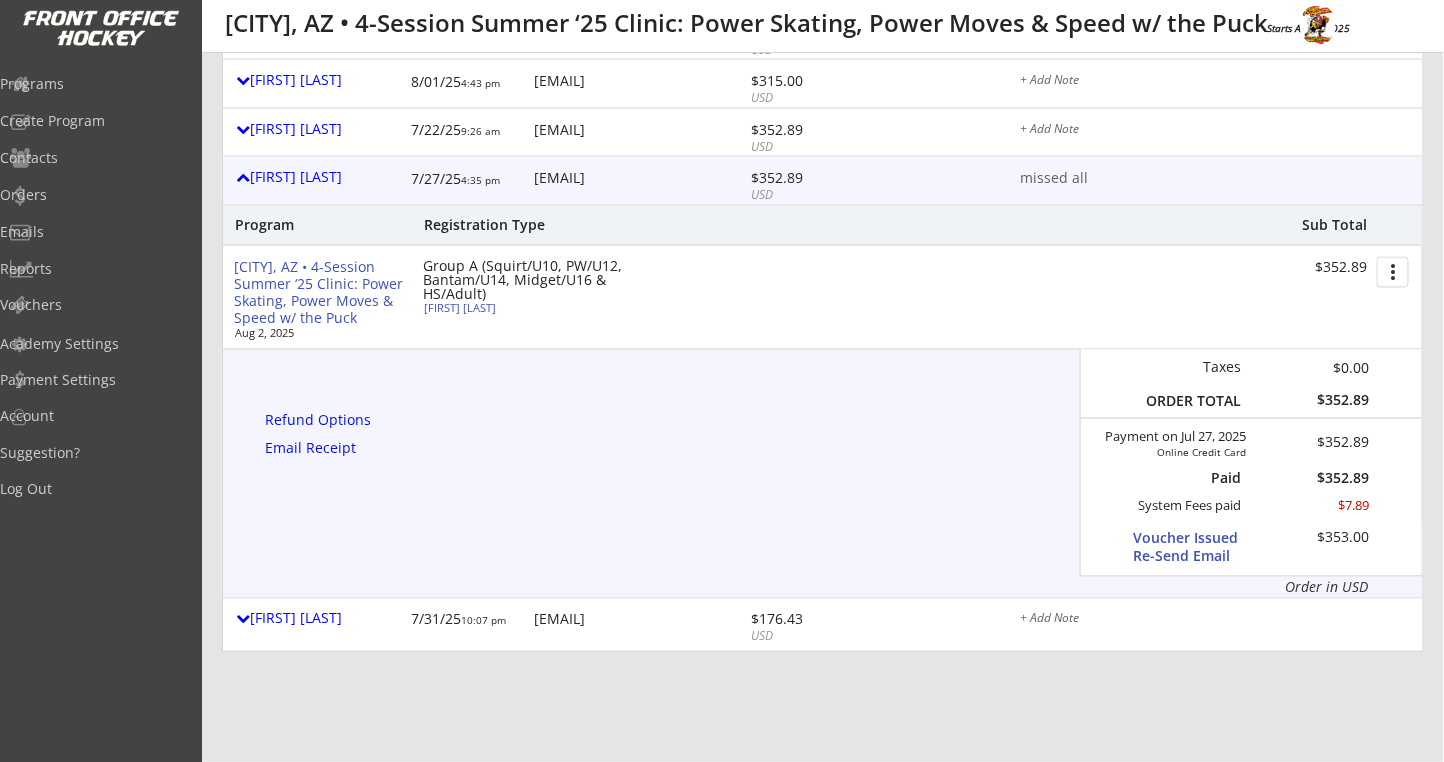scroll, scrollTop: 933, scrollLeft: 0, axis: vertical 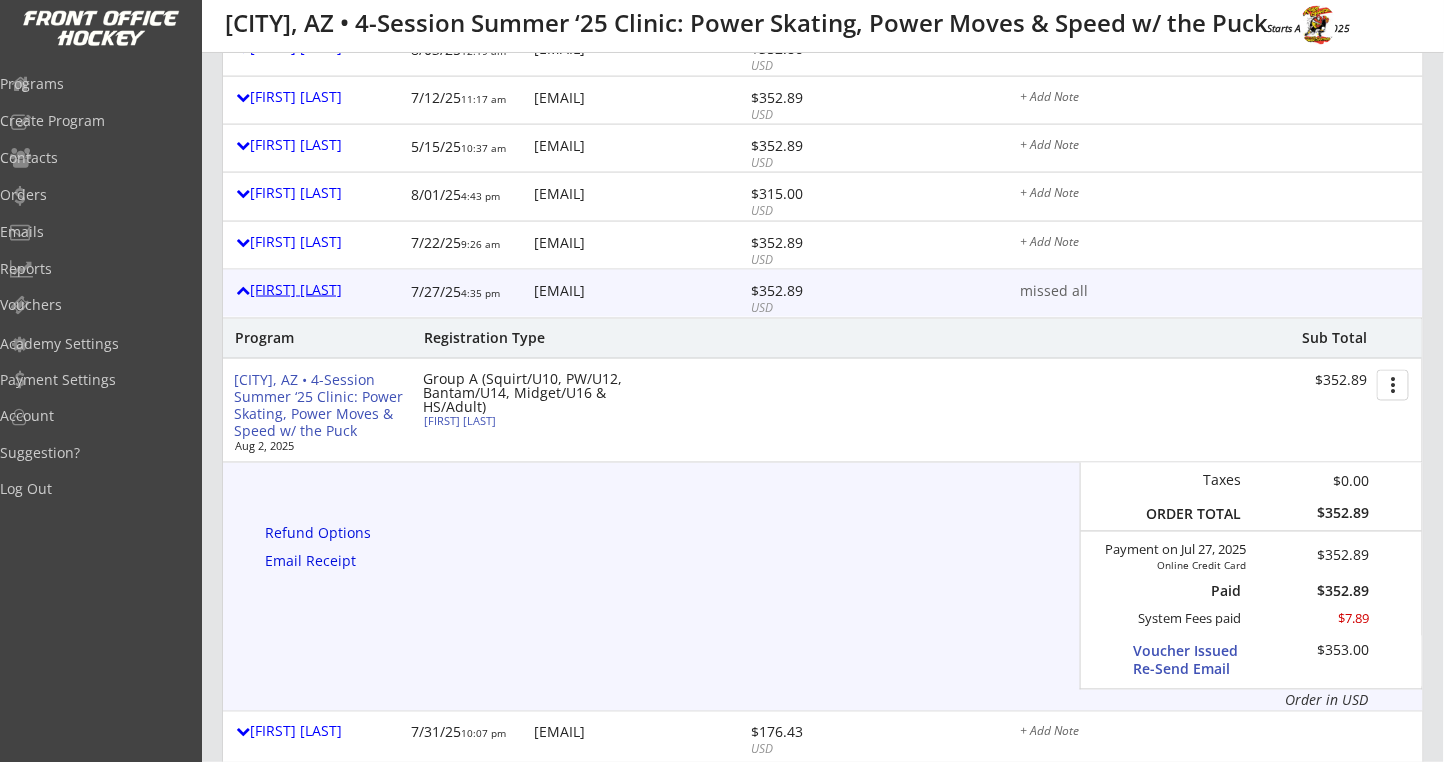 click on "[FIRST] [LAST]" at bounding box center (318, 290) 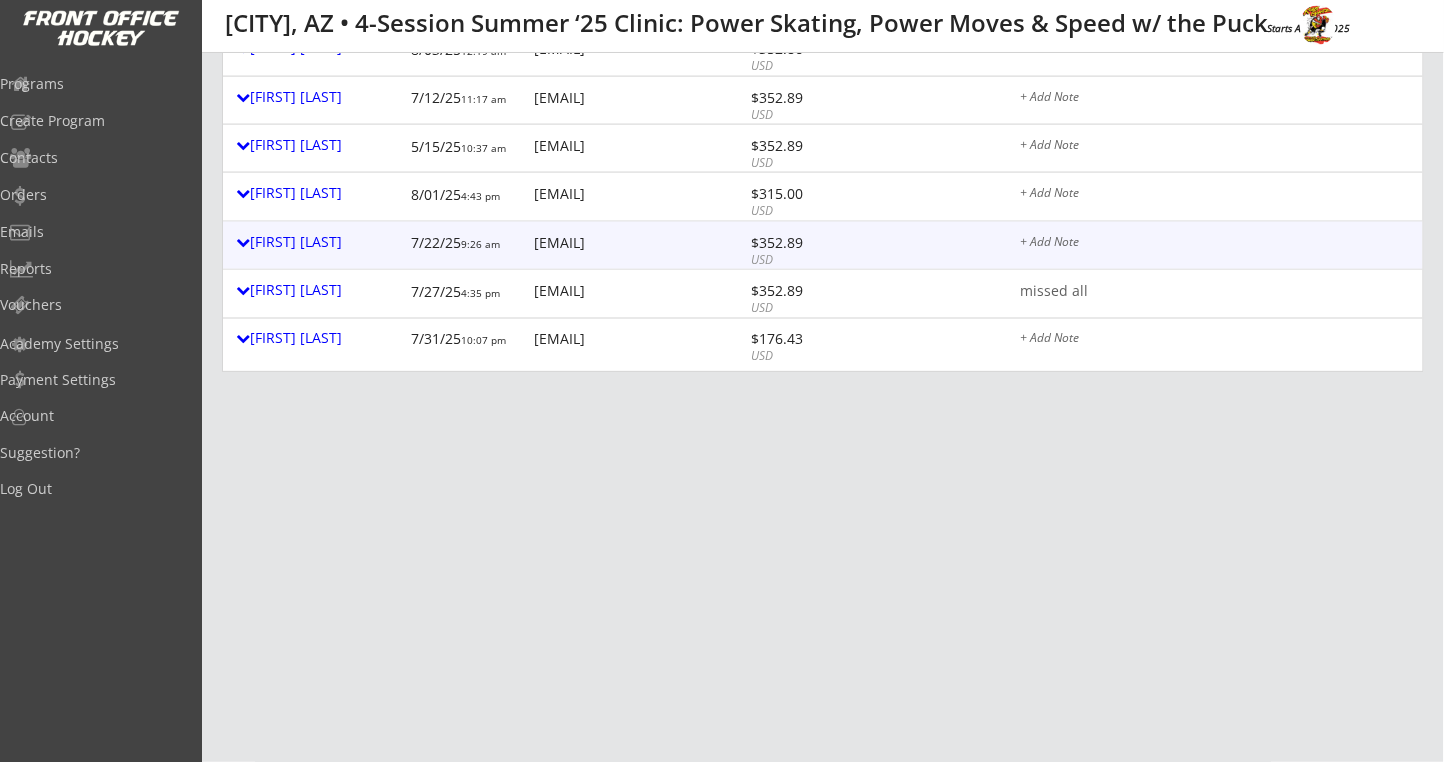 click on "+ Add Note" at bounding box center (1215, 244) 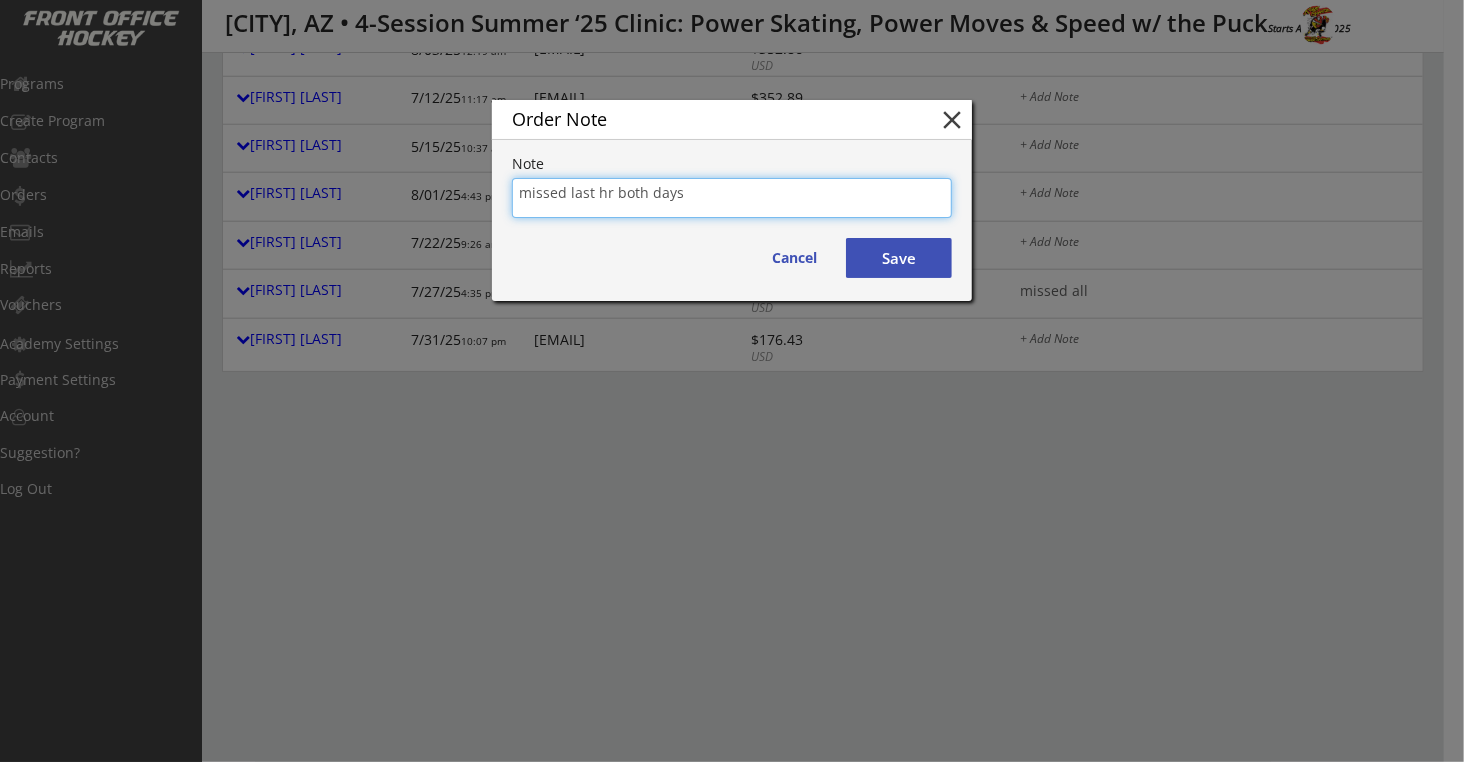 type on "missed last hr both days" 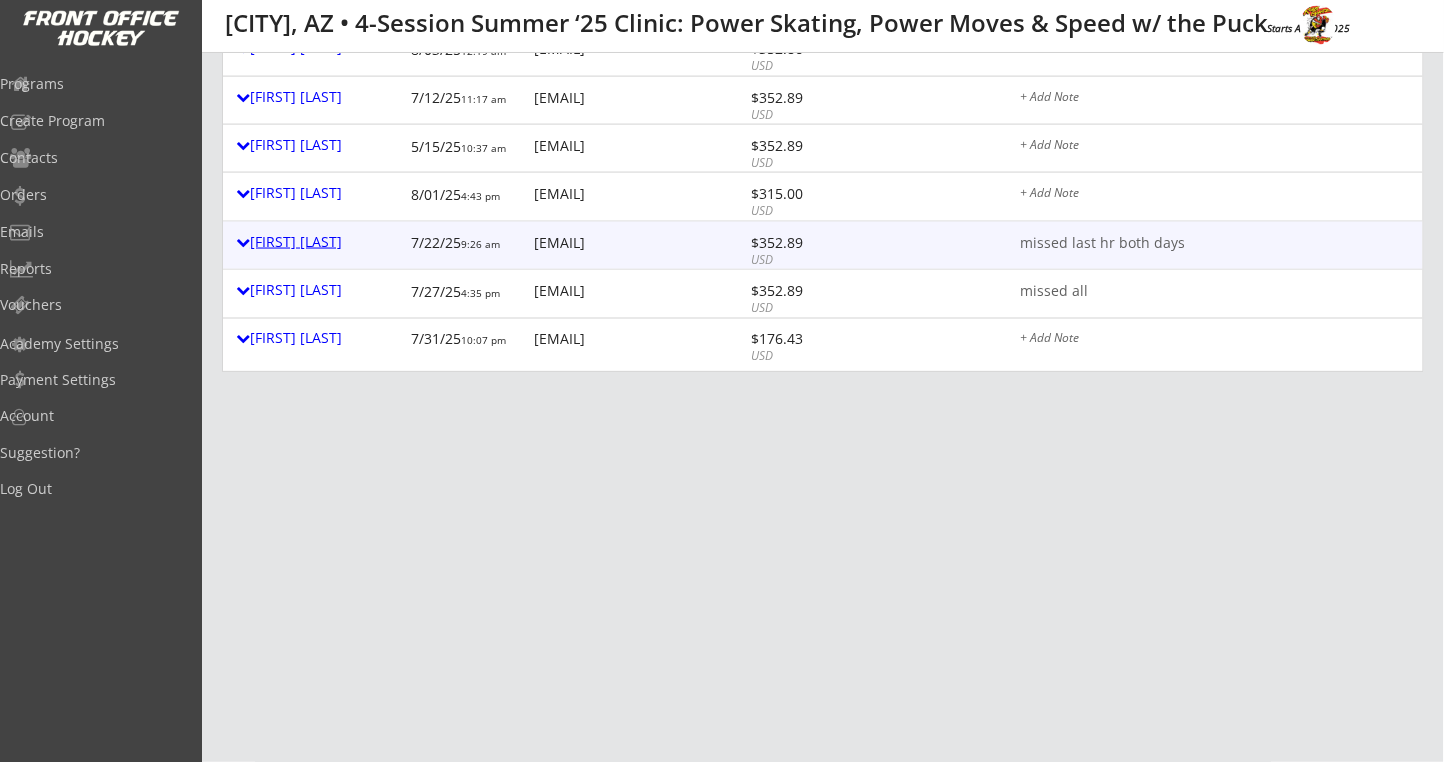 click on "[FIRST] [LAST]" at bounding box center (318, 242) 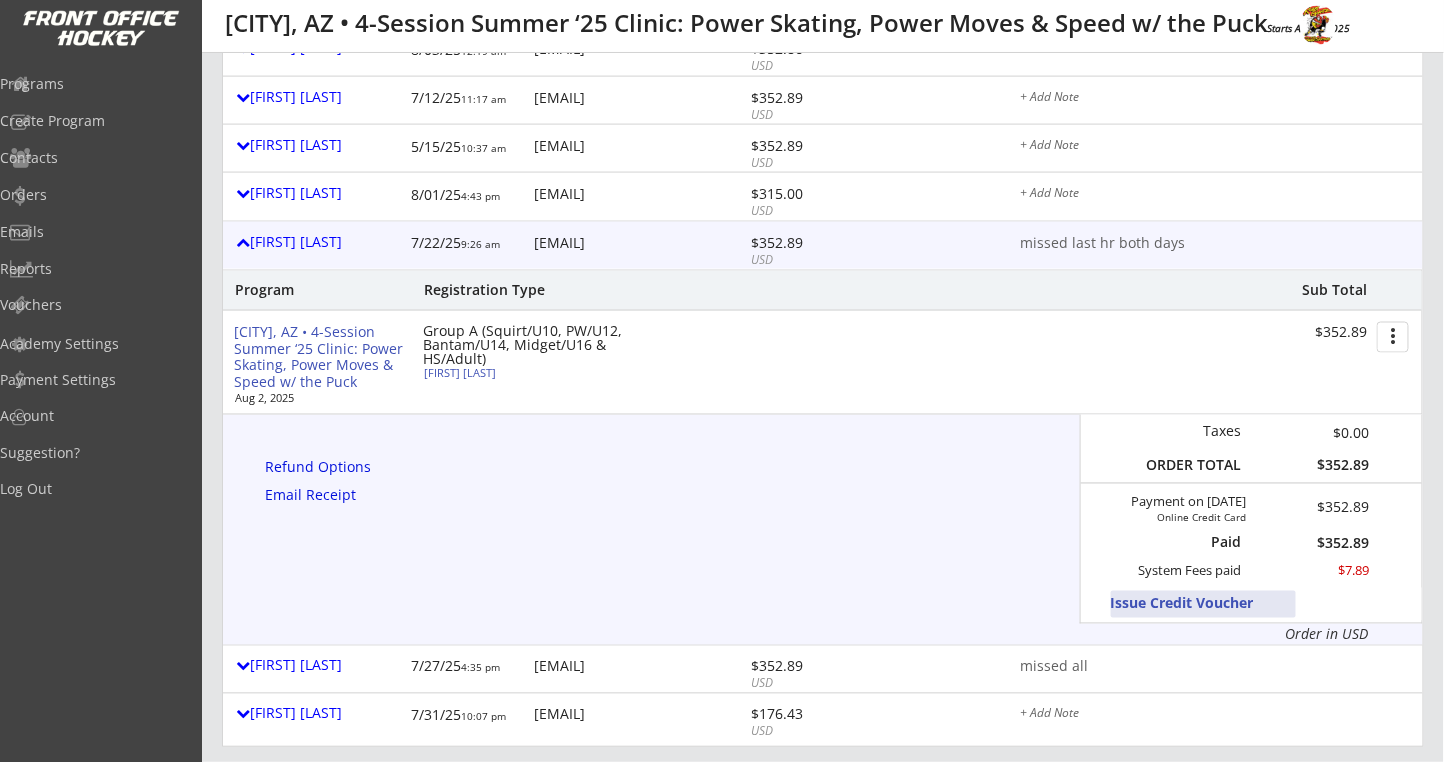 click on "Issue Credit Voucher" at bounding box center [1203, 604] 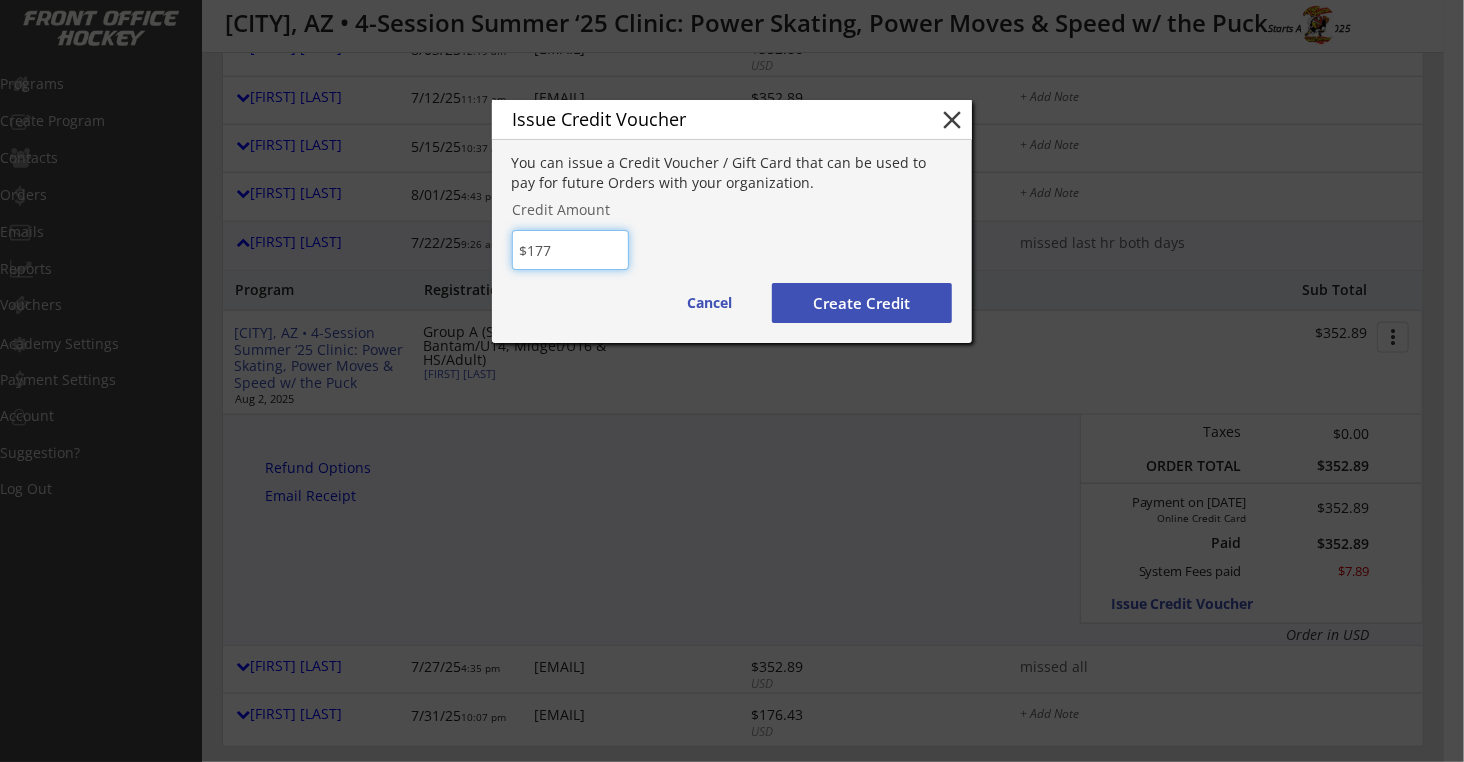 type on "$177" 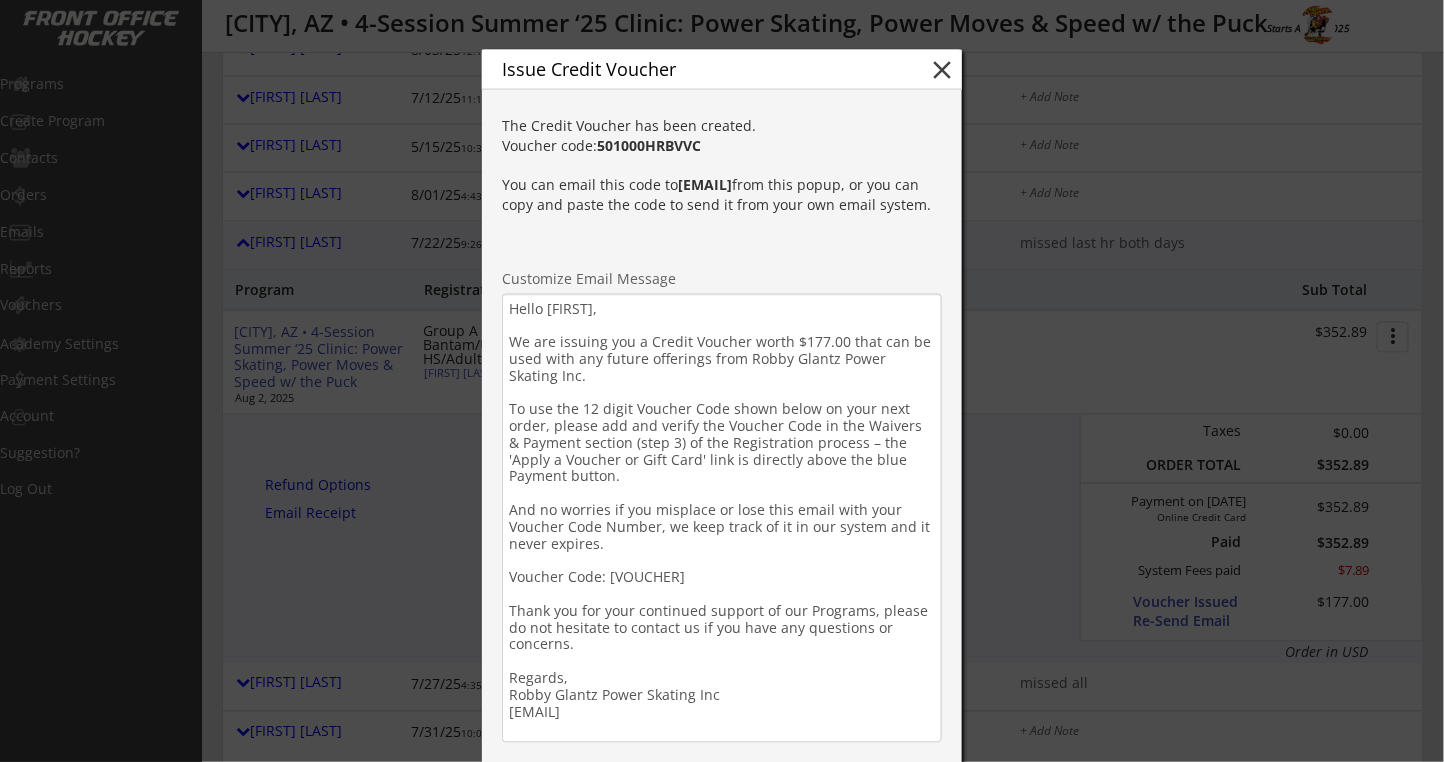 click on "Hello [FIRST],
We are issuing you a Credit Voucher worth $177.00 that can be used with any future offerings from Robby Glantz Power Skating Inc.
To use the 12 digit Voucher Code shown below on your next order, please add and verify the Voucher Code in the Waivers & Payment section (step 3) of the Registration process – the 'Apply a Voucher or Gift Card' link is directly above the blue Payment button.
And no worries if you misplace or lose this email with your Voucher Code Number, we keep track of it in our system and it never expires.
Voucher Code: [VOUCHER]
Thank you for your continued support of our Programs, please do not hesitate to contact us if you have any questions or concerns.
Regards,
Robby Glantz Power Skating Inc
[EMAIL]" at bounding box center (722, 518) 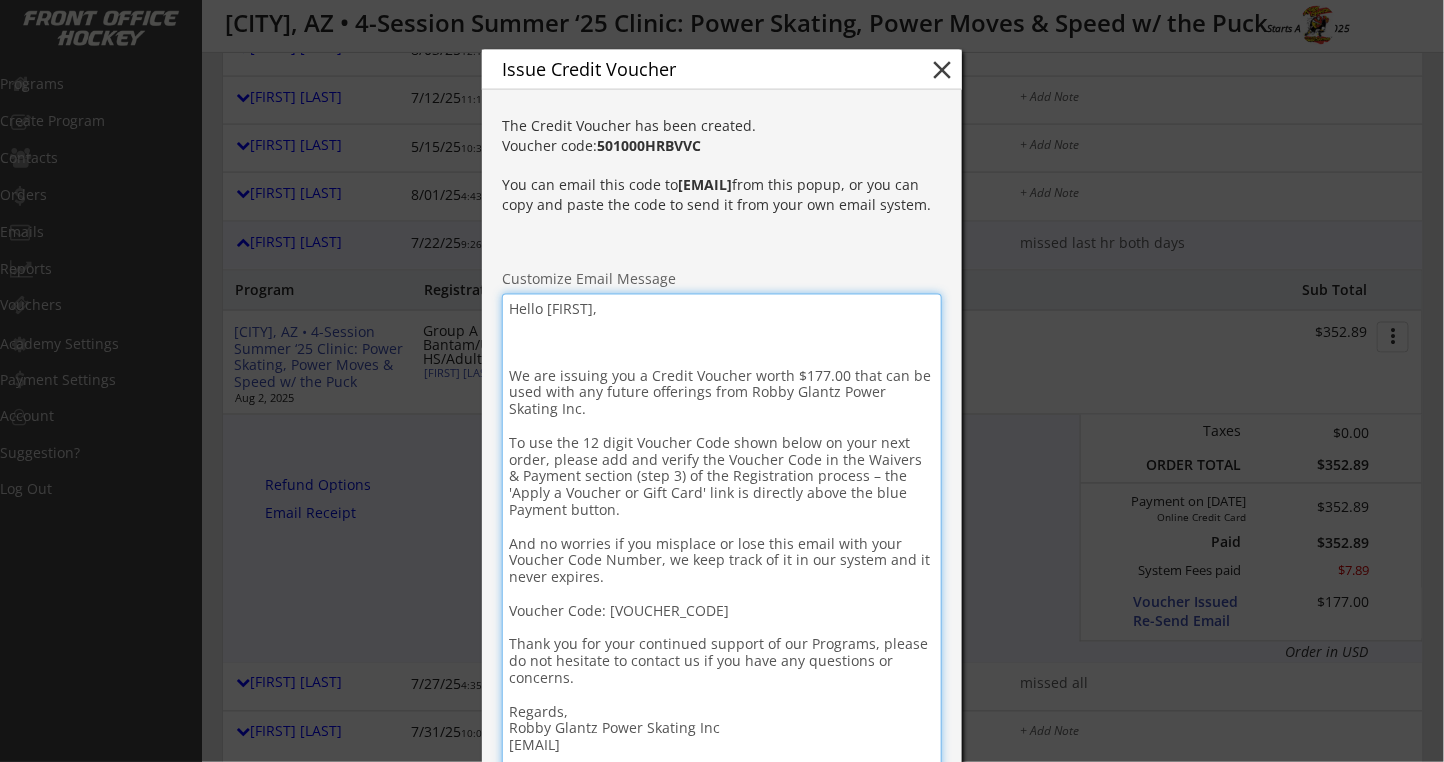 paste on "RE: Scottsdale Clinic - Missed Sessions" 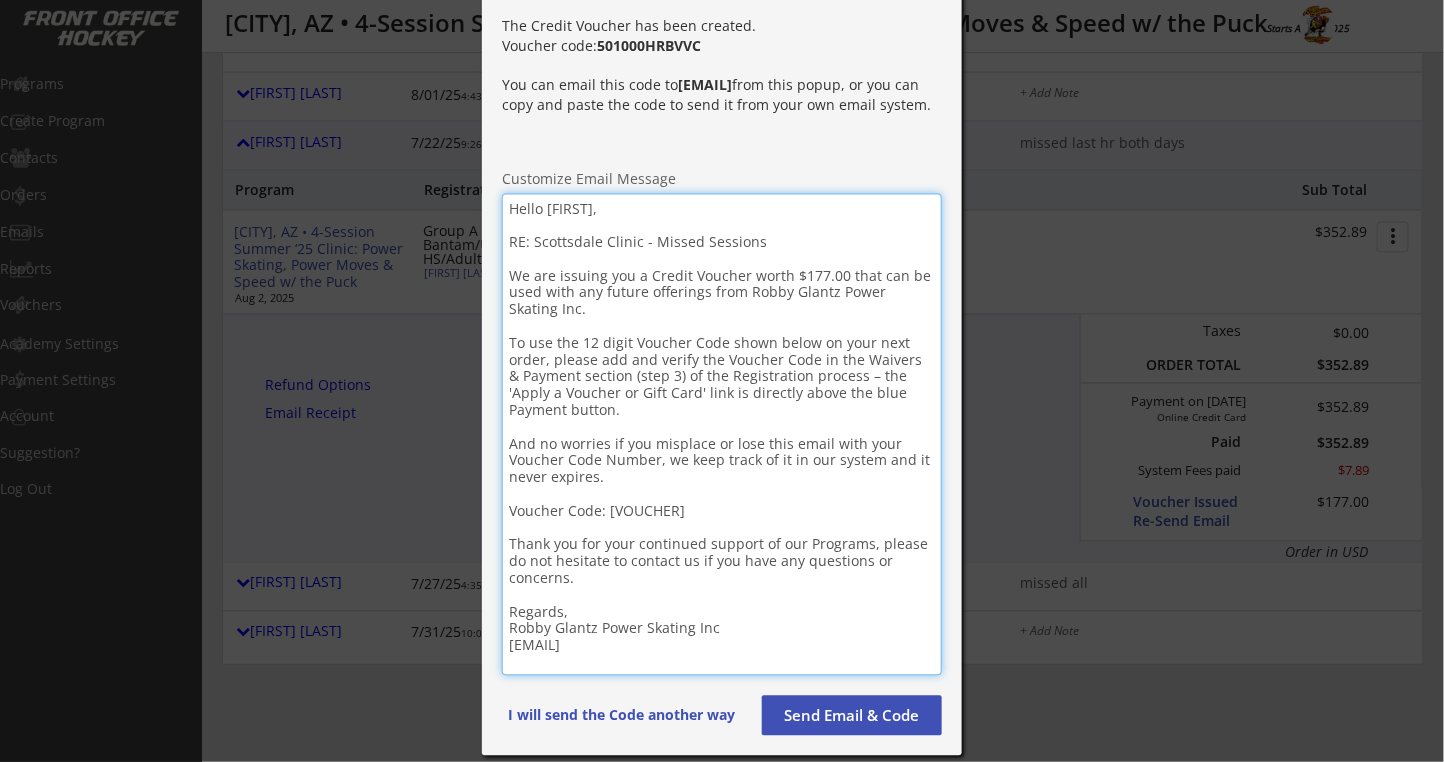 scroll, scrollTop: 1333, scrollLeft: 0, axis: vertical 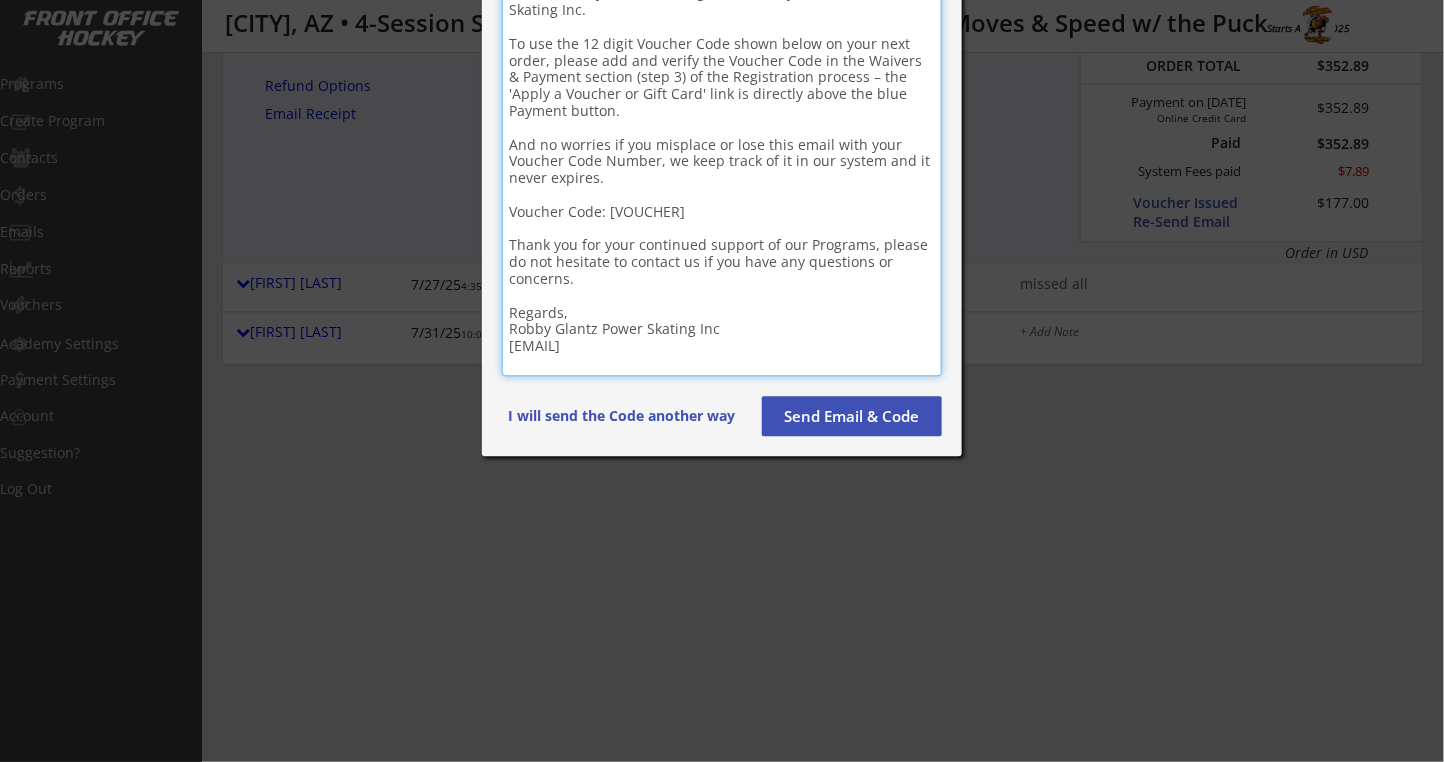 type on "Hello [FIRST],
RE: Scottsdale Clinic - Missed Sessions
We are issuing you a Credit Voucher worth $177.00 that can be used with any future offerings from Robby Glantz Power Skating Inc.
To use the 12 digit Voucher Code shown below on your next order, please add and verify the Voucher Code in the Waivers & Payment section (step 3) of the Registration process – the 'Apply a Voucher or Gift Card' link is directly above the blue Payment button.
And no worries if you misplace or lose this email with your Voucher Code Number, we keep track of it in our system and it never expires.
Voucher Code: [VOUCHER]
Thank you for your continued support of our Programs, please do not hesitate to contact us if you have any questions or concerns.
Regards,
Robby Glantz Power Skating Inc
[EMAIL]" 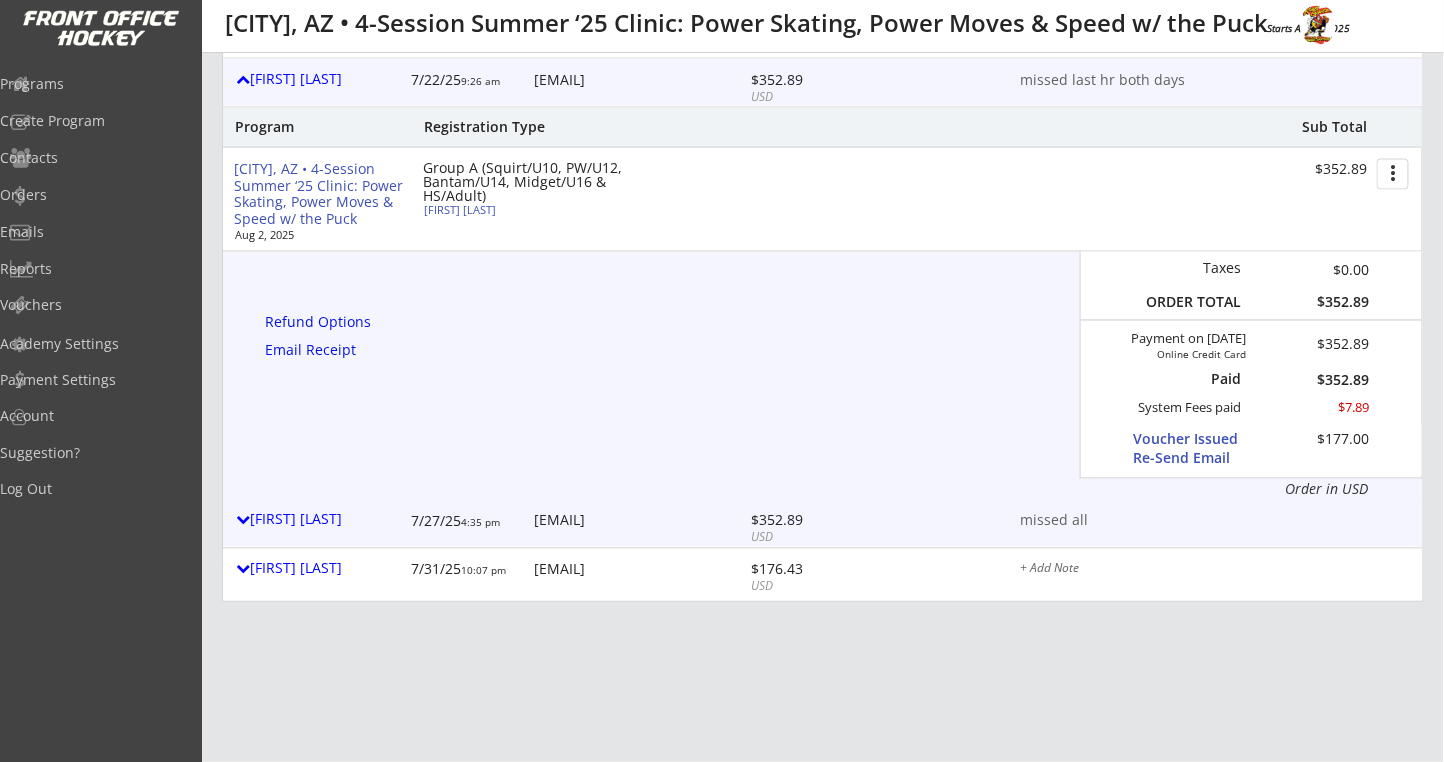scroll, scrollTop: 1066, scrollLeft: 0, axis: vertical 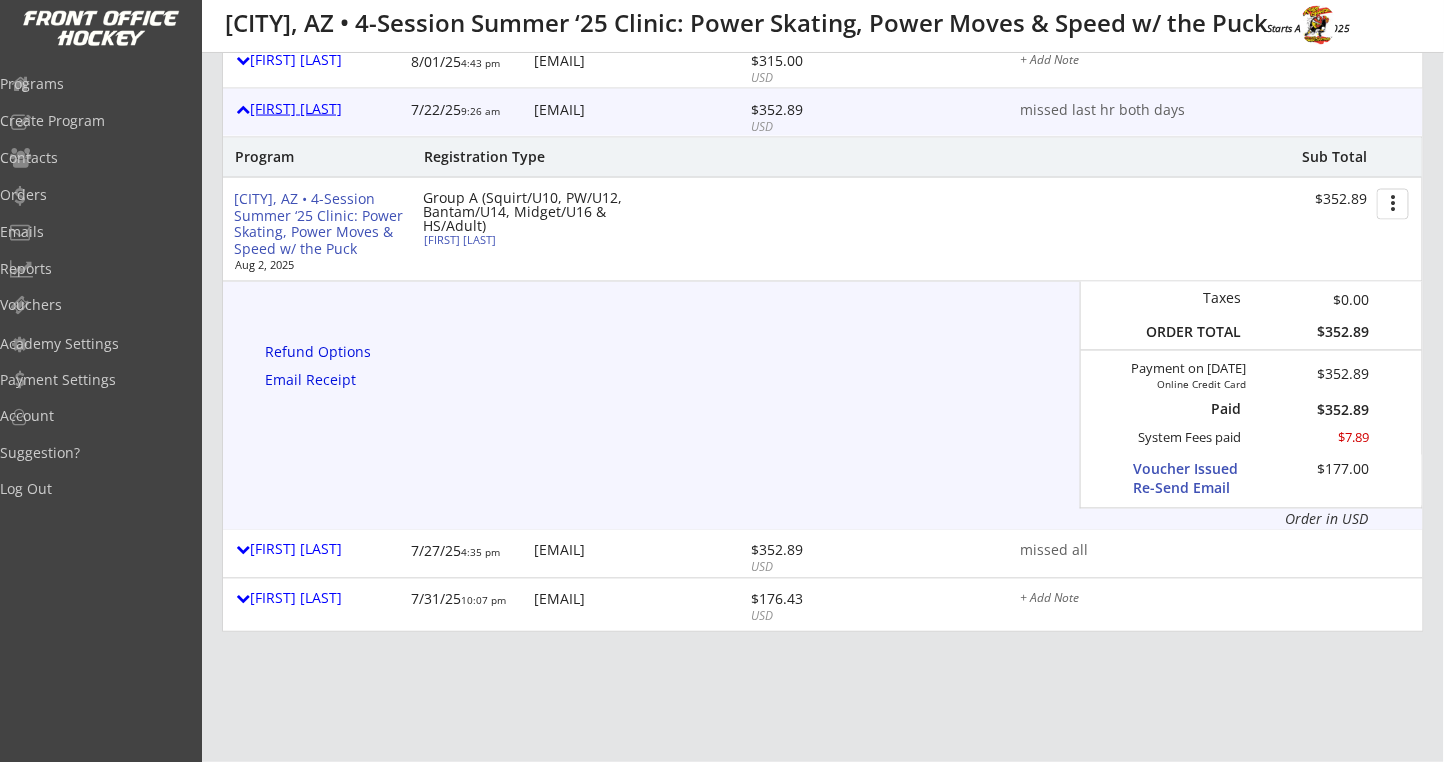 click on "[FIRST] [LAST]" at bounding box center (318, 111) 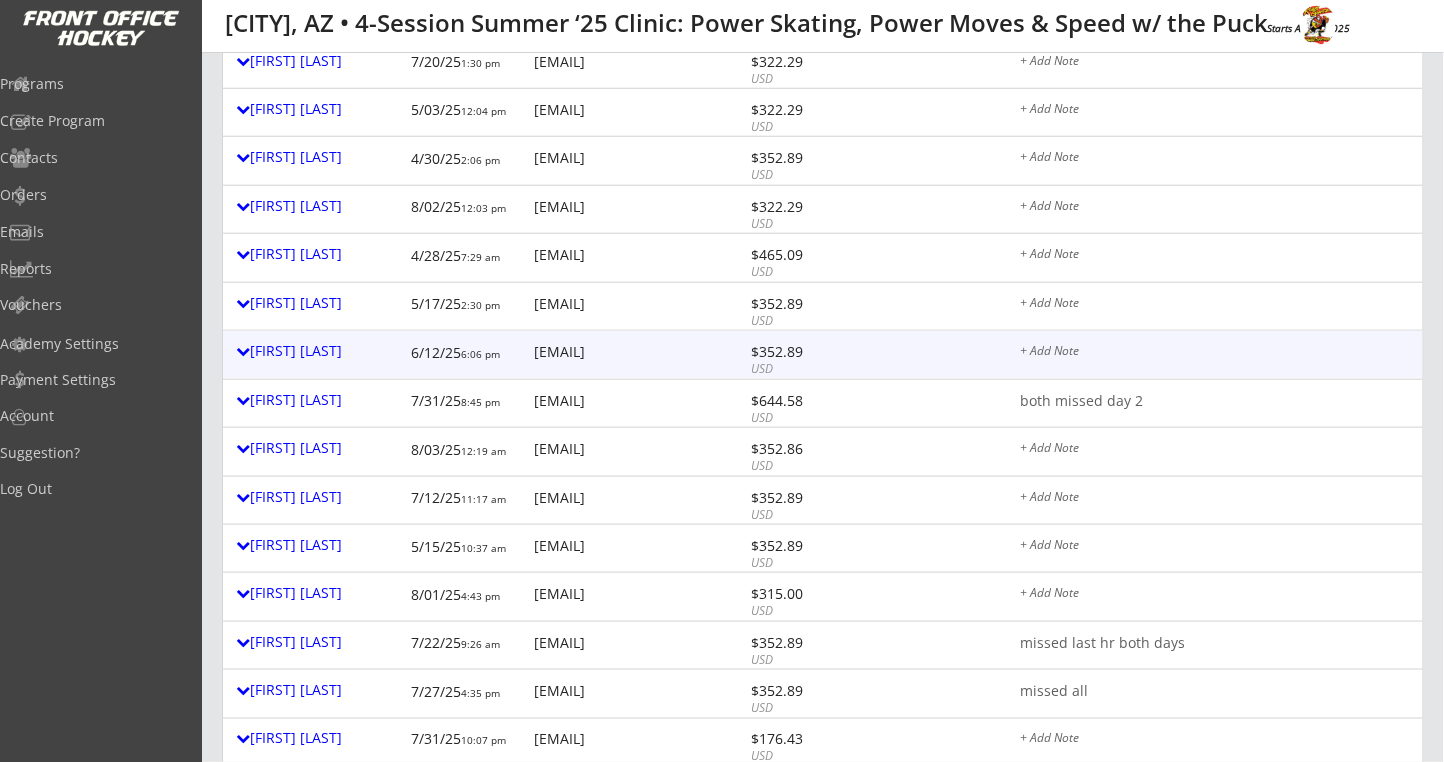 scroll, scrollTop: 133, scrollLeft: 0, axis: vertical 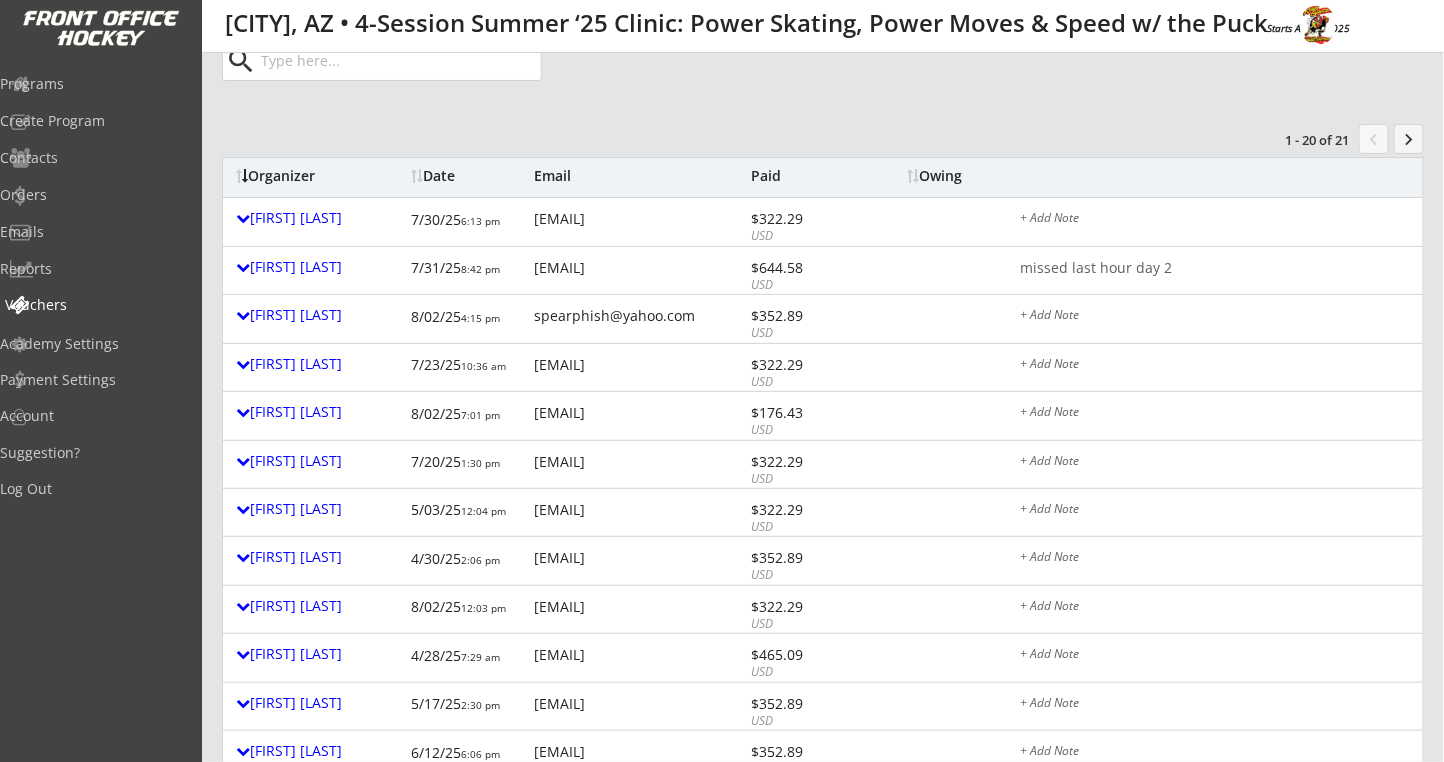 click on "Vouchers" at bounding box center (95, 306) 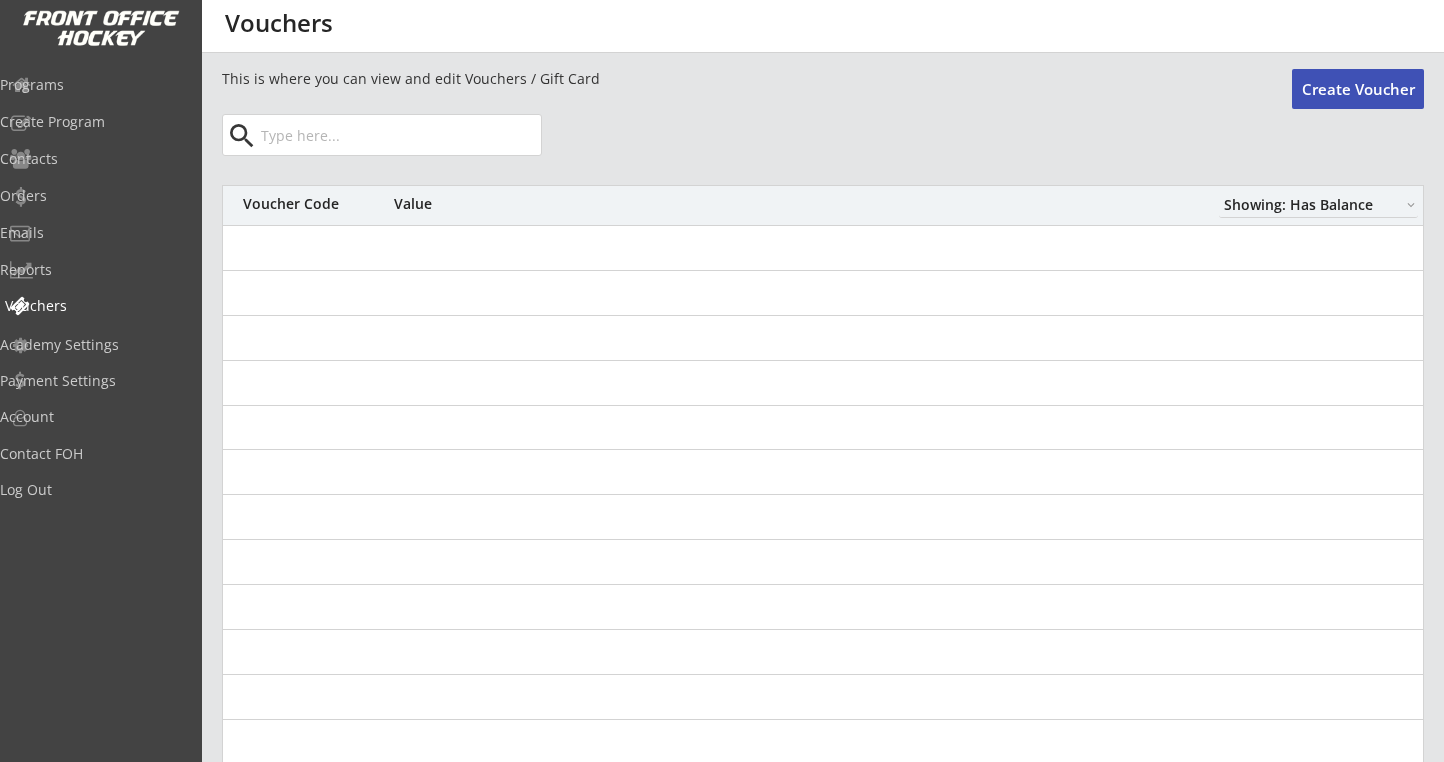 select on ""Showing: Has Balance"" 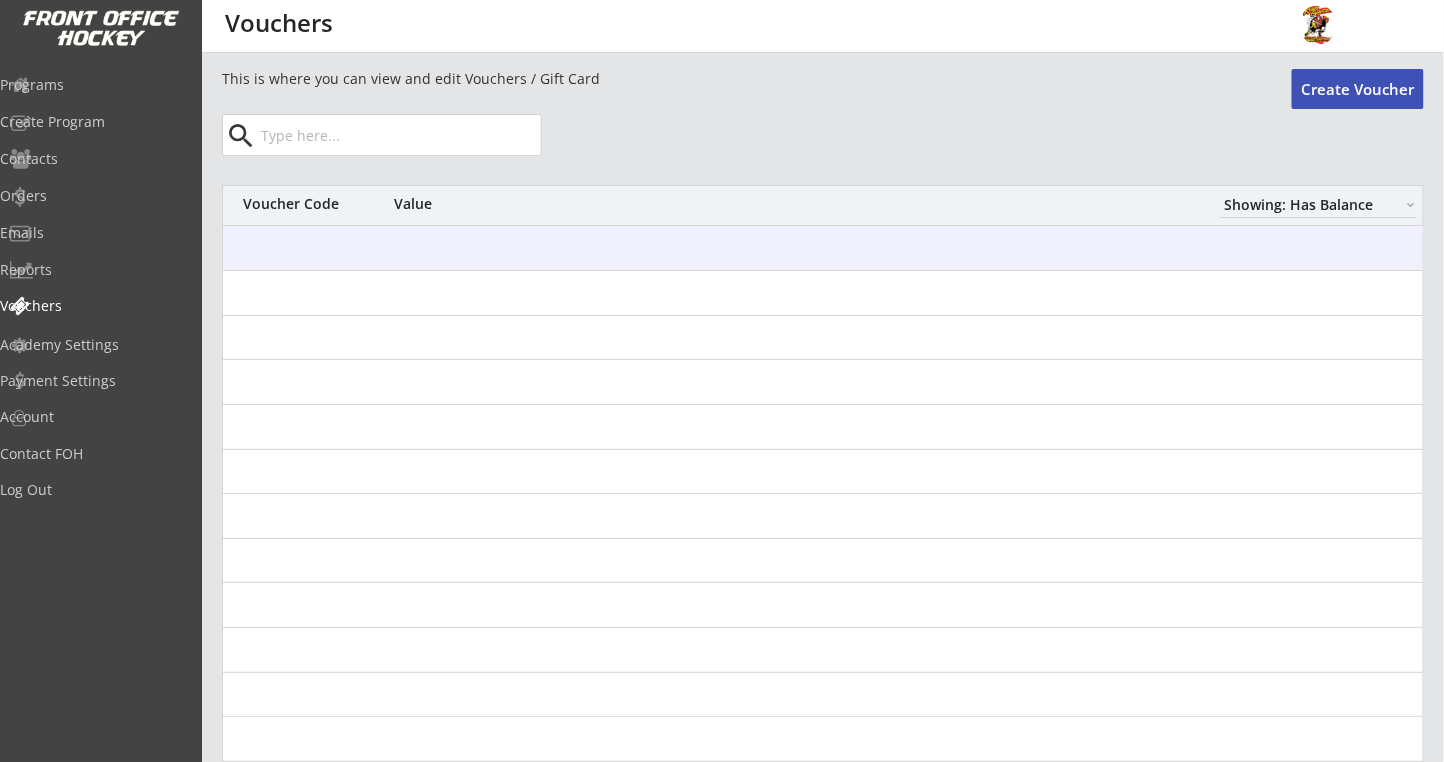 scroll, scrollTop: 0, scrollLeft: 0, axis: both 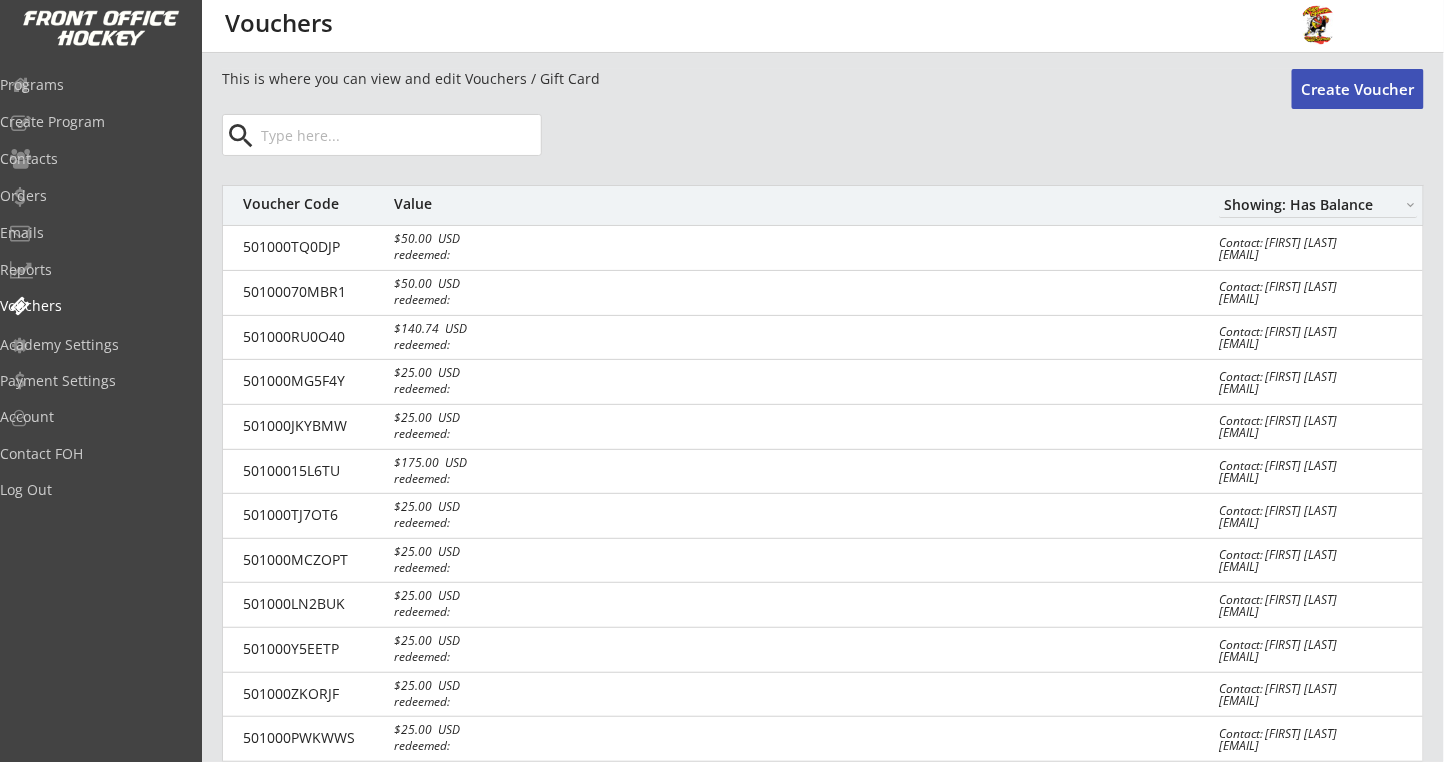 click at bounding box center [399, 135] 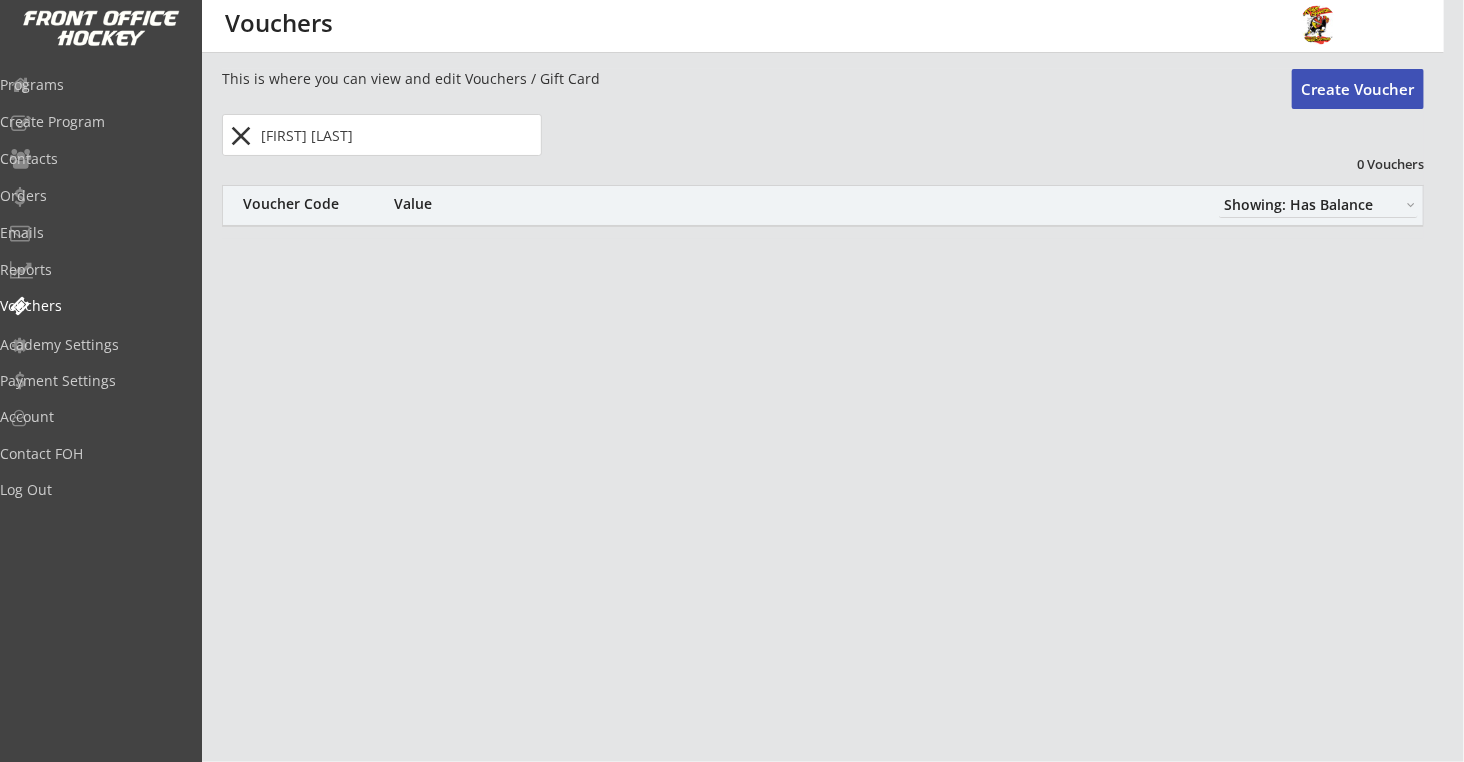 type on "[FIRST] [LAST]" 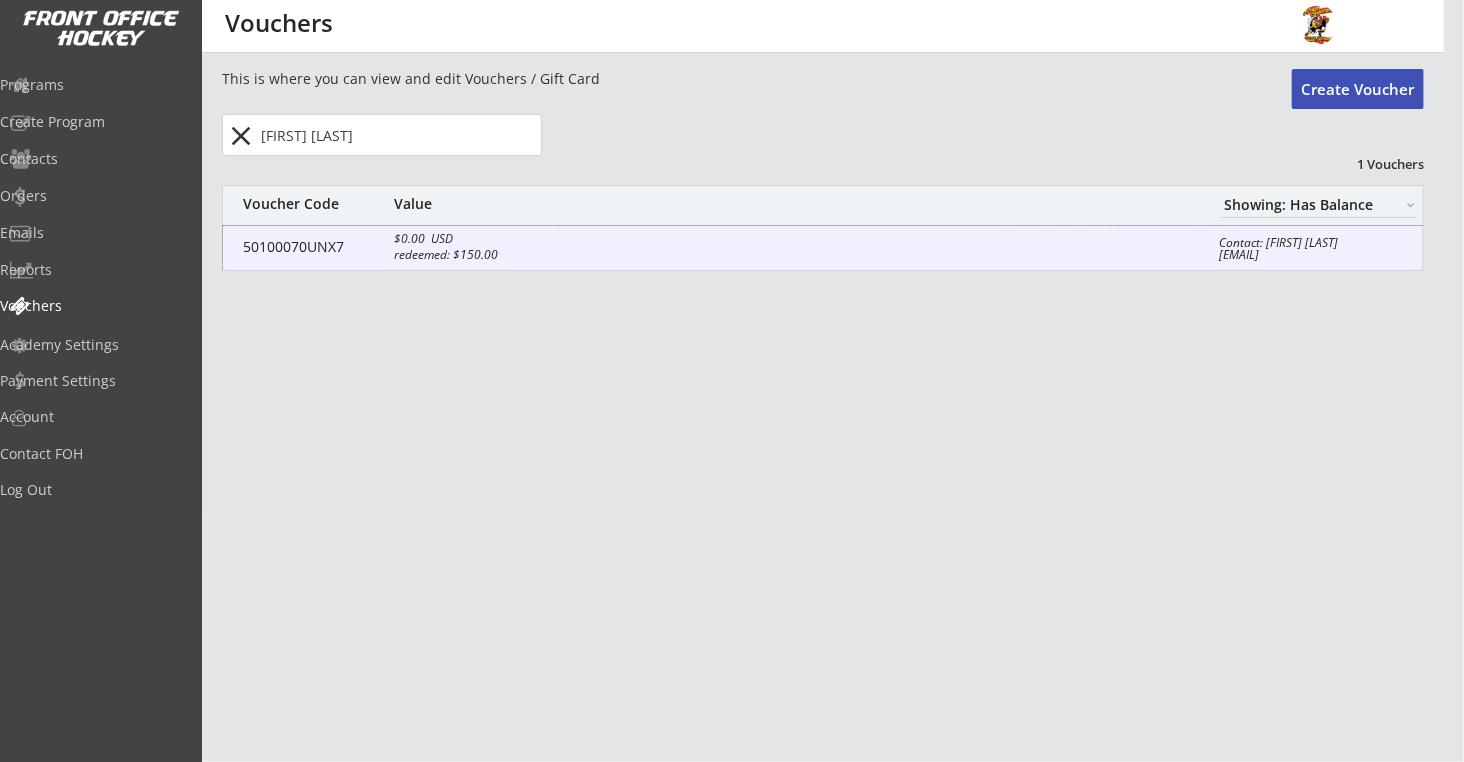 click on "50100070UNX7 $0.00  USD redeemed: $150.00 Contact: [FIRST] [LAST]
[EMAIL]" at bounding box center [823, 248] 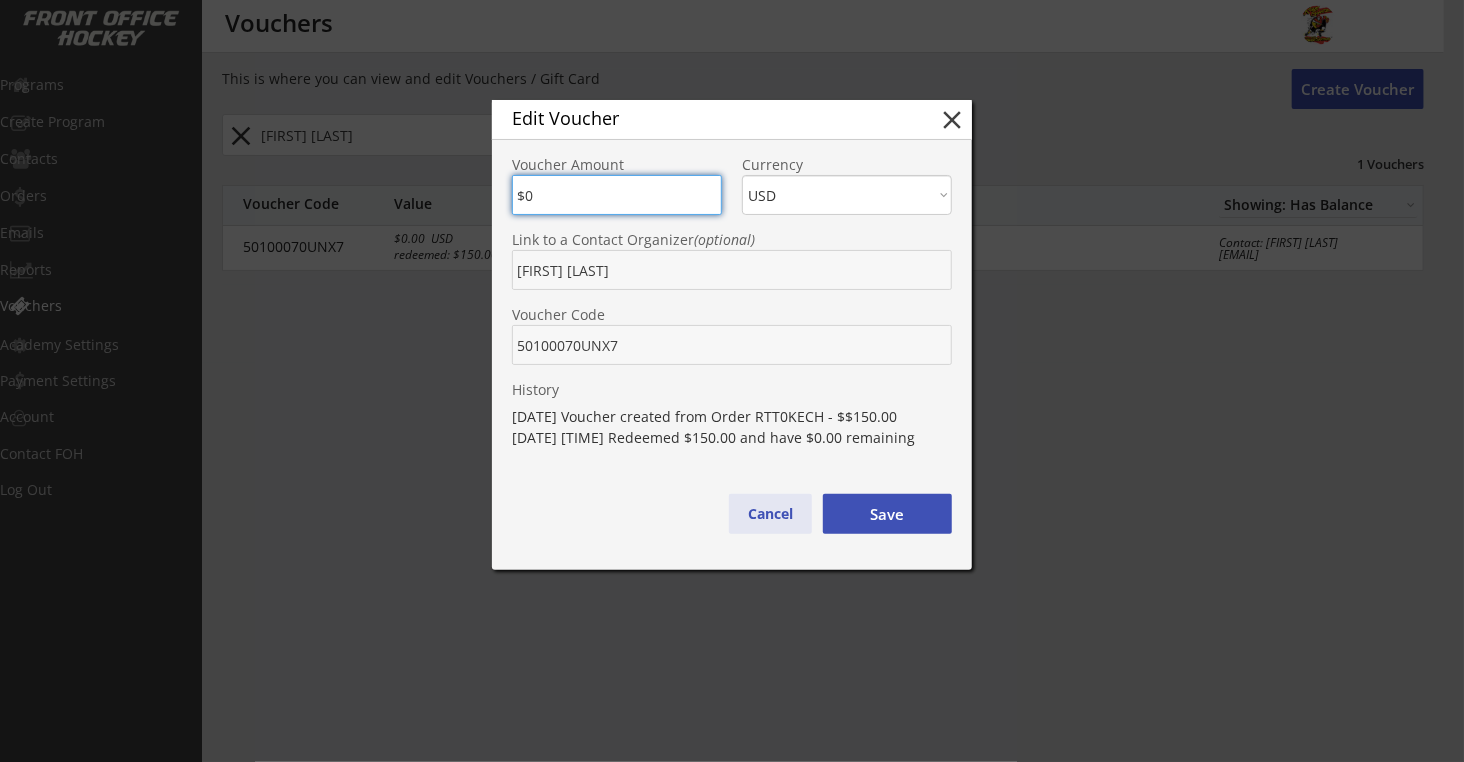 click on "Cancel" at bounding box center [770, 514] 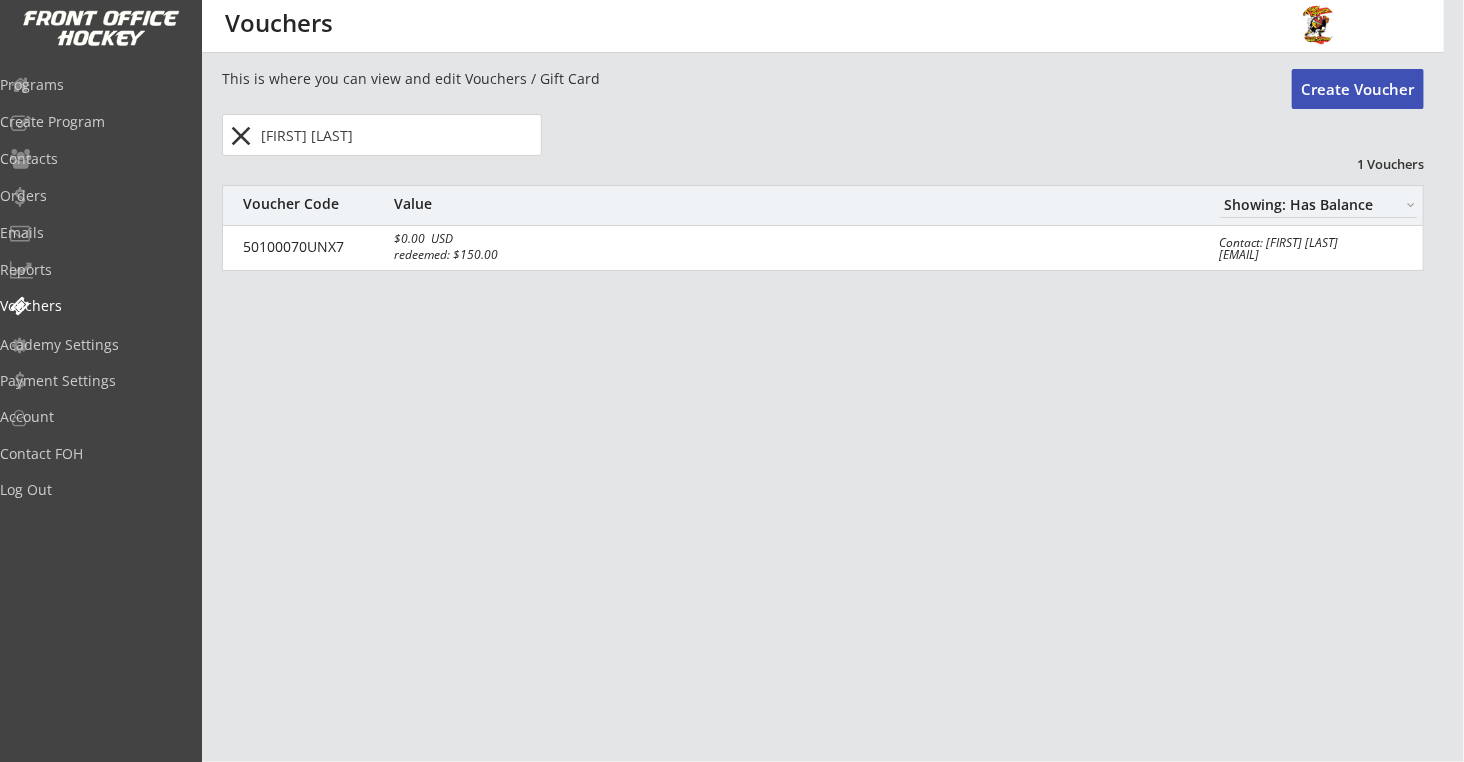 click on "close" at bounding box center (241, 136) 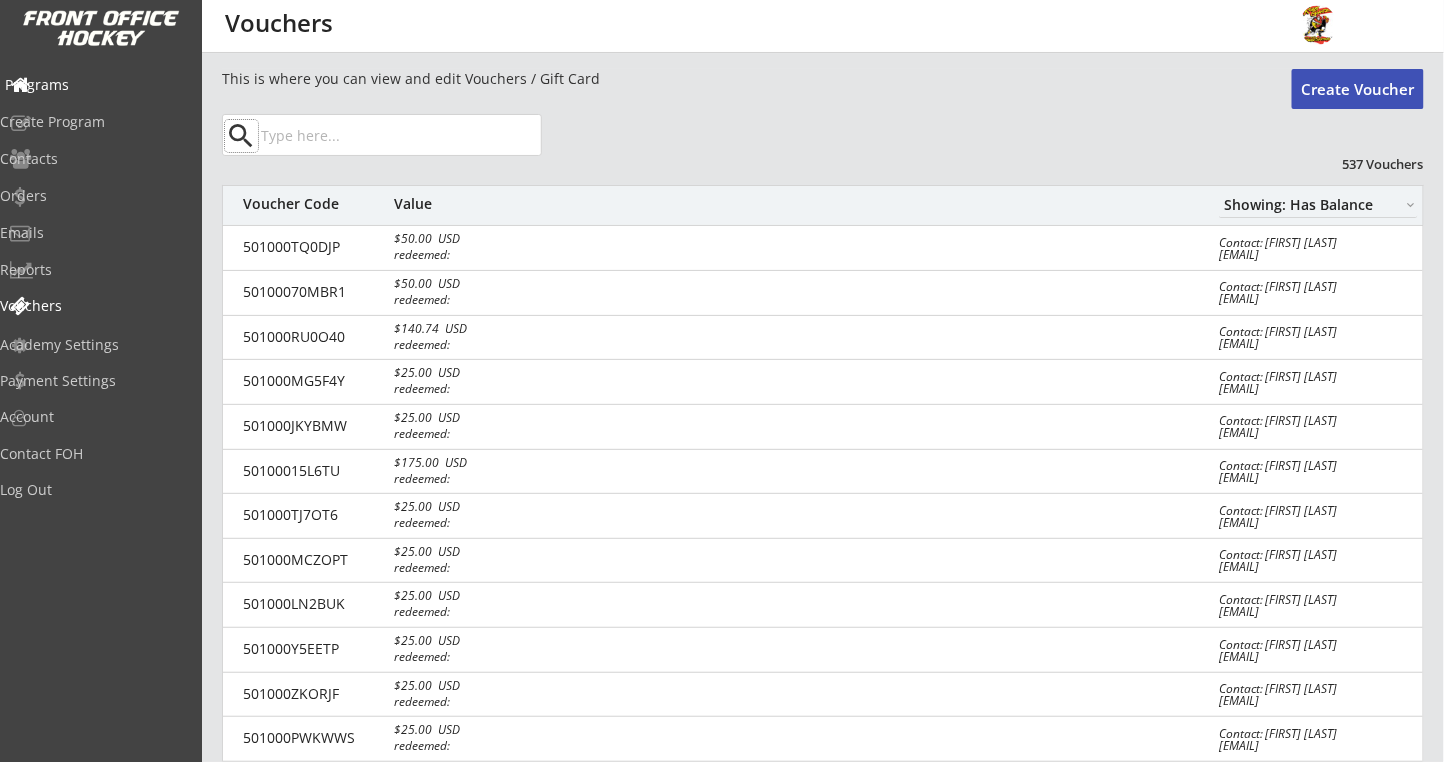 click on "Programs" at bounding box center (95, 85) 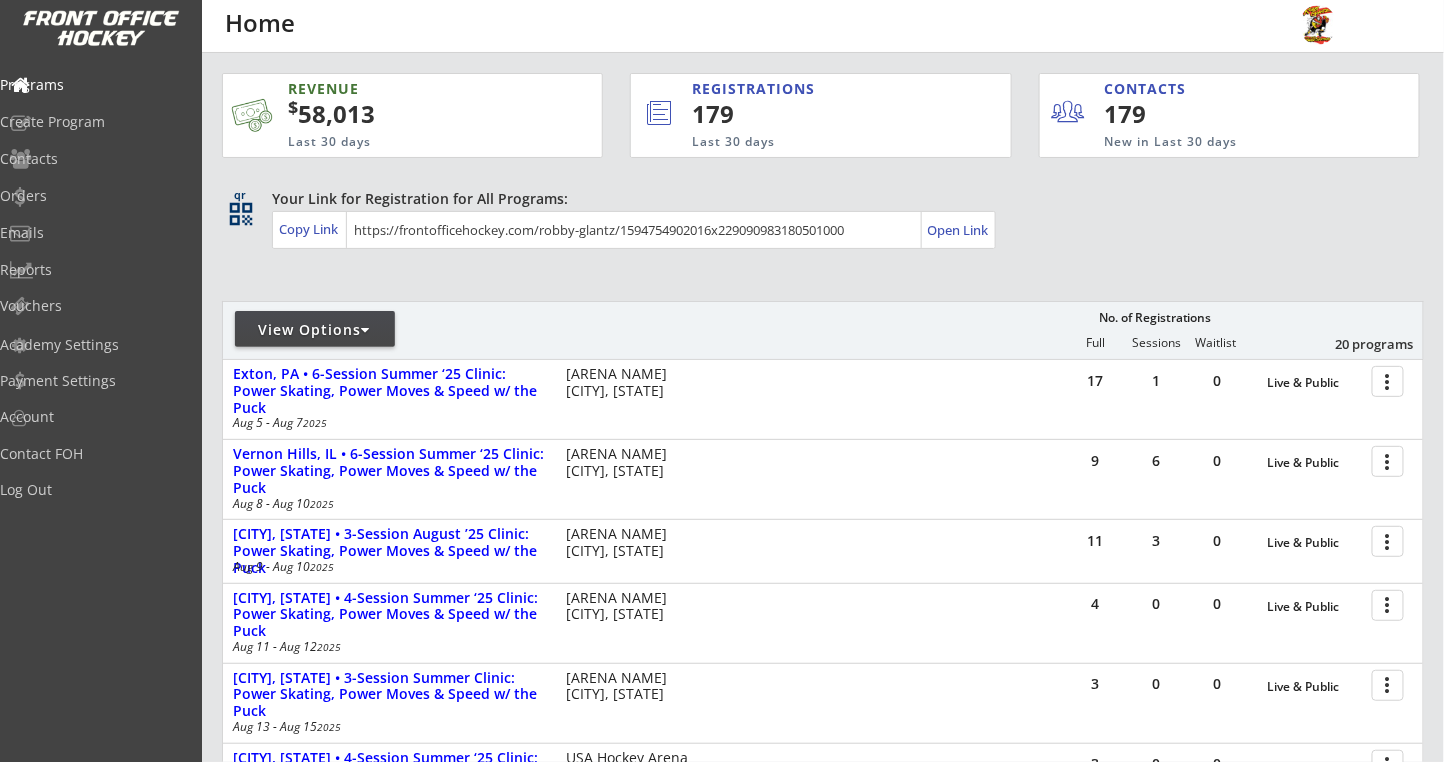 click on "View Options" at bounding box center (315, 329) 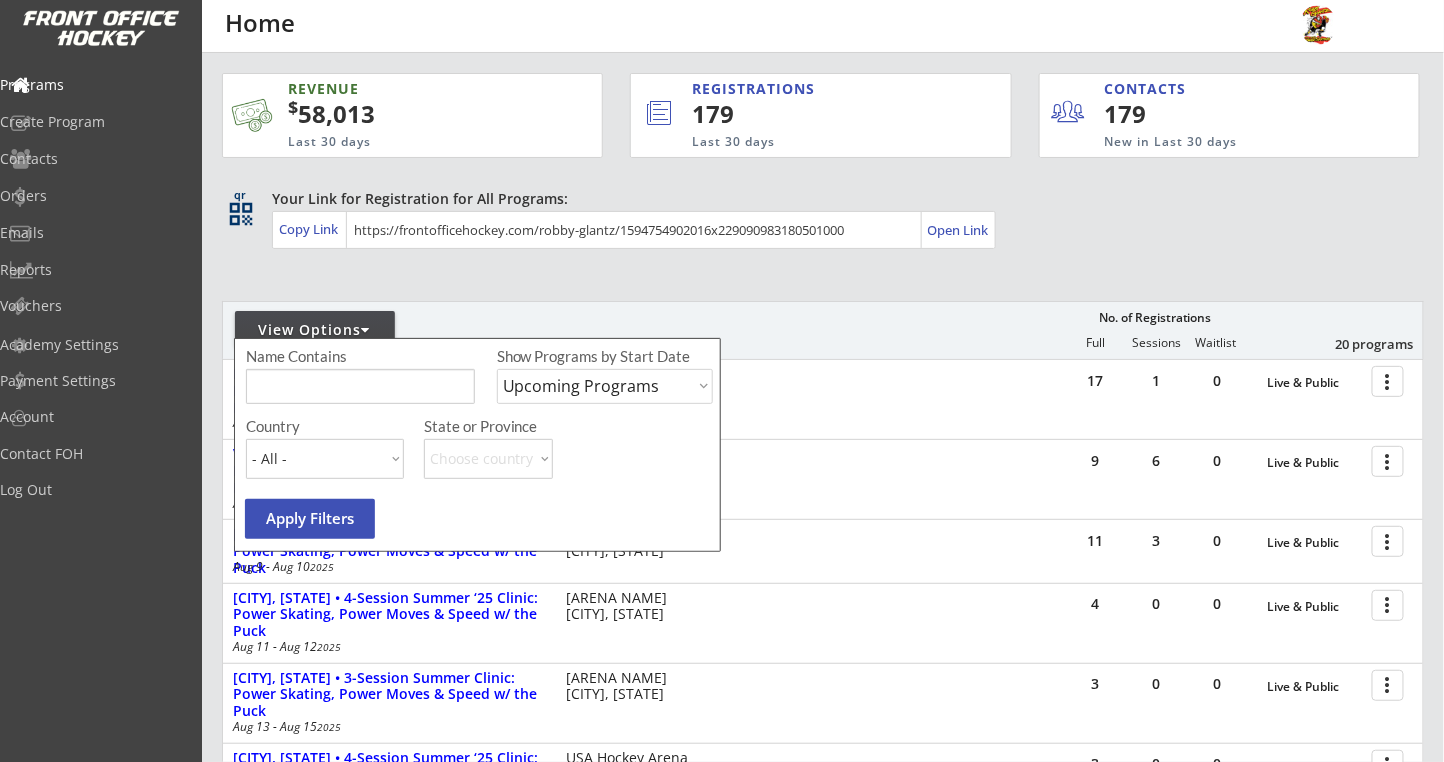 click on "Upcoming Programs Past Programs Specific Date Range" at bounding box center [605, 386] 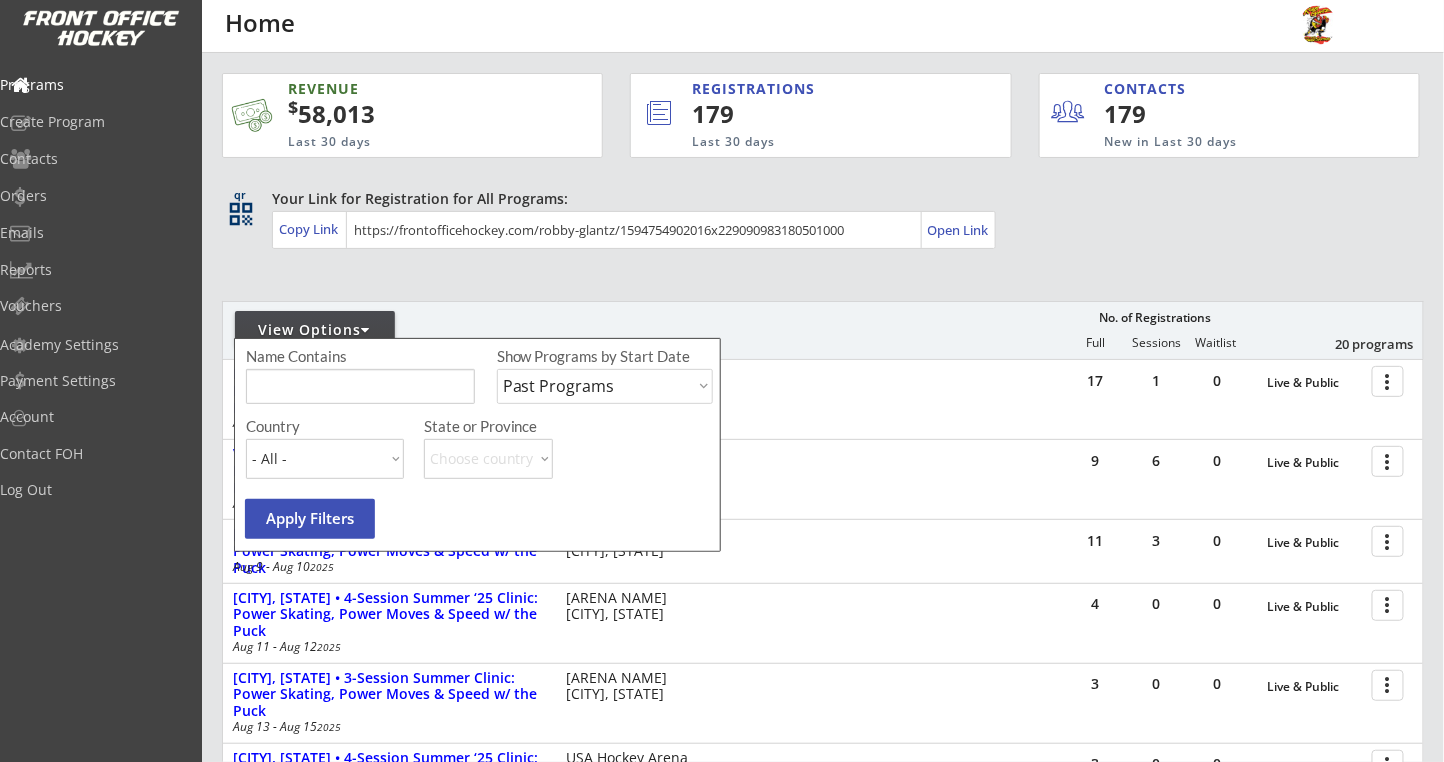 click on "Upcoming Programs Past Programs Specific Date Range" at bounding box center (605, 386) 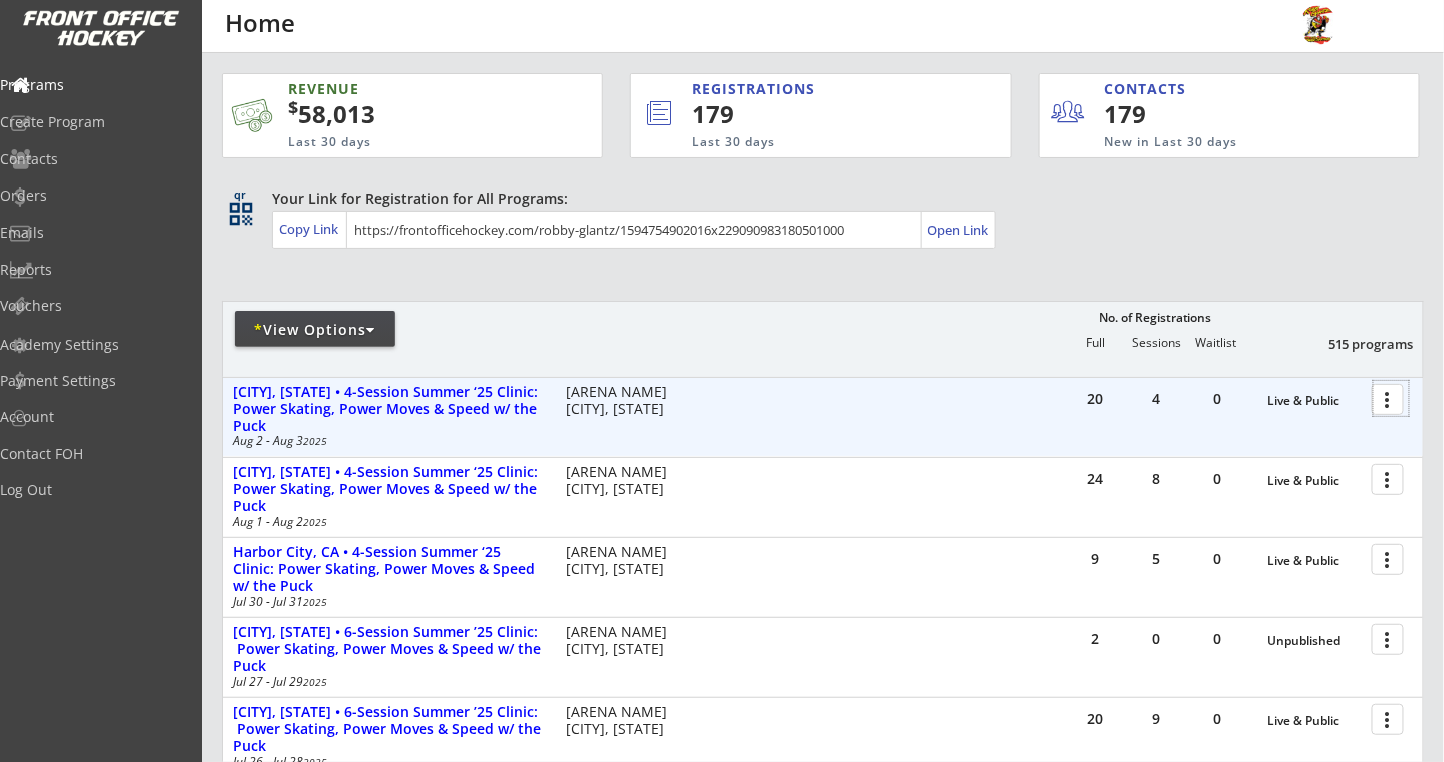 click at bounding box center [1391, 398] 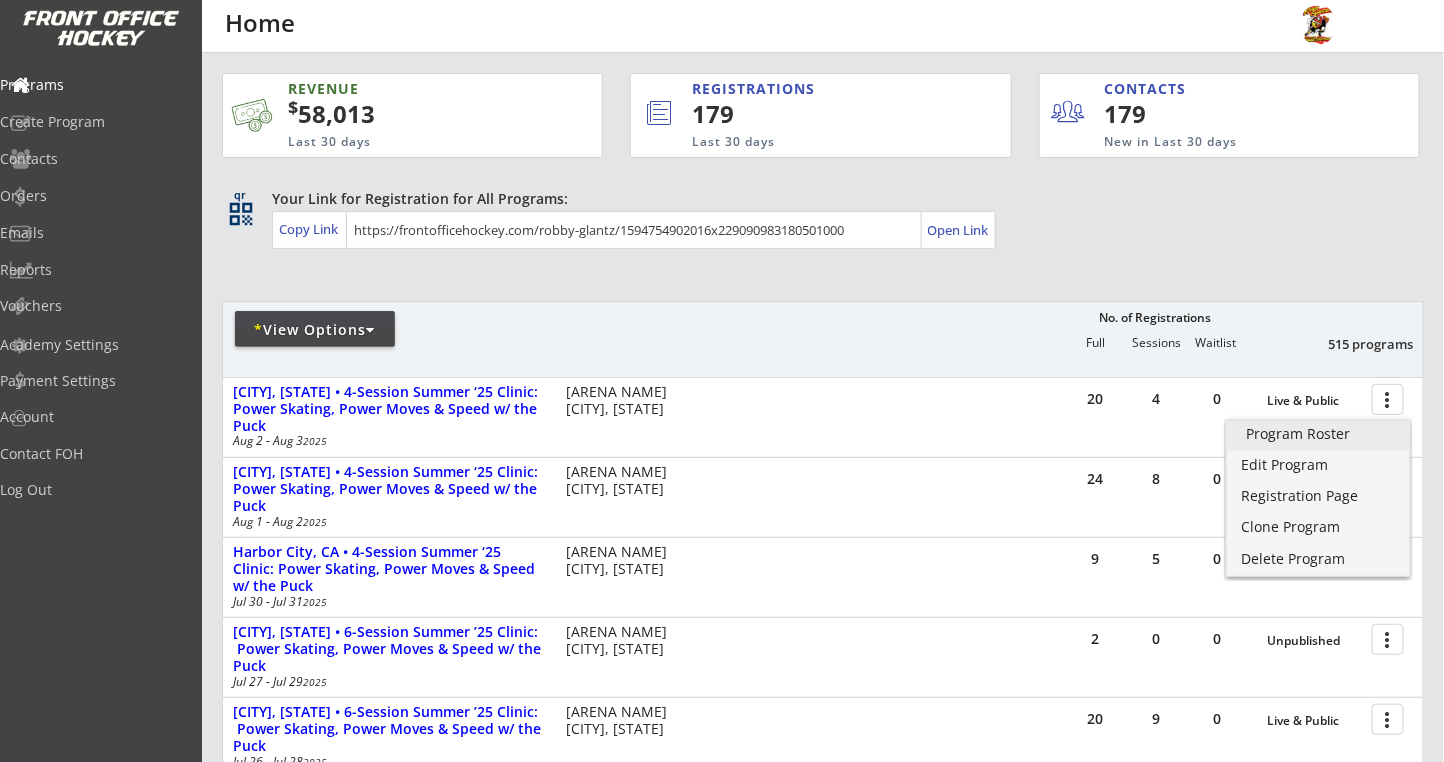 click on "Program Roster" at bounding box center (1318, 434) 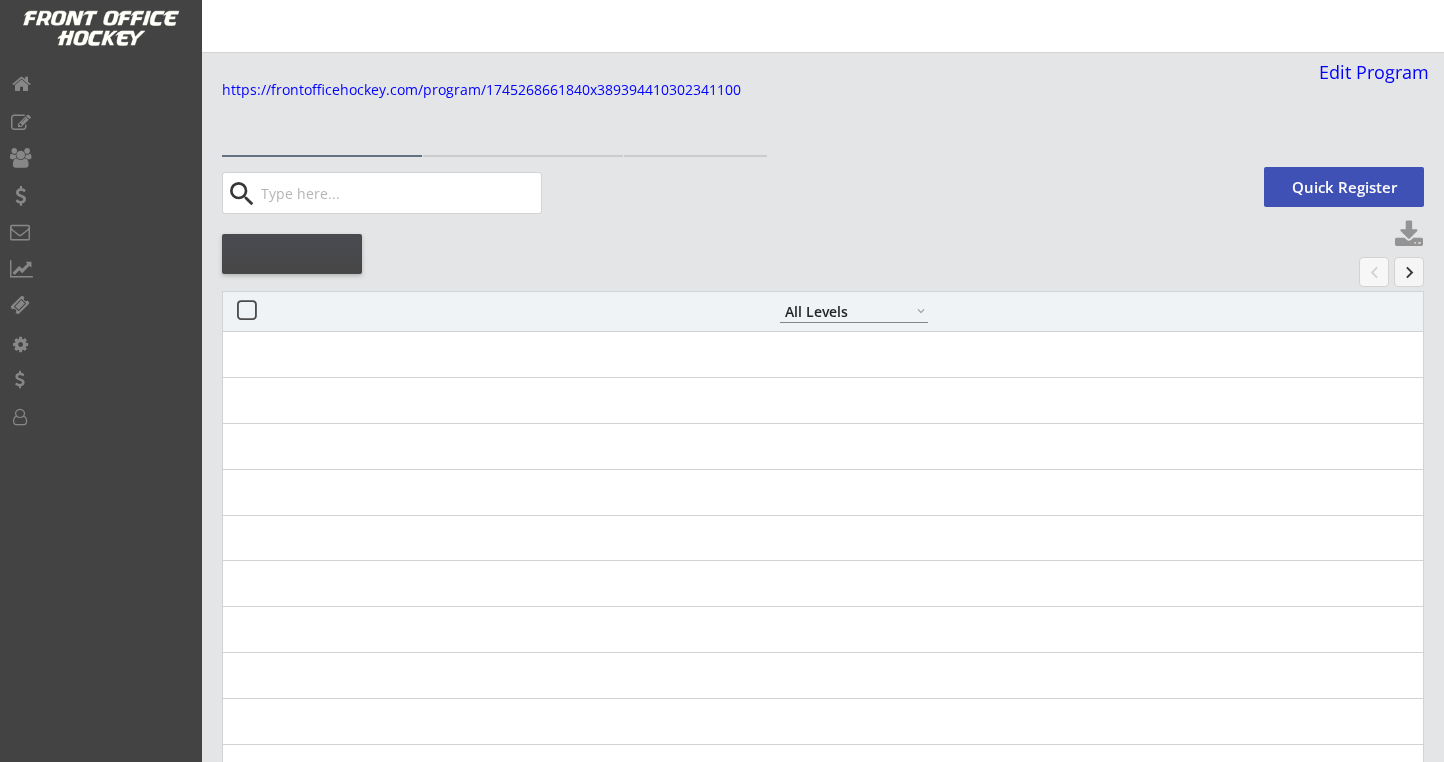 select on ""All Levels"" 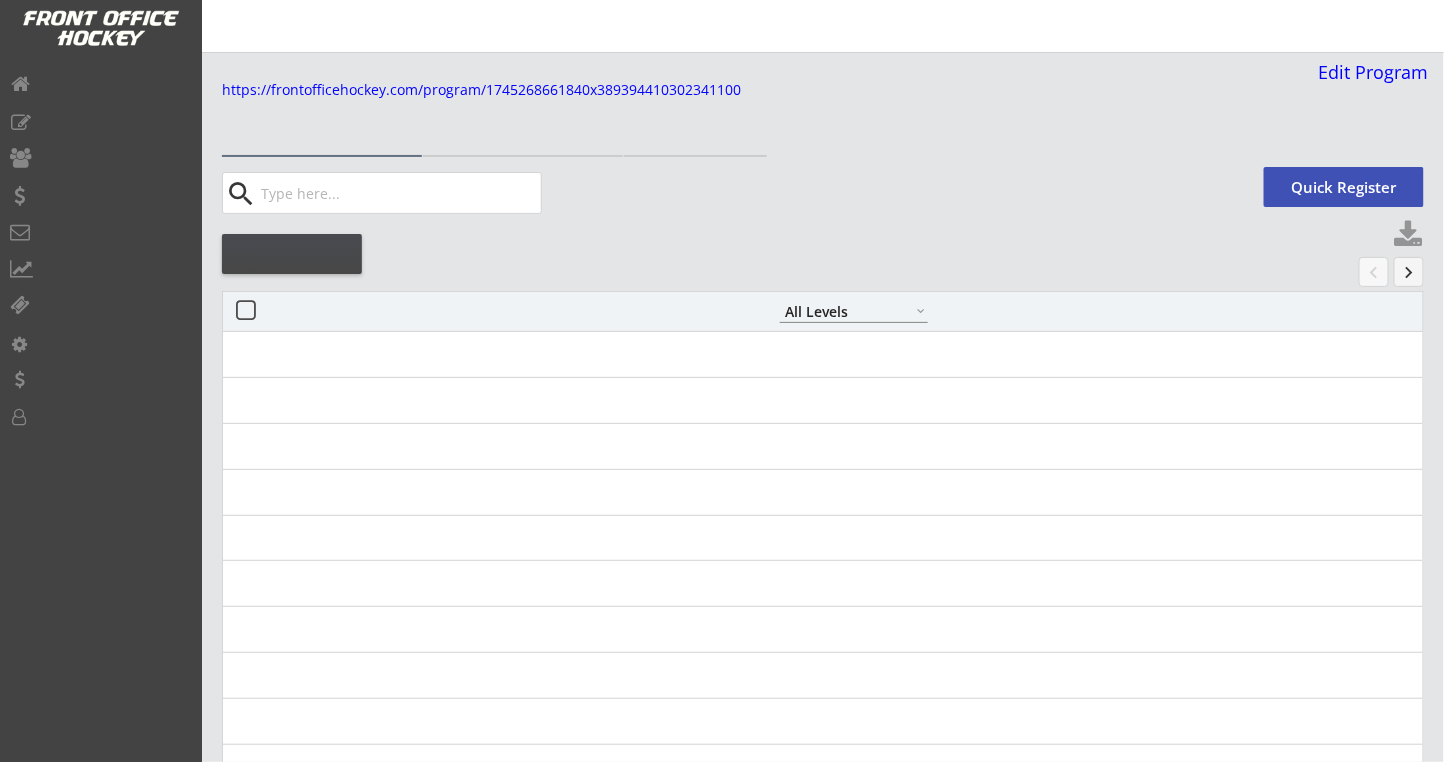 scroll, scrollTop: 0, scrollLeft: 0, axis: both 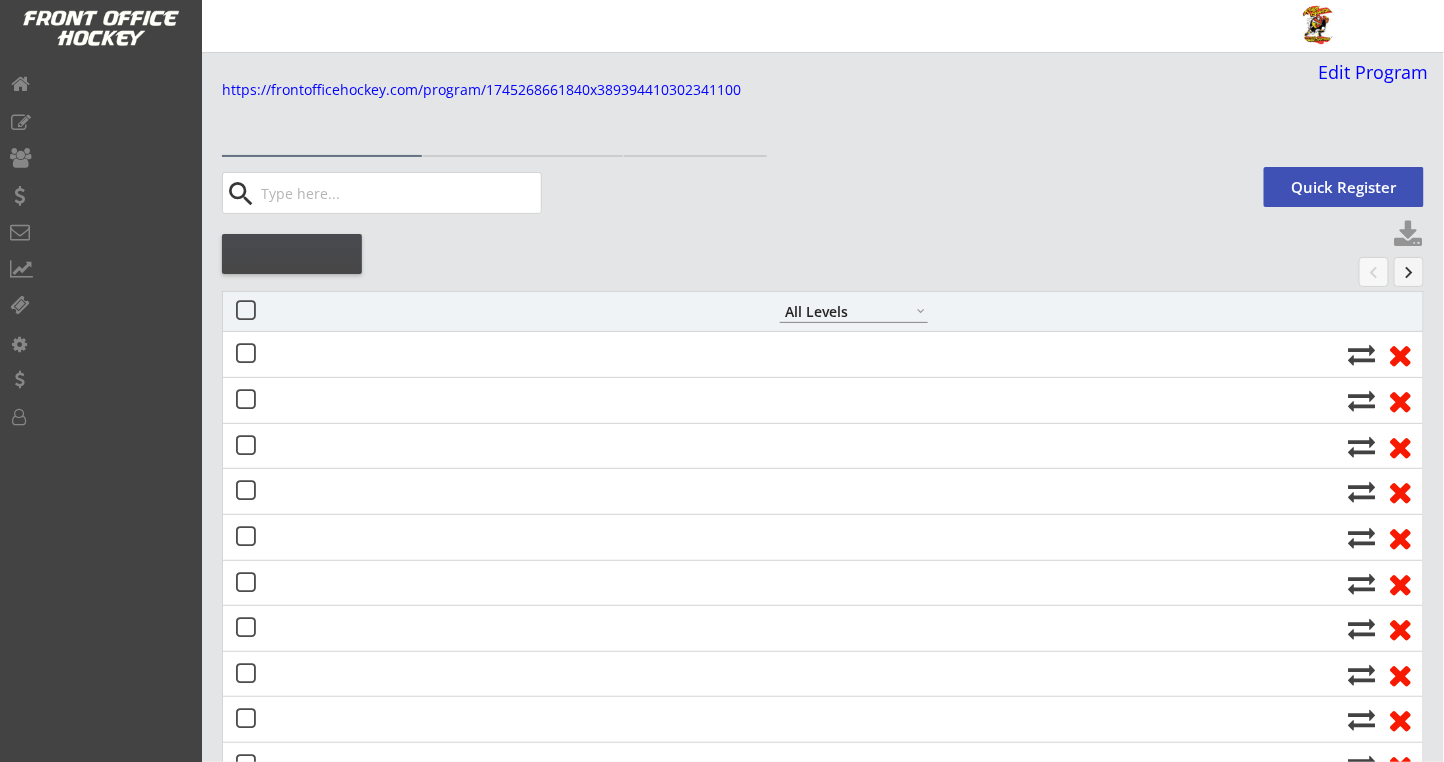 select on ""All Levels"" 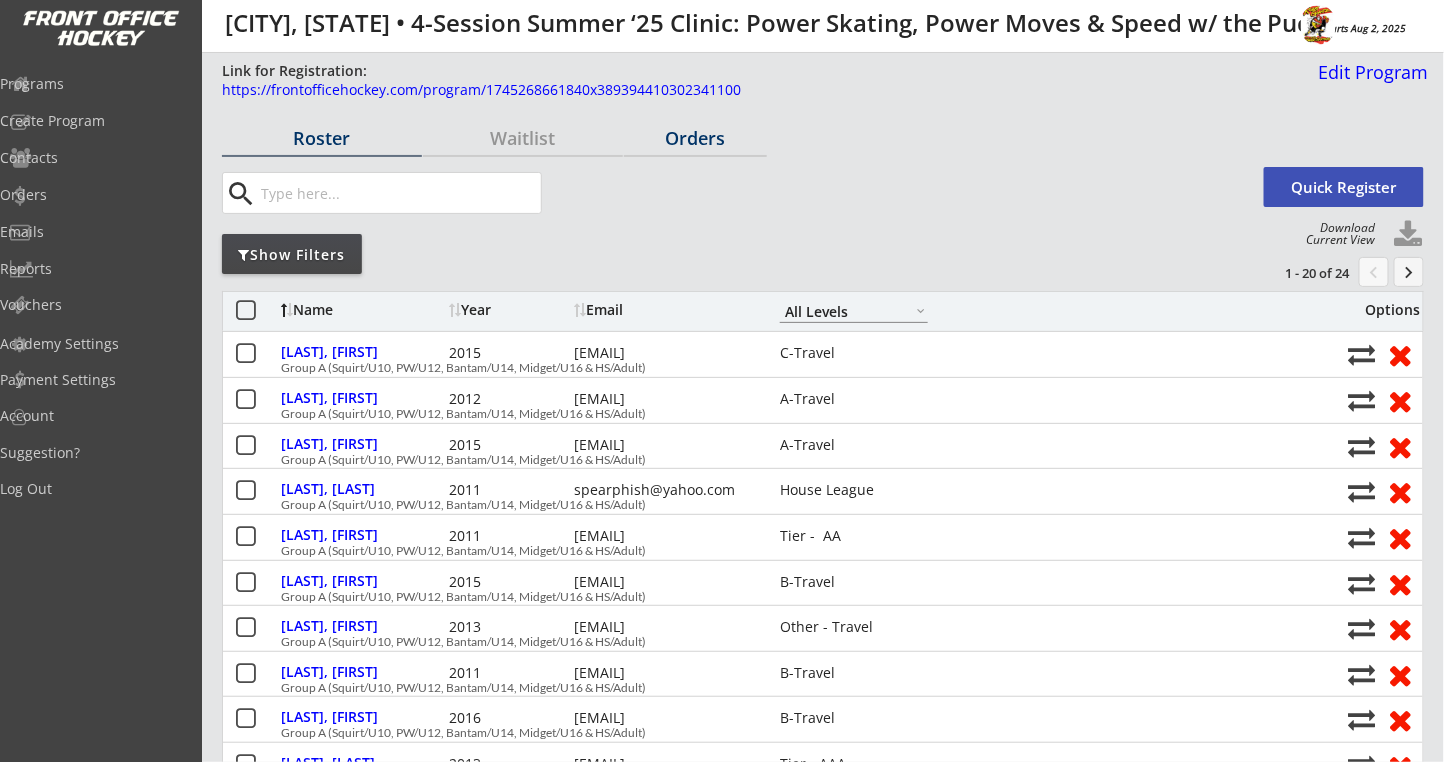 click on "Orders" at bounding box center [695, 138] 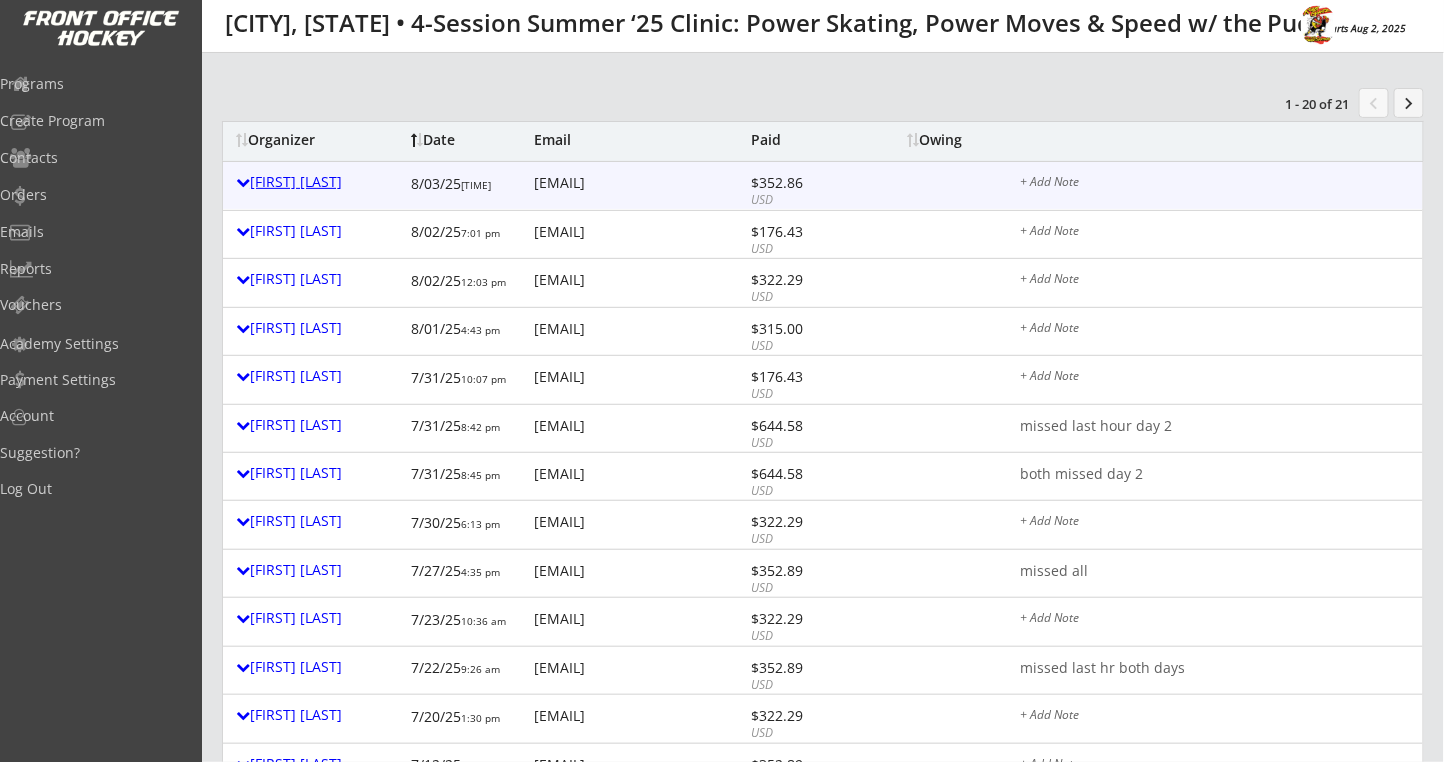 scroll, scrollTop: 133, scrollLeft: 0, axis: vertical 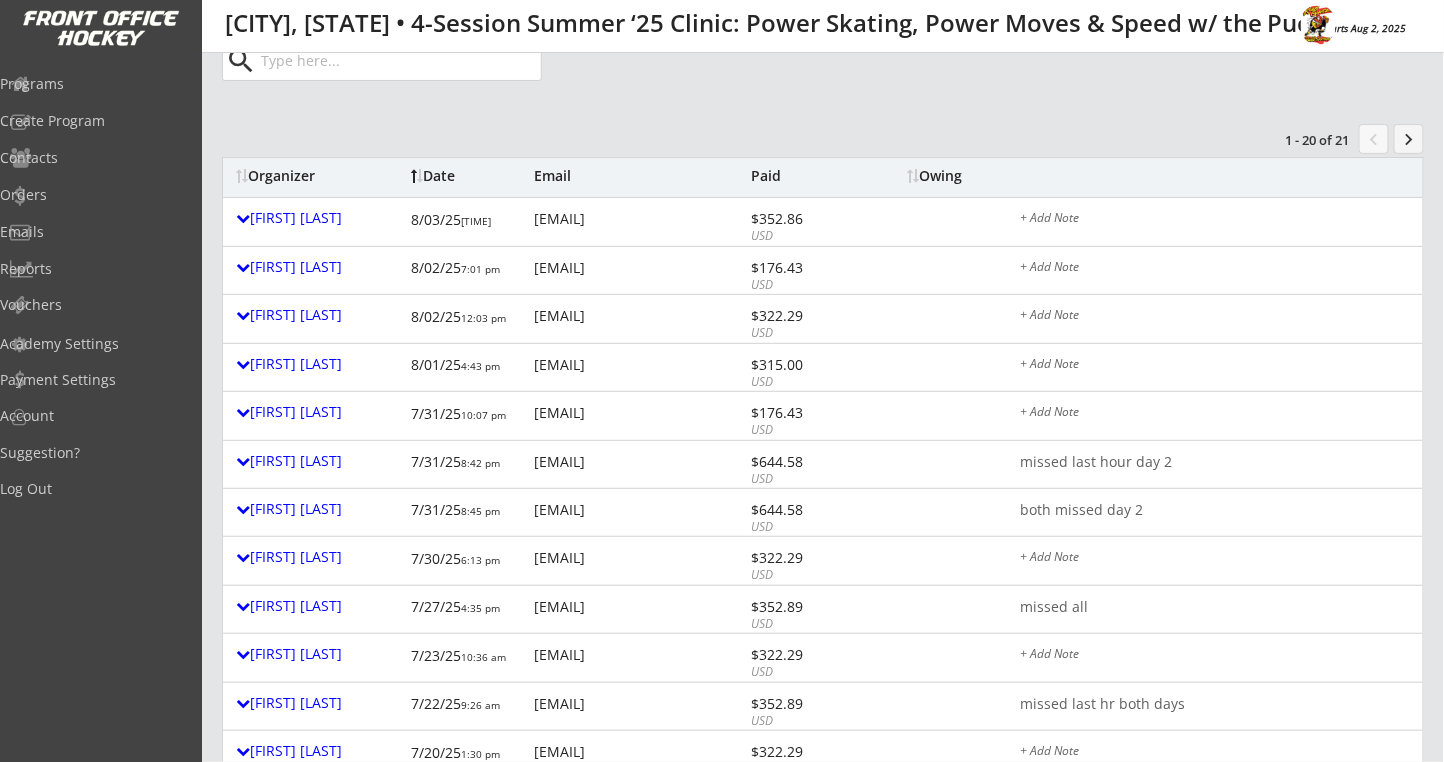 click on "Organizer" at bounding box center [318, 176] 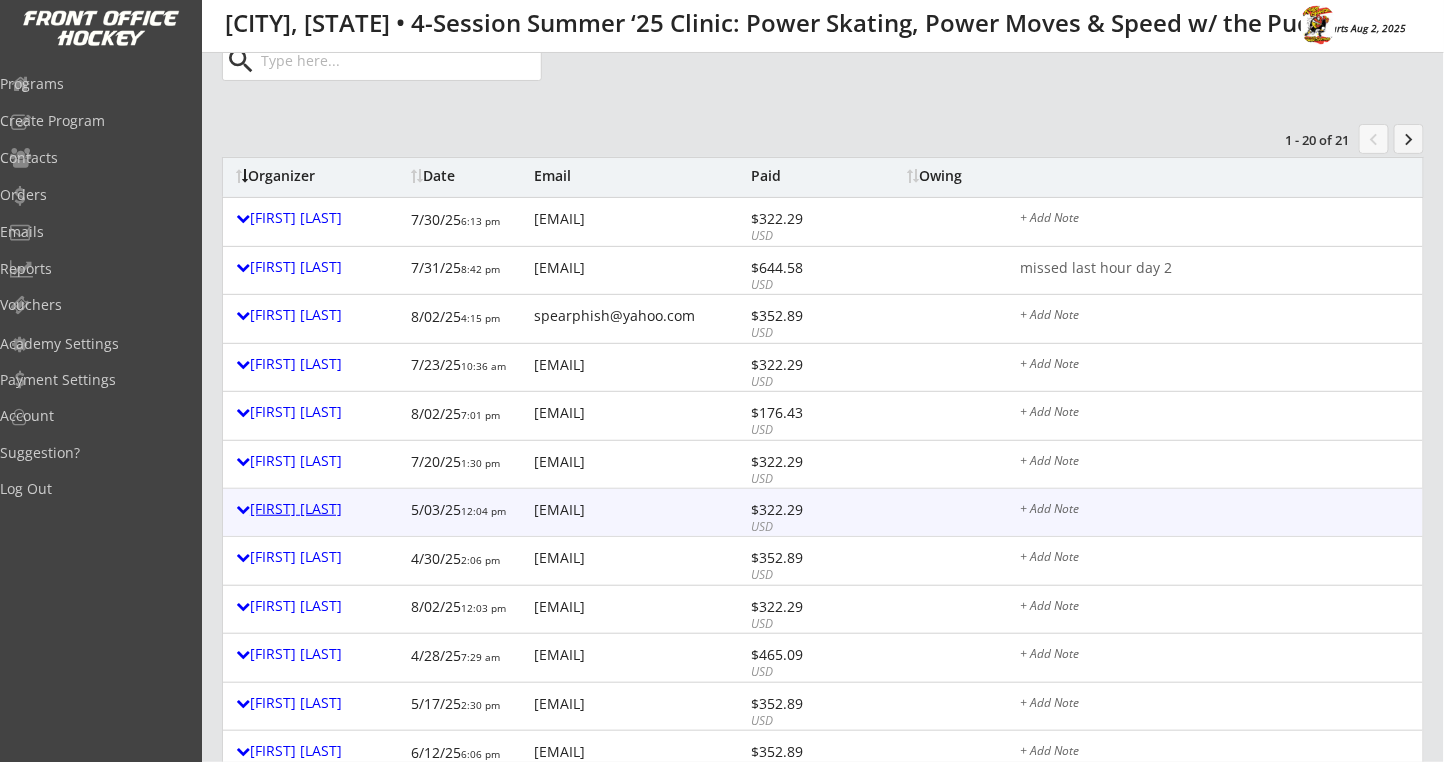 click on "[FIRST] [LAST]" at bounding box center [318, 509] 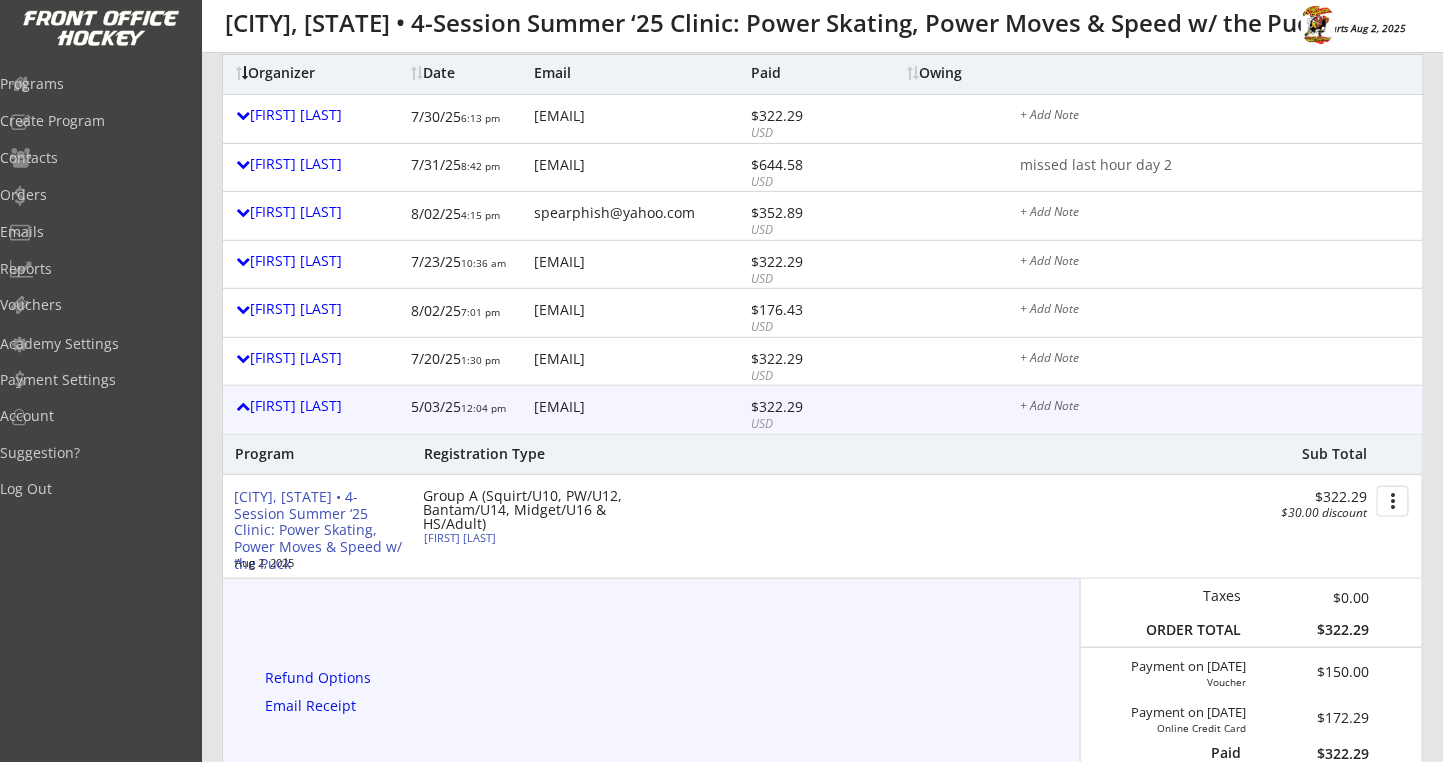 scroll, scrollTop: 266, scrollLeft: 0, axis: vertical 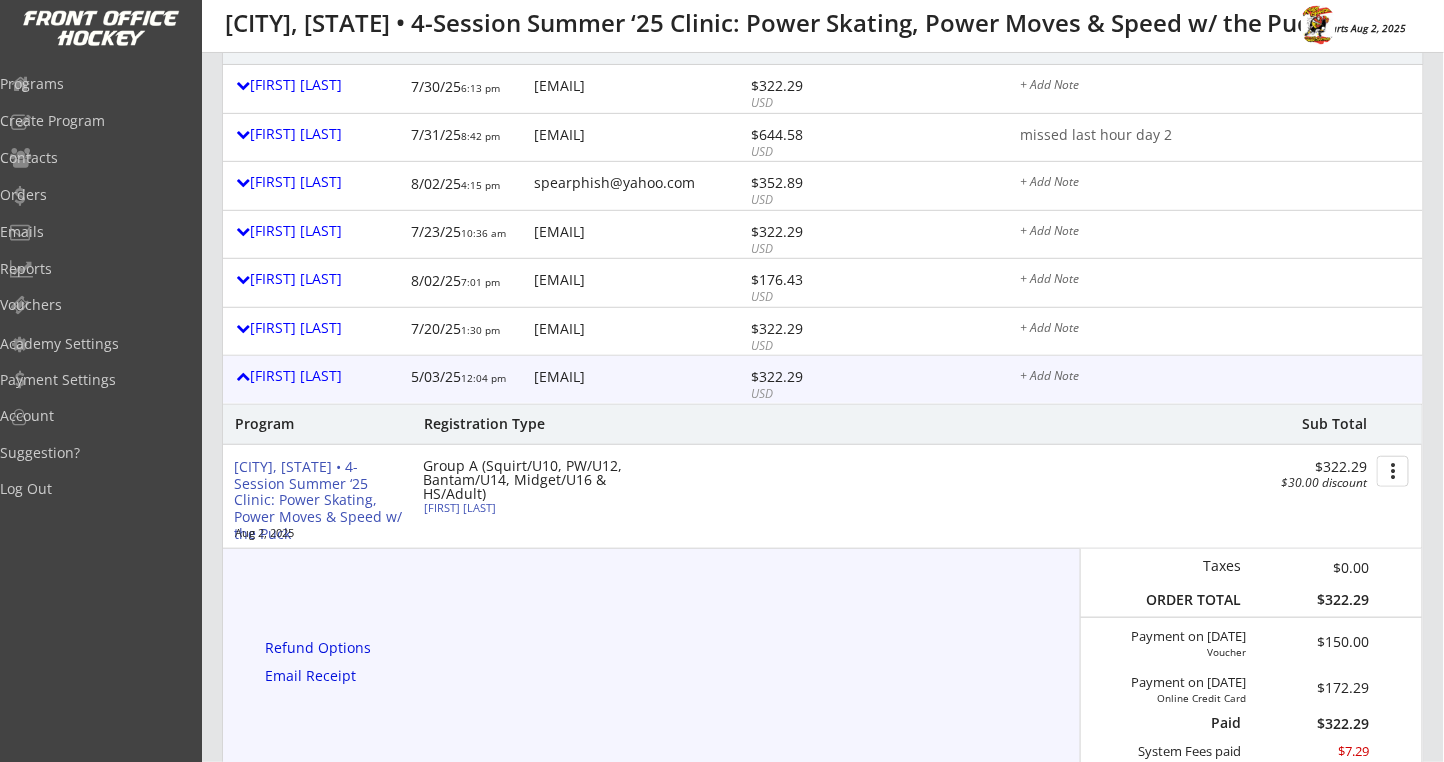 click on "+ Add Note" at bounding box center [1215, 378] 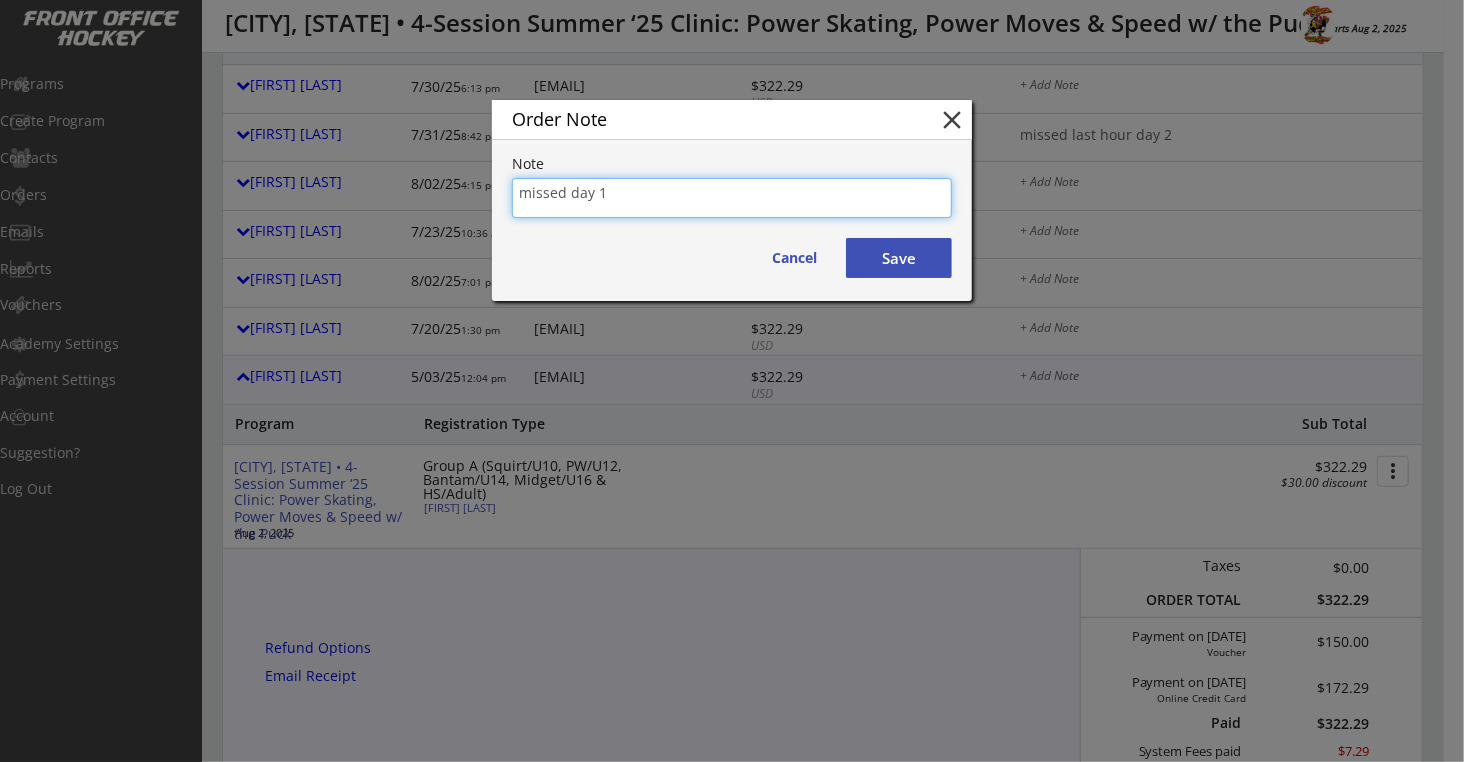 type on "missed day 1" 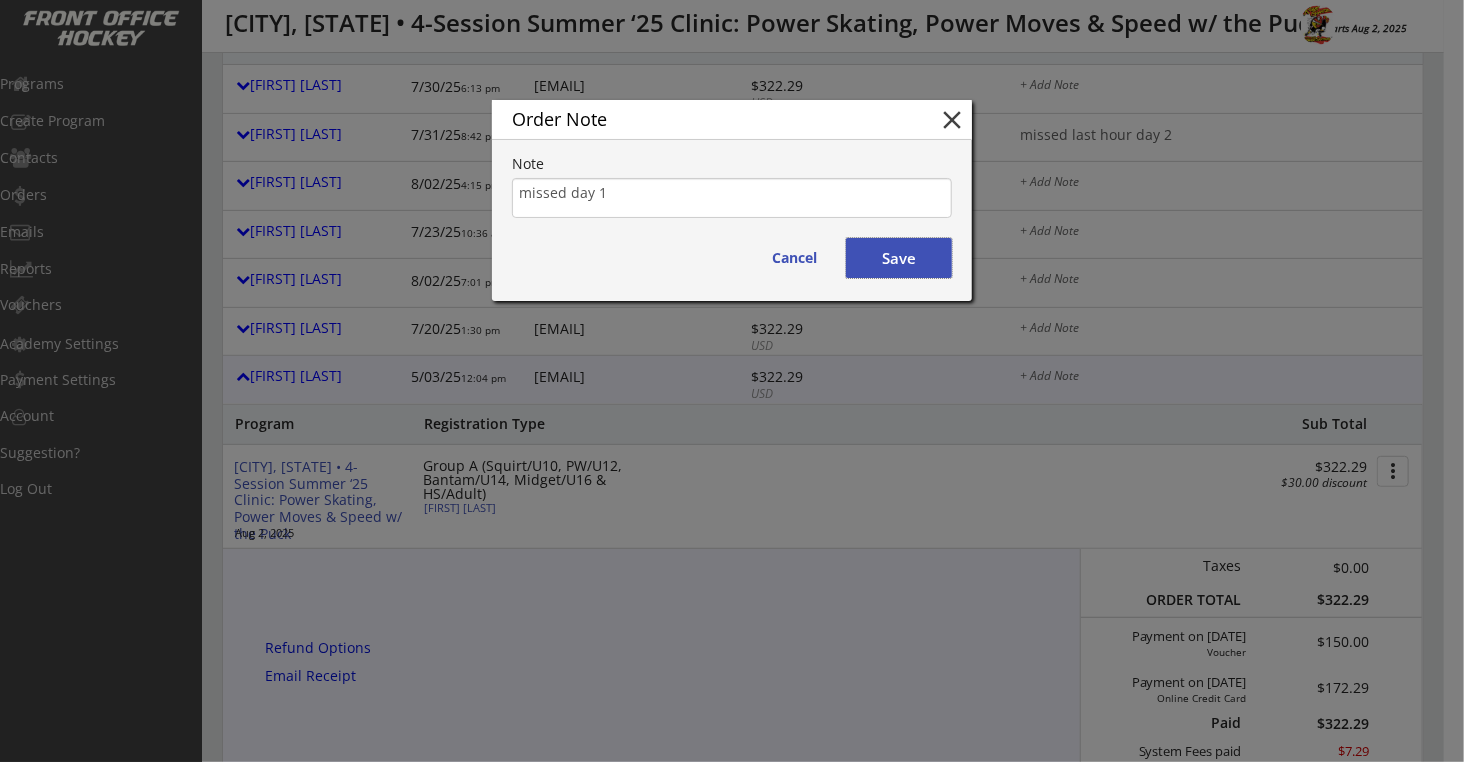 click on "Save" at bounding box center (899, 258) 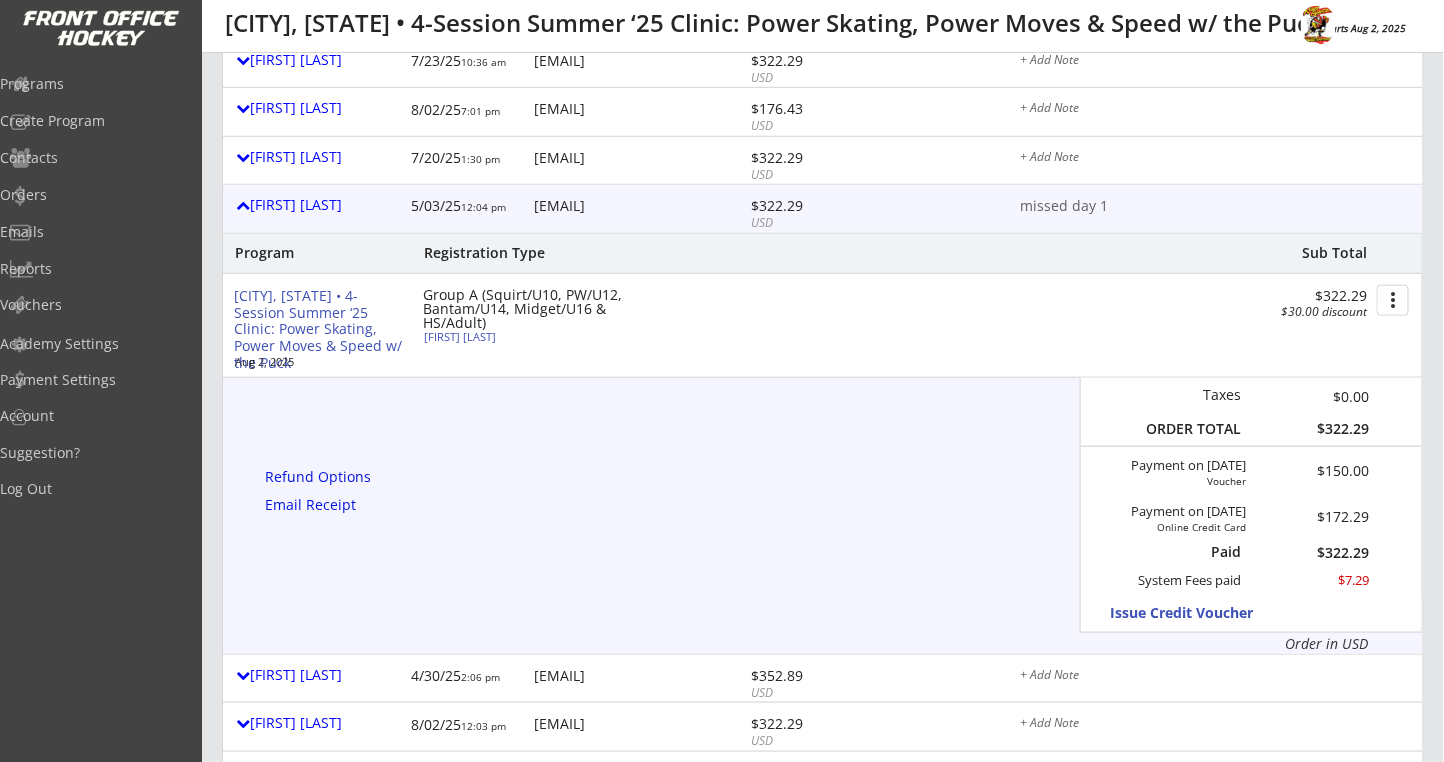 scroll, scrollTop: 400, scrollLeft: 0, axis: vertical 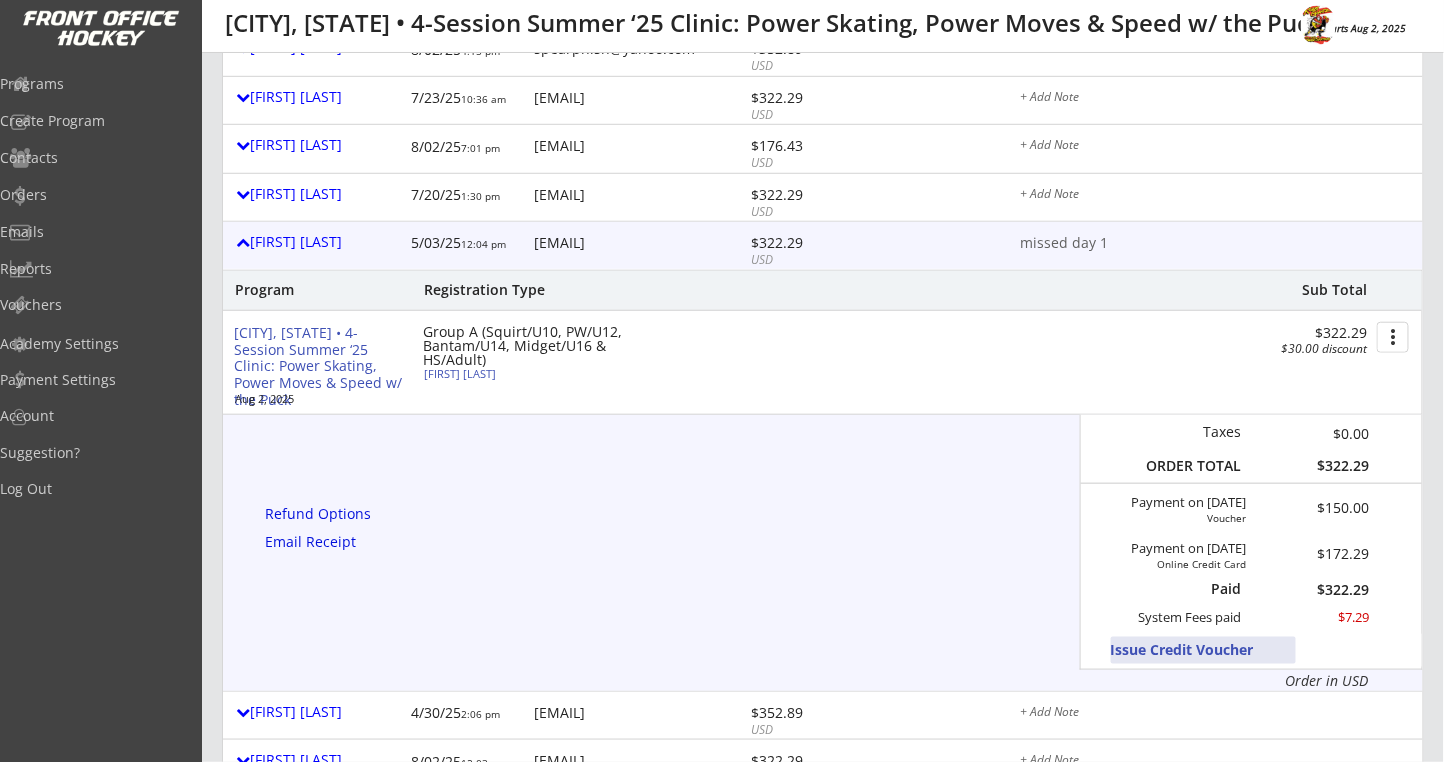 click on "Issue Credit Voucher" at bounding box center [1203, 650] 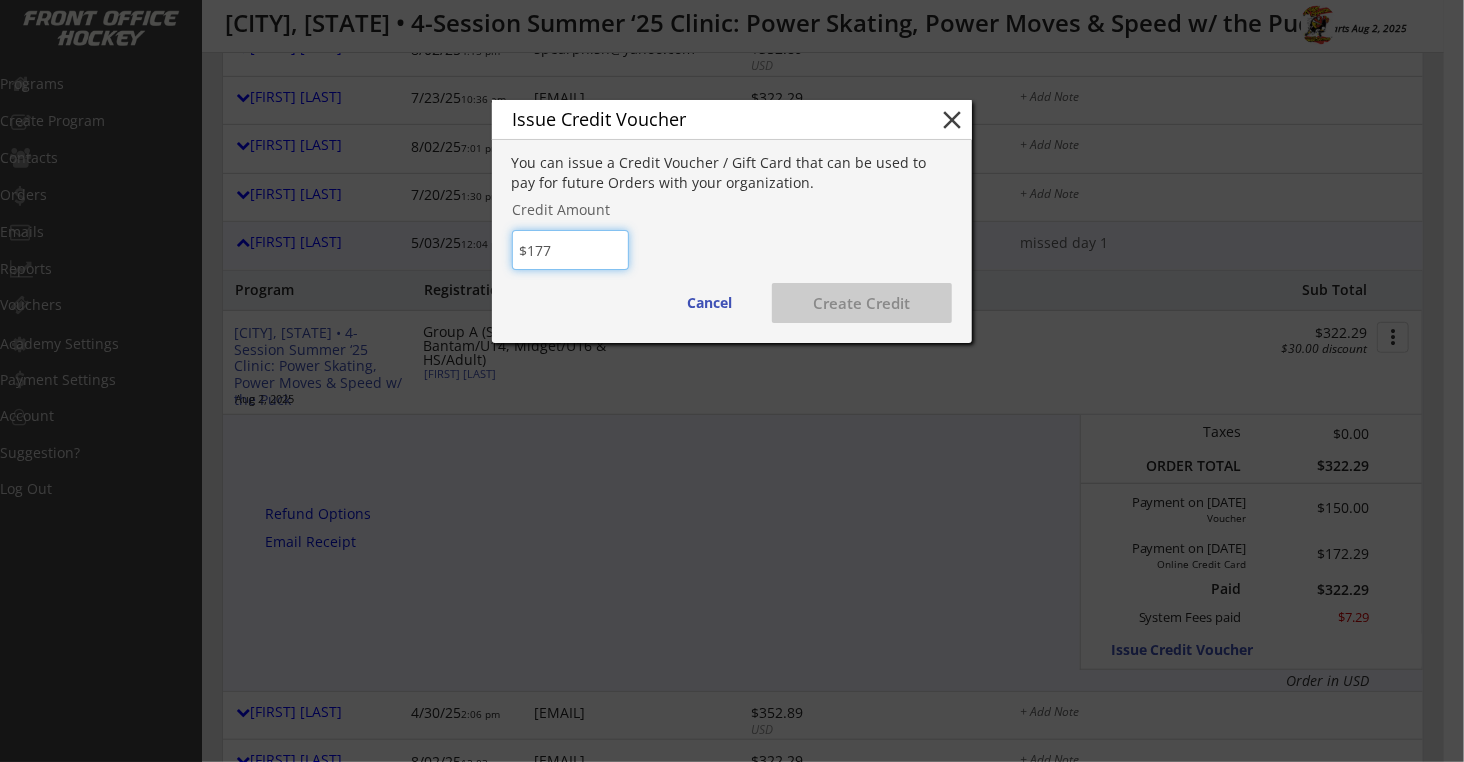 type on "$177" 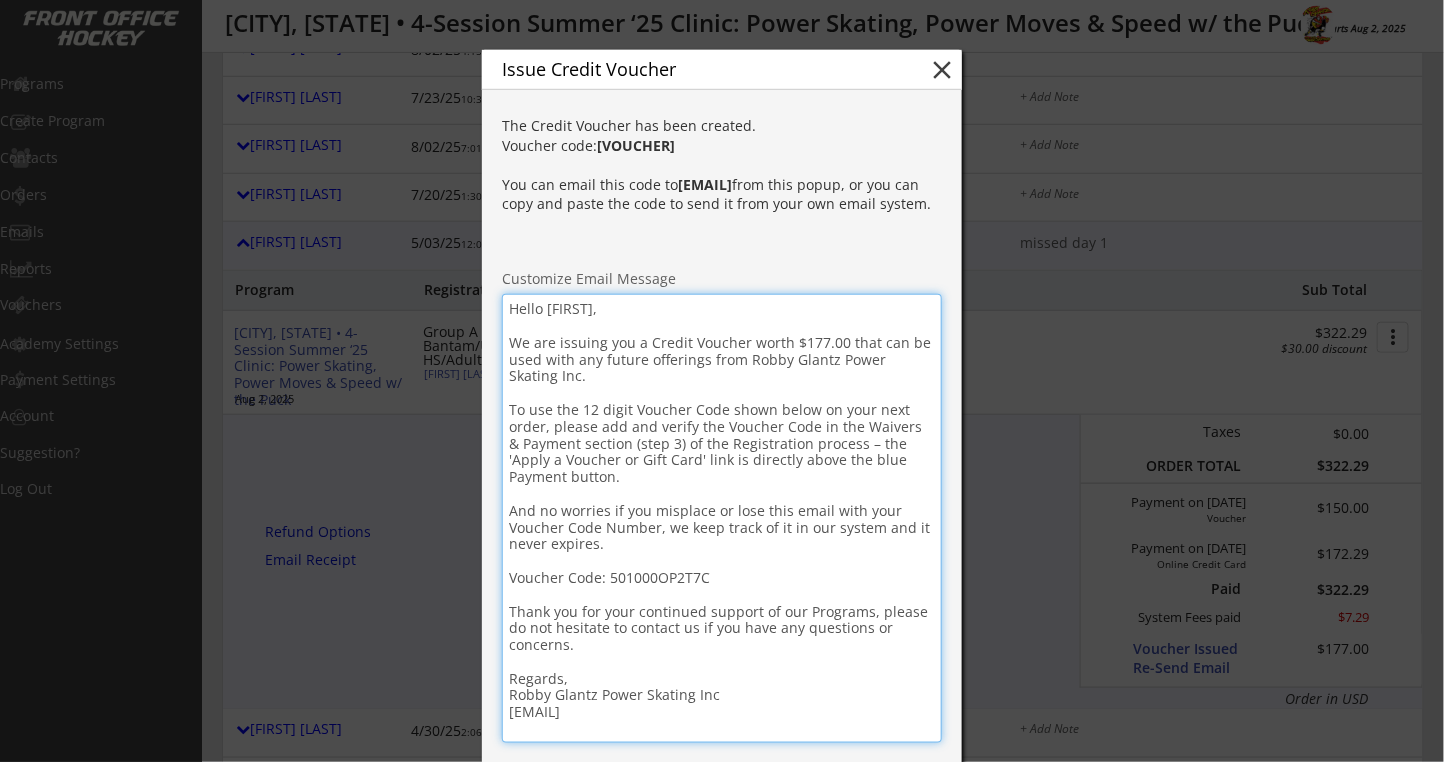 click on "Hello [FIRST],
We are issuing you a Credit Voucher worth $177.00 that can be used with any future offerings from Robby Glantz Power Skating Inc.
To use the 12 digit Voucher Code shown below on your next order, please add and verify the Voucher Code in the Waivers & Payment section (step 3) of the Registration process – the 'Apply a Voucher or Gift Card' link is directly above the blue Payment button.
And no worries if you misplace or lose this email with your Voucher Code Number, we keep track of it in our system and it never expires.
Voucher Code: 501000OP2T7C
Thank you for your continued support of our Programs, please do not hesitate to contact us if you have any questions or concerns.
Regards,
Robby Glantz Power Skating Inc
[EMAIL]" at bounding box center [722, 518] 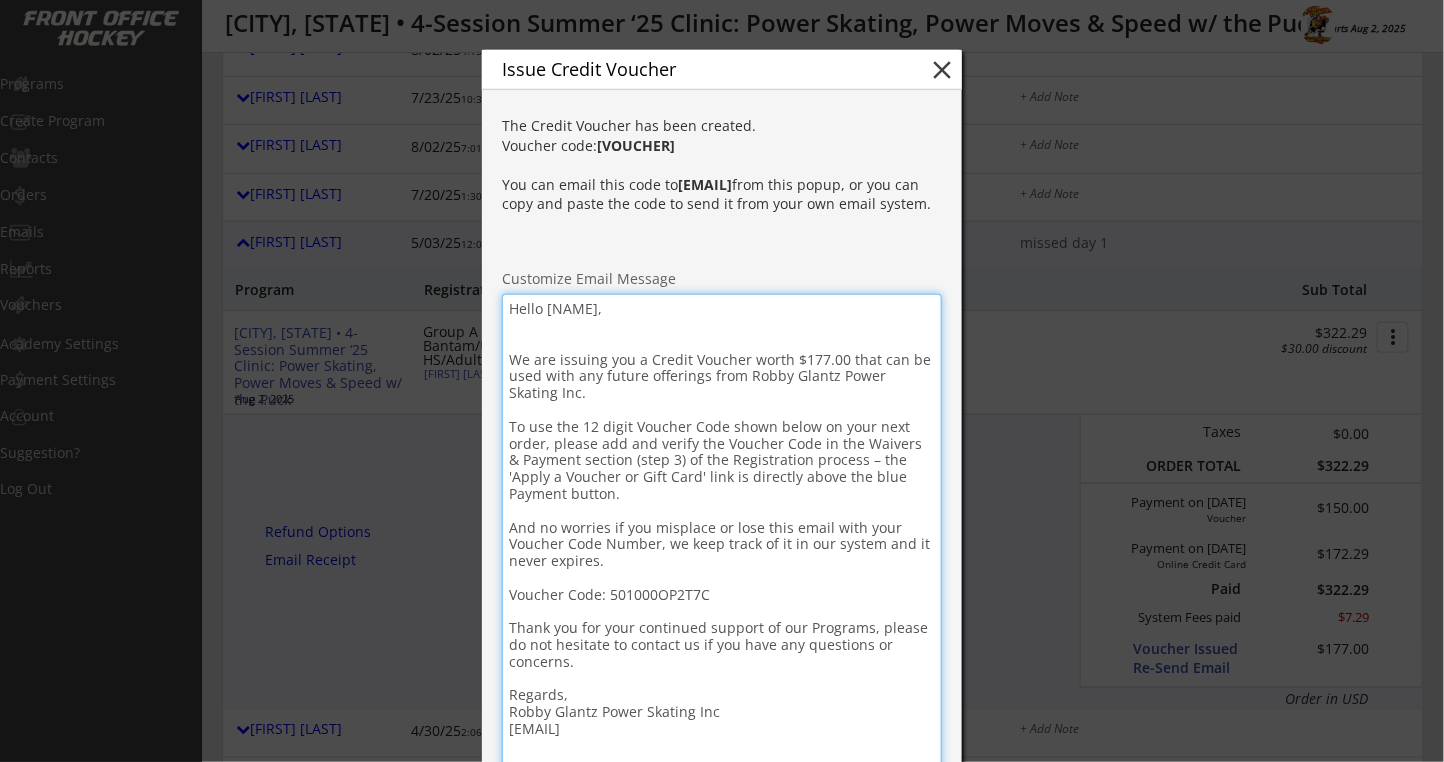 paste on "RE: Scottsdale Clinic - Missed Sessions" 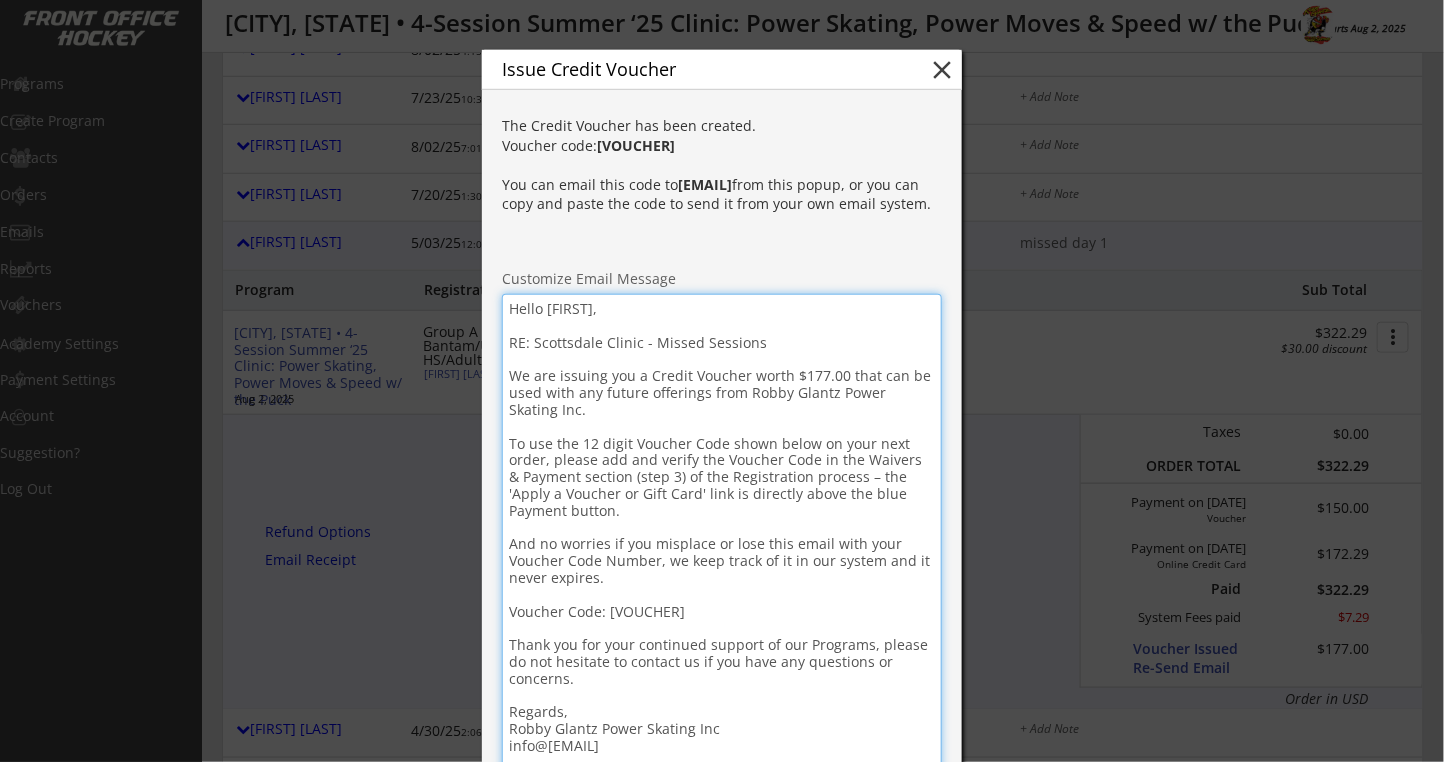click on "Hello [FIRST],
RE: Scottsdale Clinic - Missed Sessions
We are issuing you a Credit Voucher worth $177.00 that can be used with any future offerings from Robby Glantz Power Skating Inc.
To use the 12 digit Voucher Code shown below on your next order, please add and verify the Voucher Code in the Waivers & Payment section (step 3) of the Registration process – the 'Apply a Voucher or Gift Card' link is directly above the blue Payment button.
And no worries if you misplace or lose this email with your Voucher Code Number, we keep track of it in our system and it never expires.
Voucher Code: [VOUCHER]
Thank you for your continued support of our Programs, please do not hesitate to contact us if you have any questions or concerns.
Regards,
Robby Glantz Power Skating Inc
info@[EMAIL]" at bounding box center (722, 535) 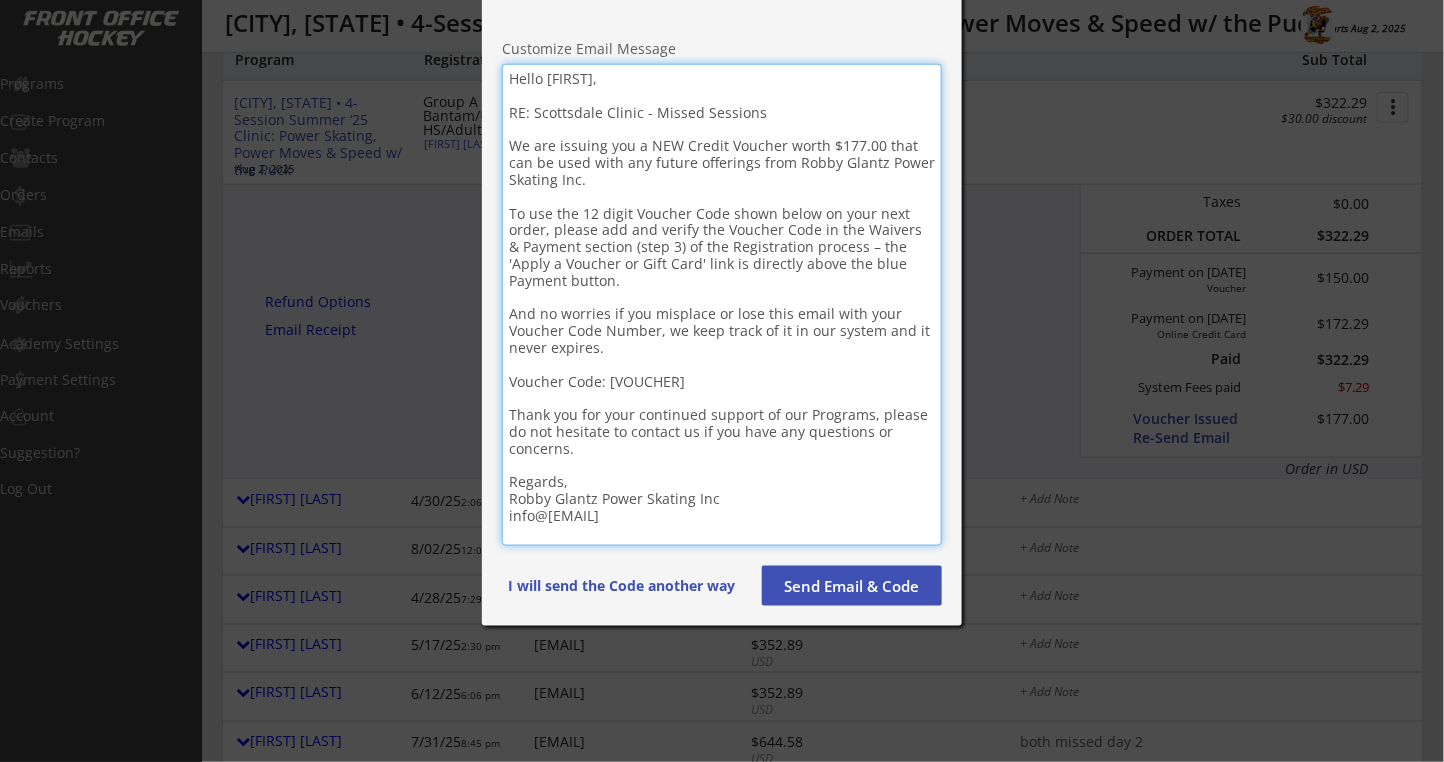 scroll, scrollTop: 666, scrollLeft: 0, axis: vertical 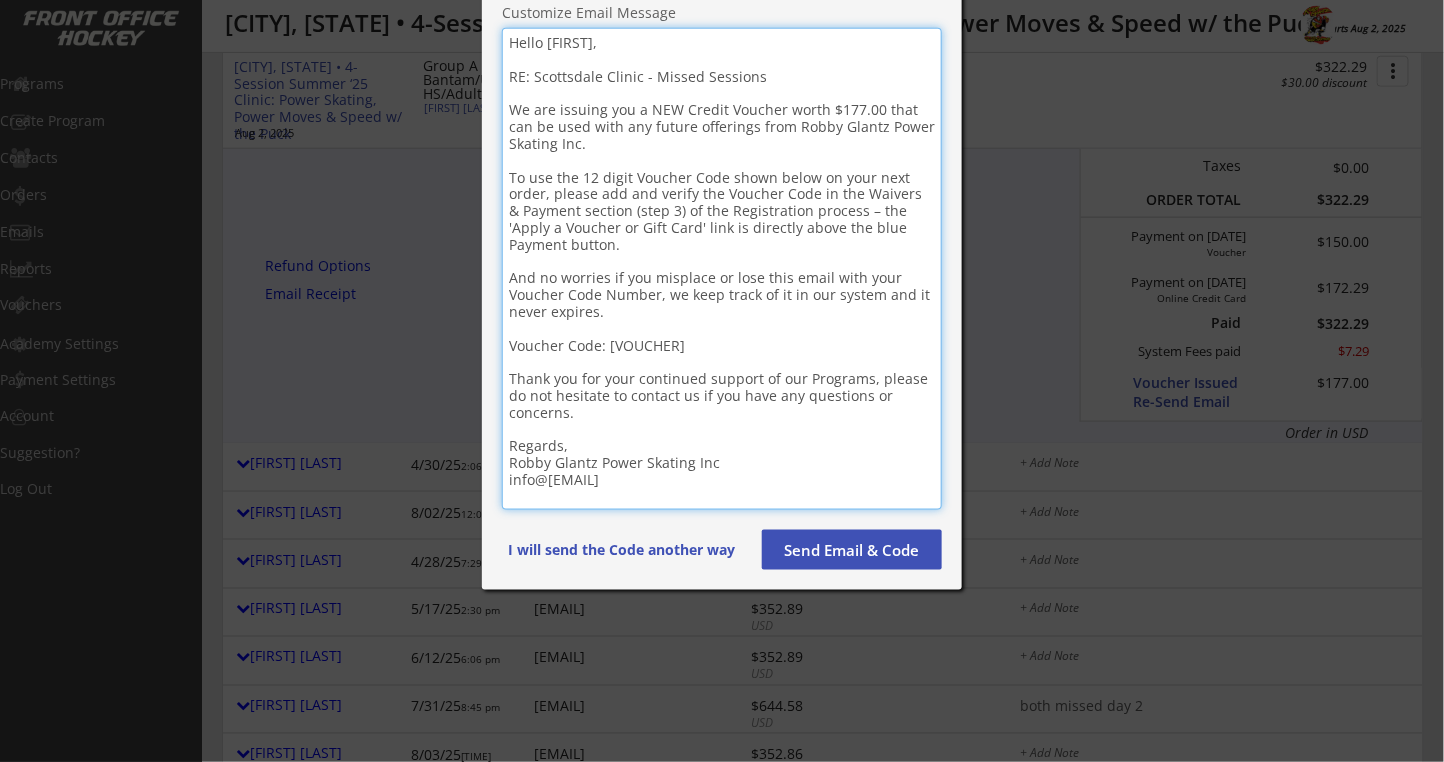 type on "Hello Jenna,
RE: Scottsdale Clinic - Missed Sessions
We are issuing you a NEW Credit Voucher worth $177.00 that can be used with any future offerings from Robby Glantz Power Skating Inc.
To use the 12 digit Voucher Code shown below on your next order, please add and verify the Voucher Code in the Waivers & Payment section (step 3) of the Registration process – the 'Apply a Voucher or Gift Card' link is directly above the blue Payment button.
And no worries if you misplace or lose this email with your Voucher Code Number, we keep track of it in our system and it never expires.
Voucher Code: 501000OP2T7C
Thank you for your continued support of our Programs, please do not hesitate to contact us if you have any questions or concerns.
Regards,
Robby Glantz Power Skating Inc
info@robbyglantz.com" 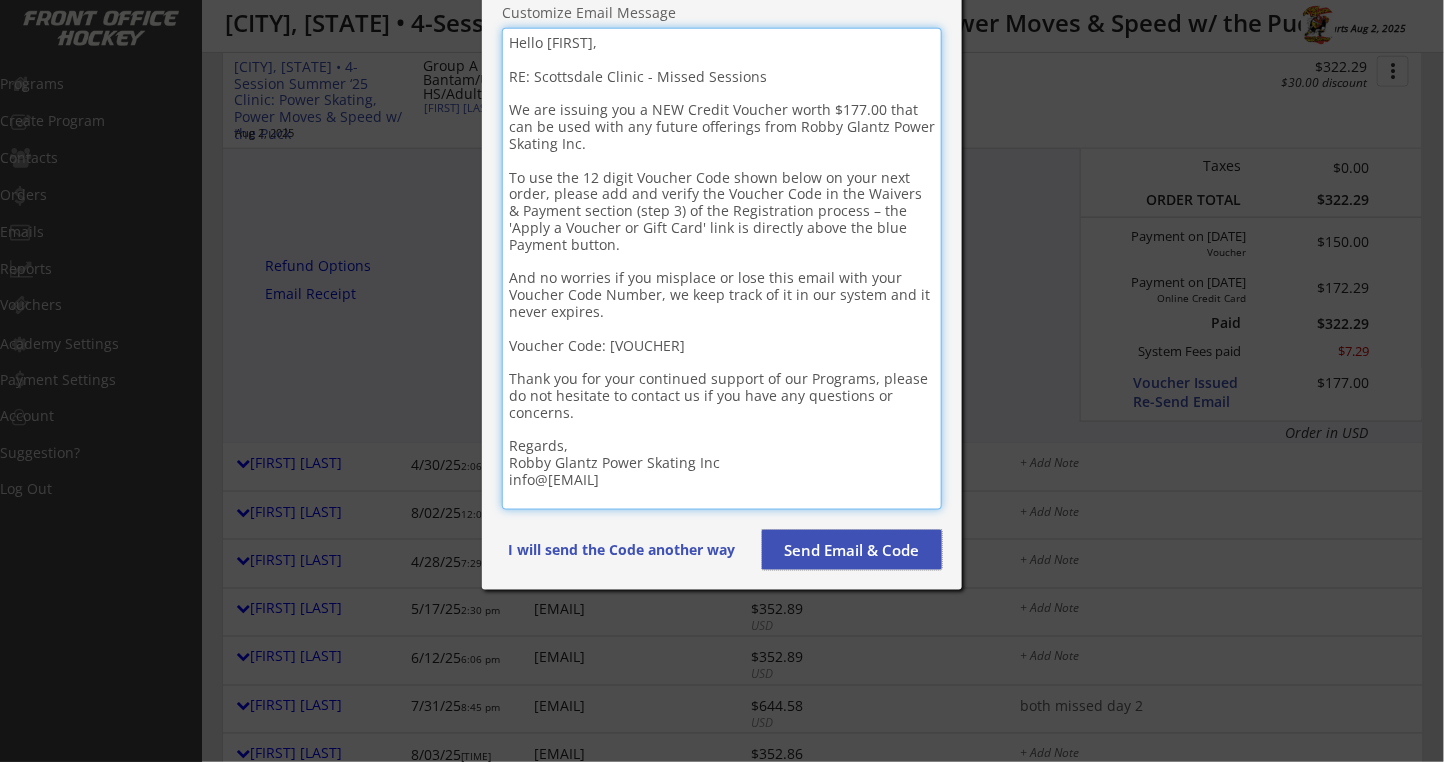 drag, startPoint x: 849, startPoint y: 544, endPoint x: 860, endPoint y: 503, distance: 42.44997 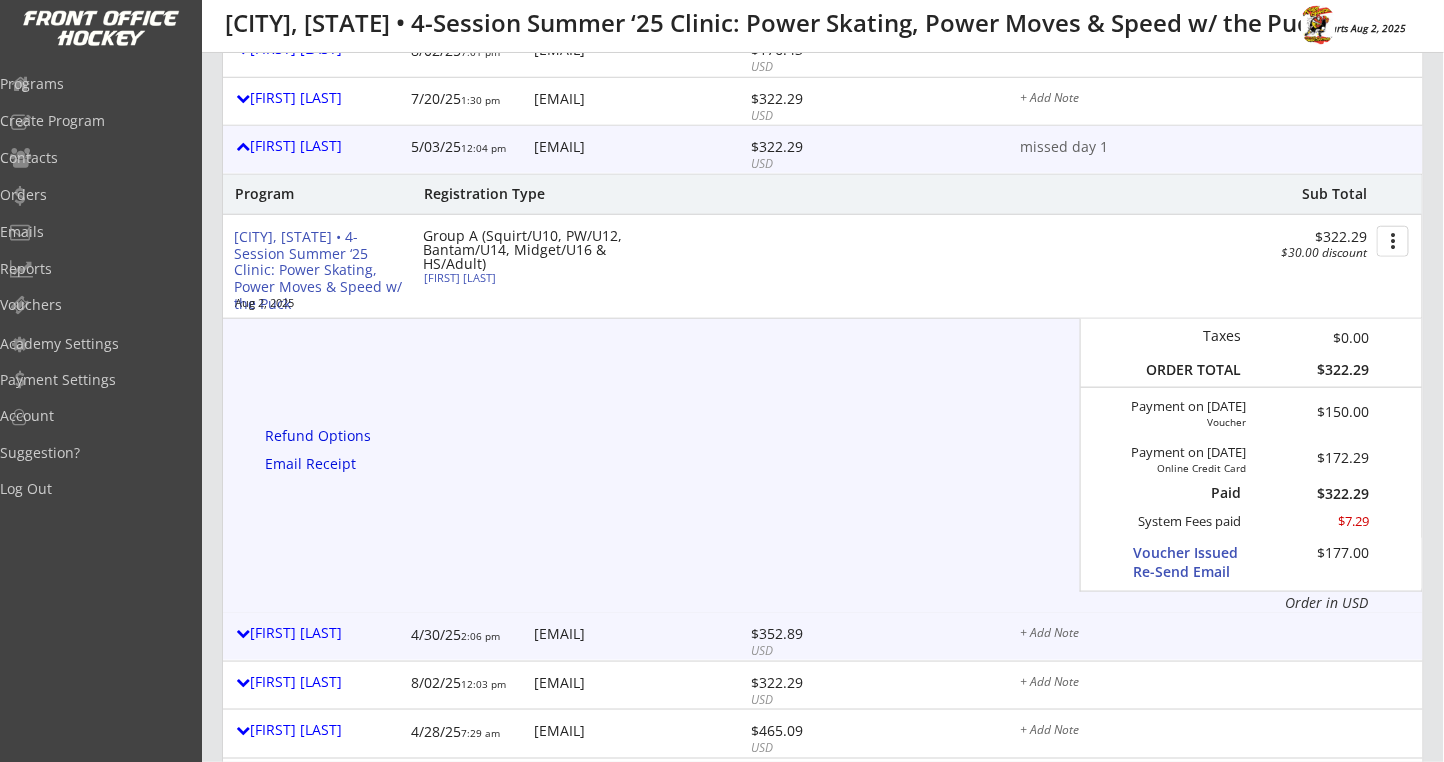 scroll, scrollTop: 400, scrollLeft: 0, axis: vertical 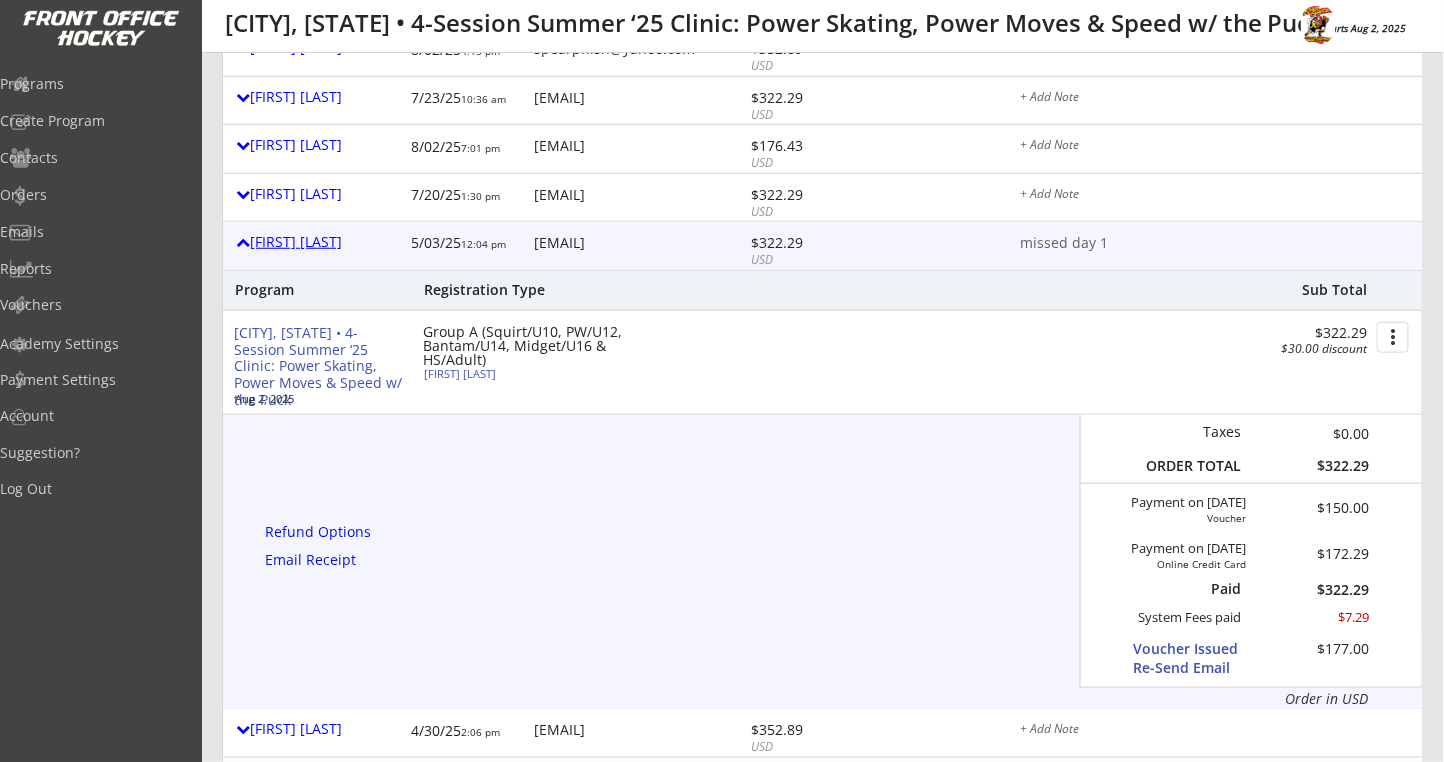 click on "[FIRST] [LAST]" at bounding box center [318, 242] 